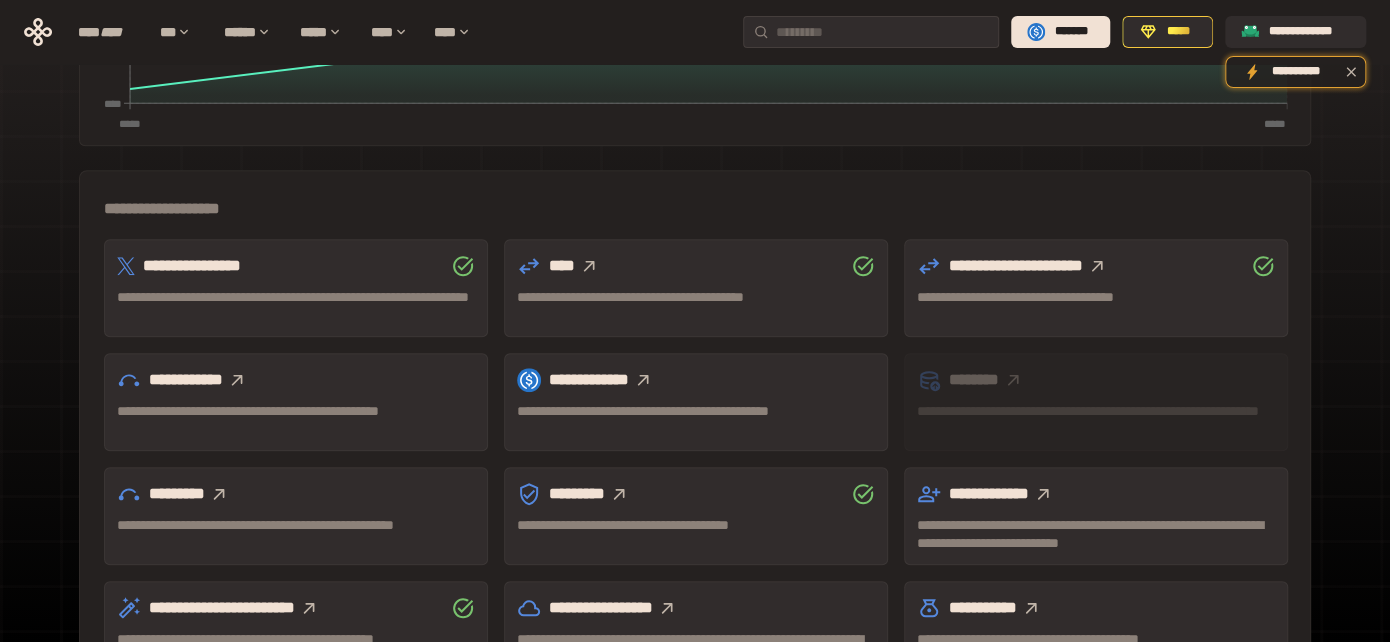 scroll, scrollTop: 581, scrollLeft: 0, axis: vertical 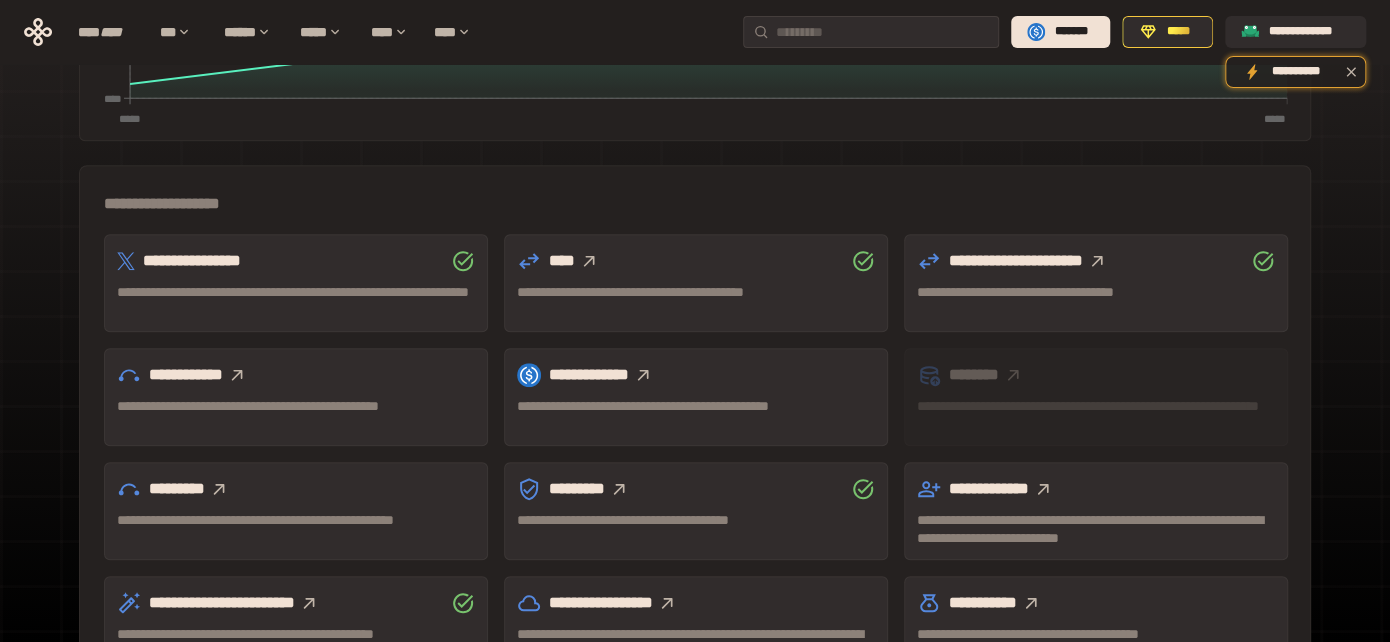 click on "**********" at bounding box center [296, 375] 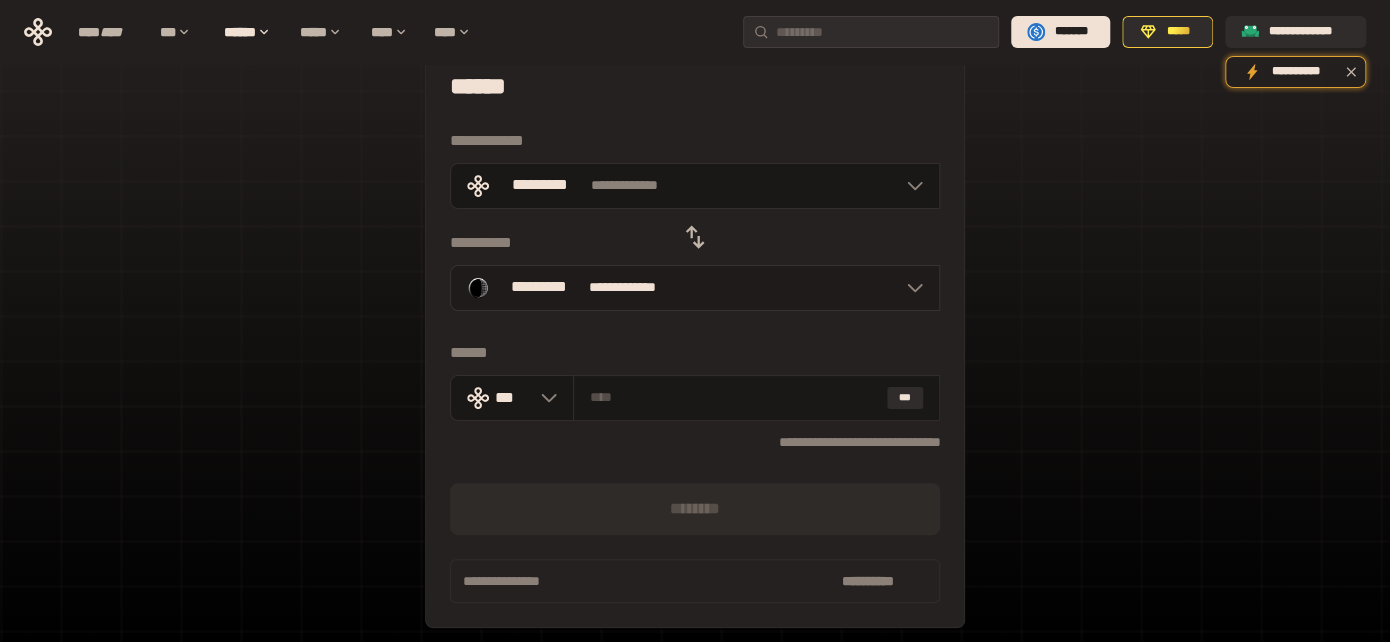 scroll, scrollTop: 47, scrollLeft: 0, axis: vertical 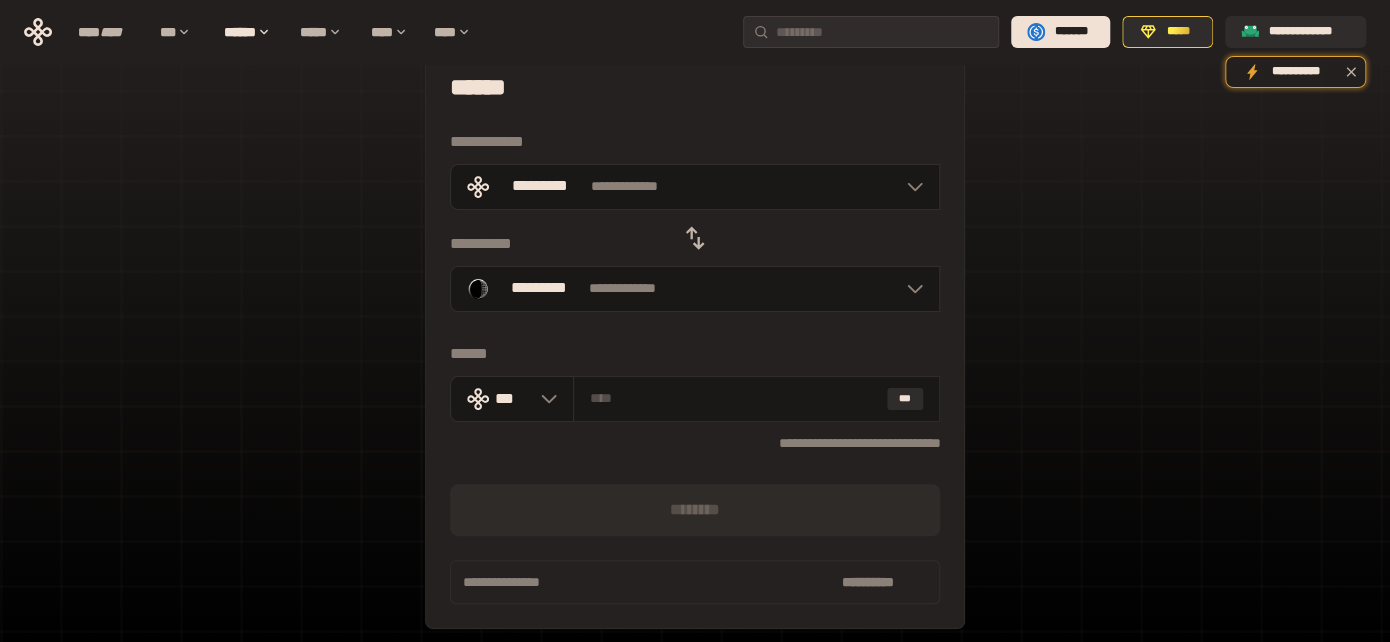 click at bounding box center [695, 238] 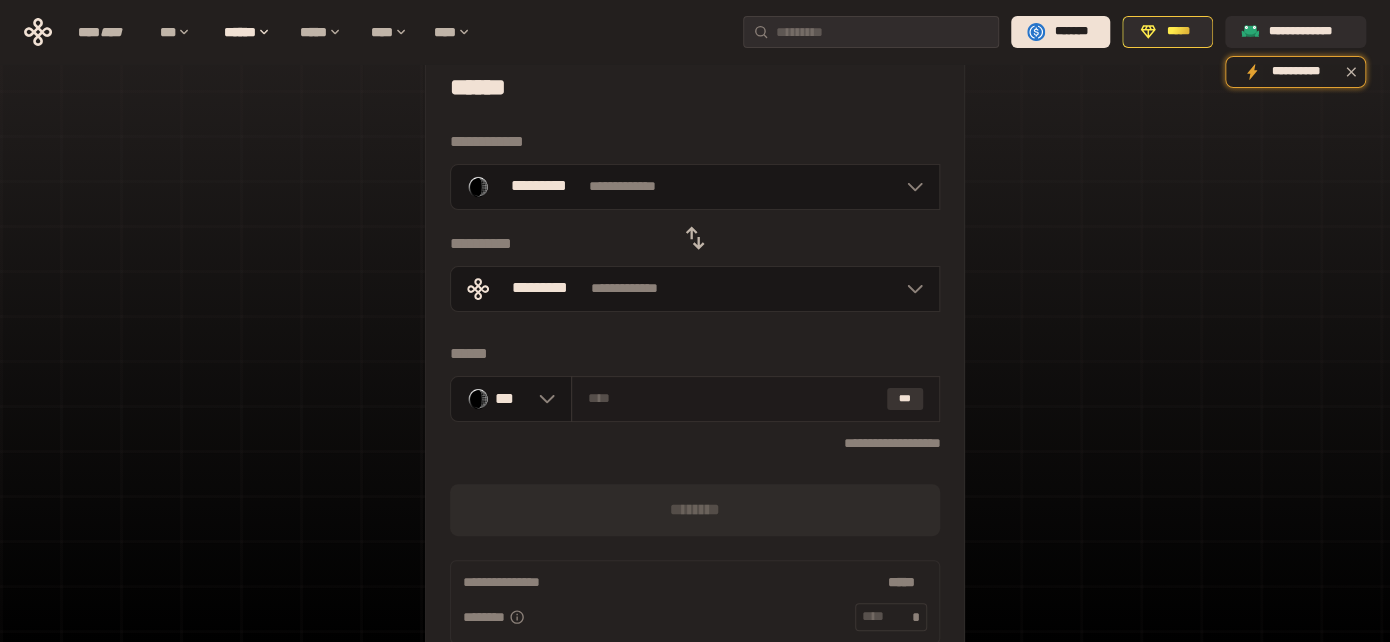 click on "***" at bounding box center (905, 399) 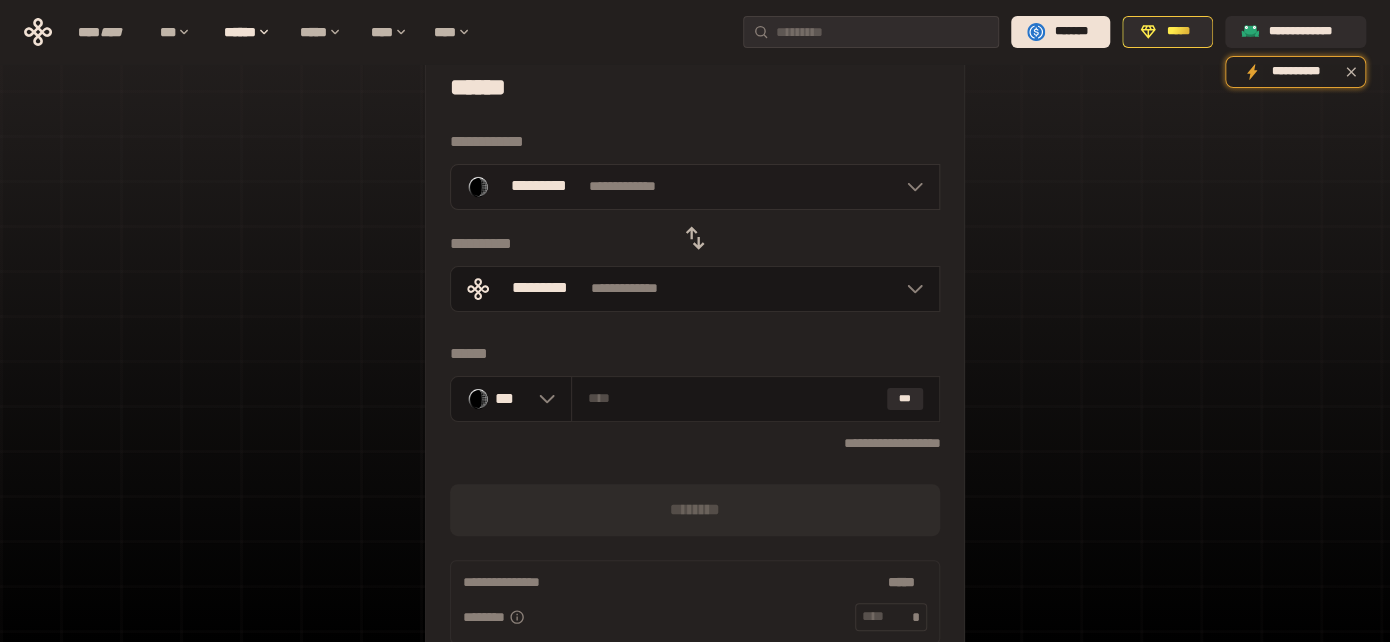 scroll, scrollTop: 0, scrollLeft: 0, axis: both 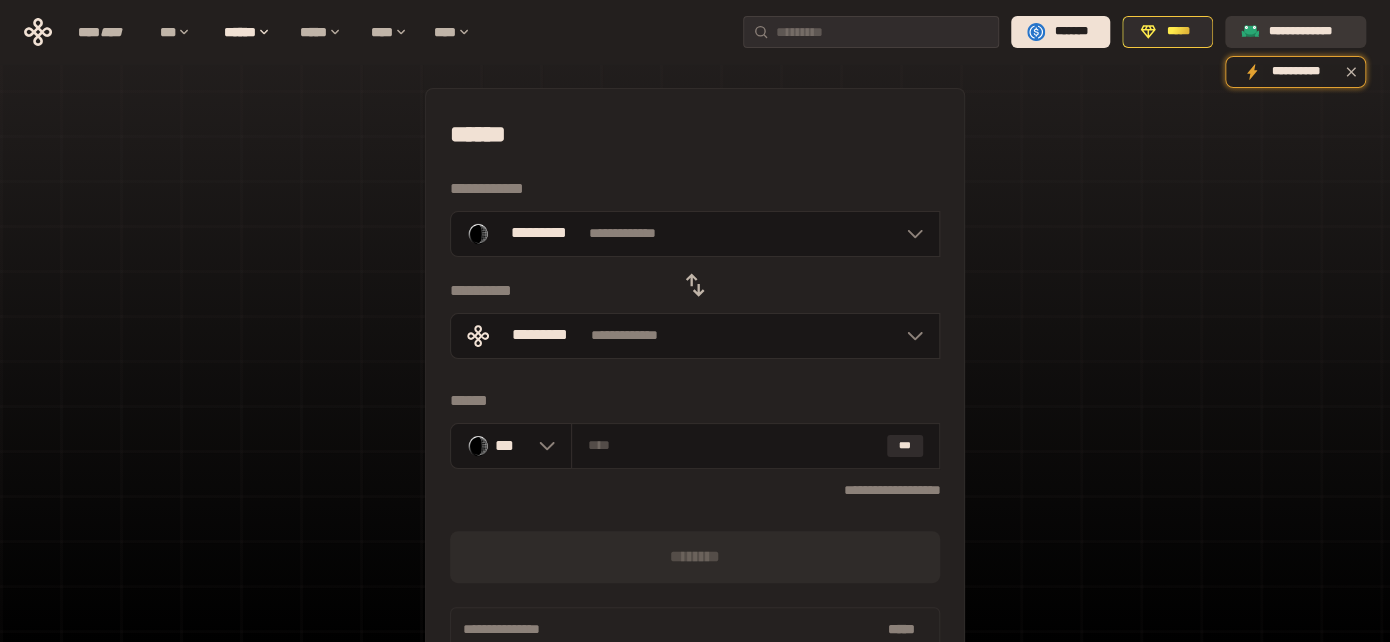click on "**********" at bounding box center [1309, 32] 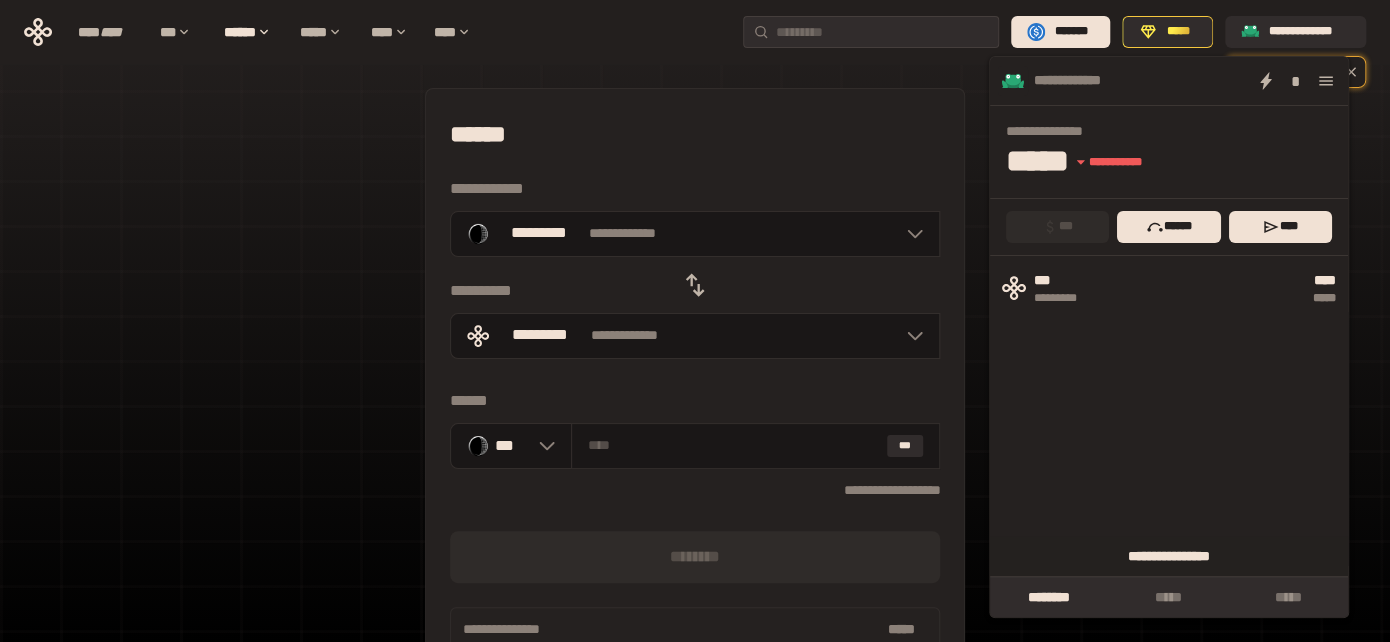 click on "**********" at bounding box center (1169, 556) 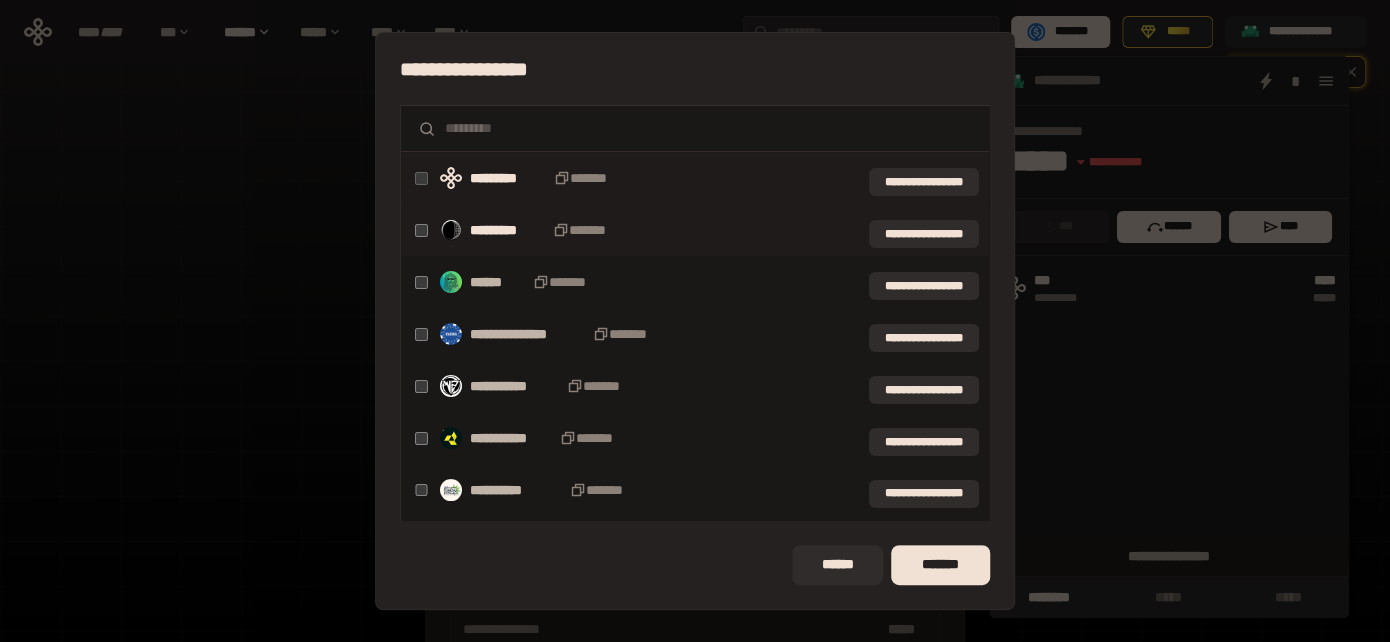 click on "*********" at bounding box center [507, 230] 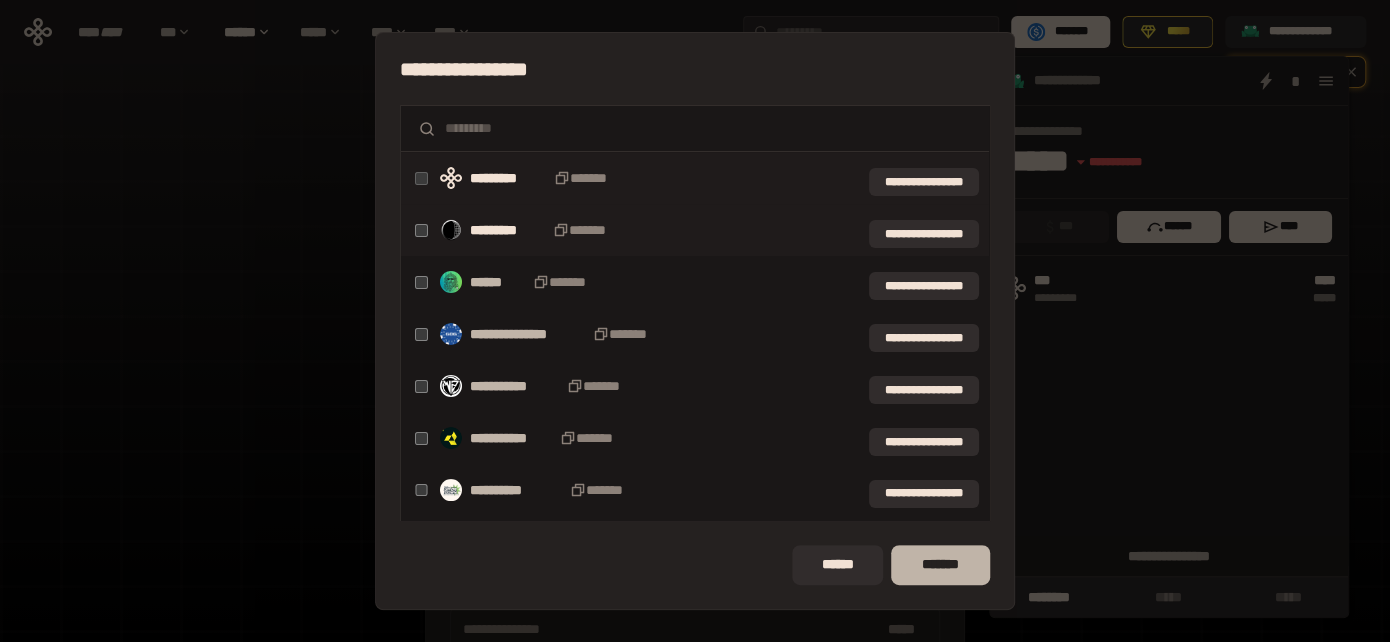 click on "*******" at bounding box center [940, 565] 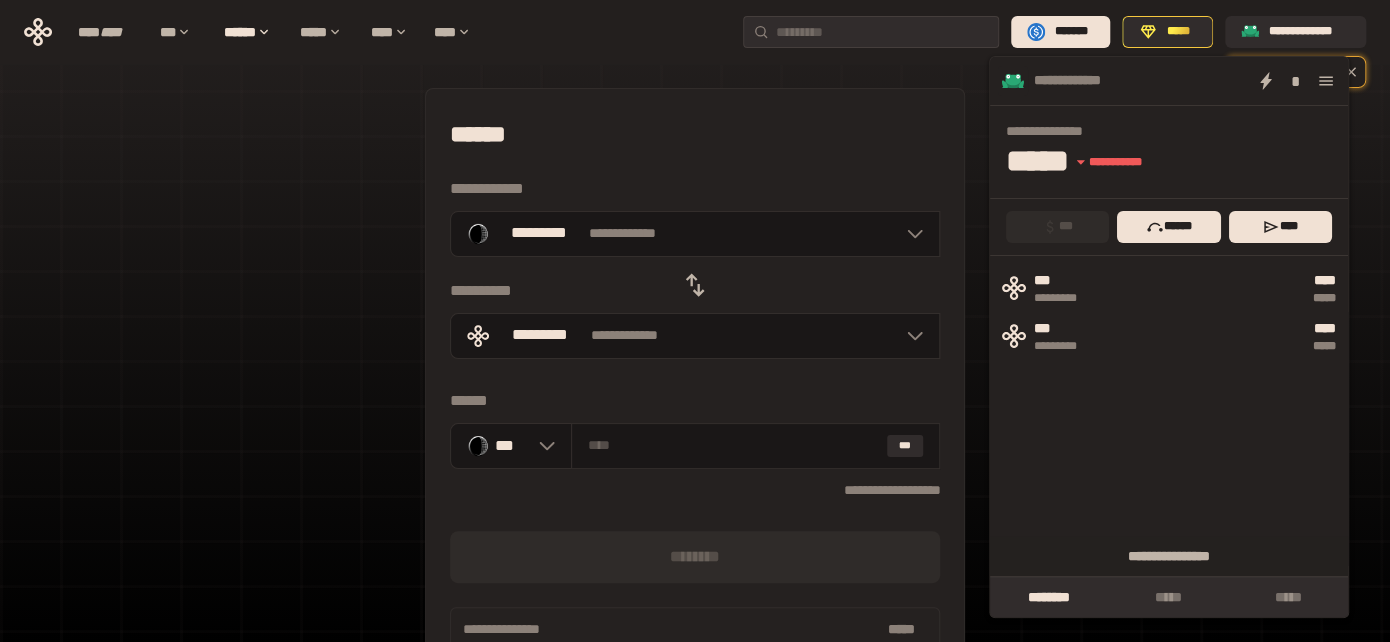 click on "**********" at bounding box center [695, 487] 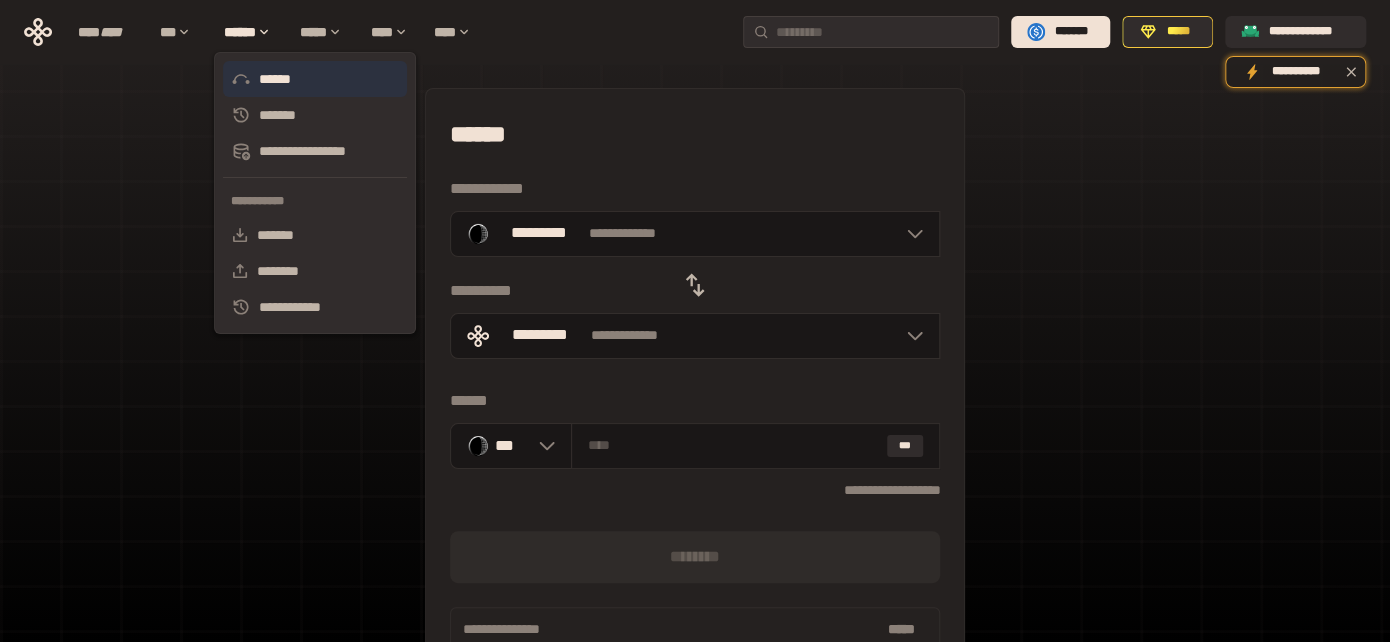 click on "******" at bounding box center (315, 79) 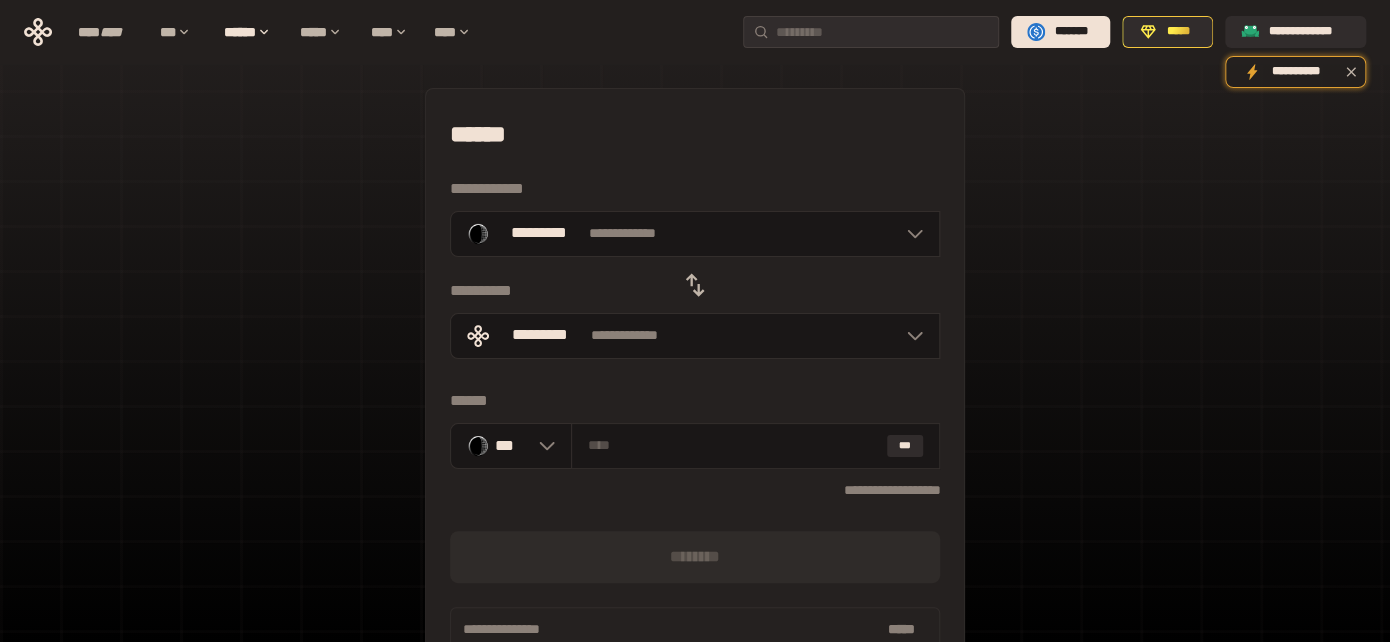 click 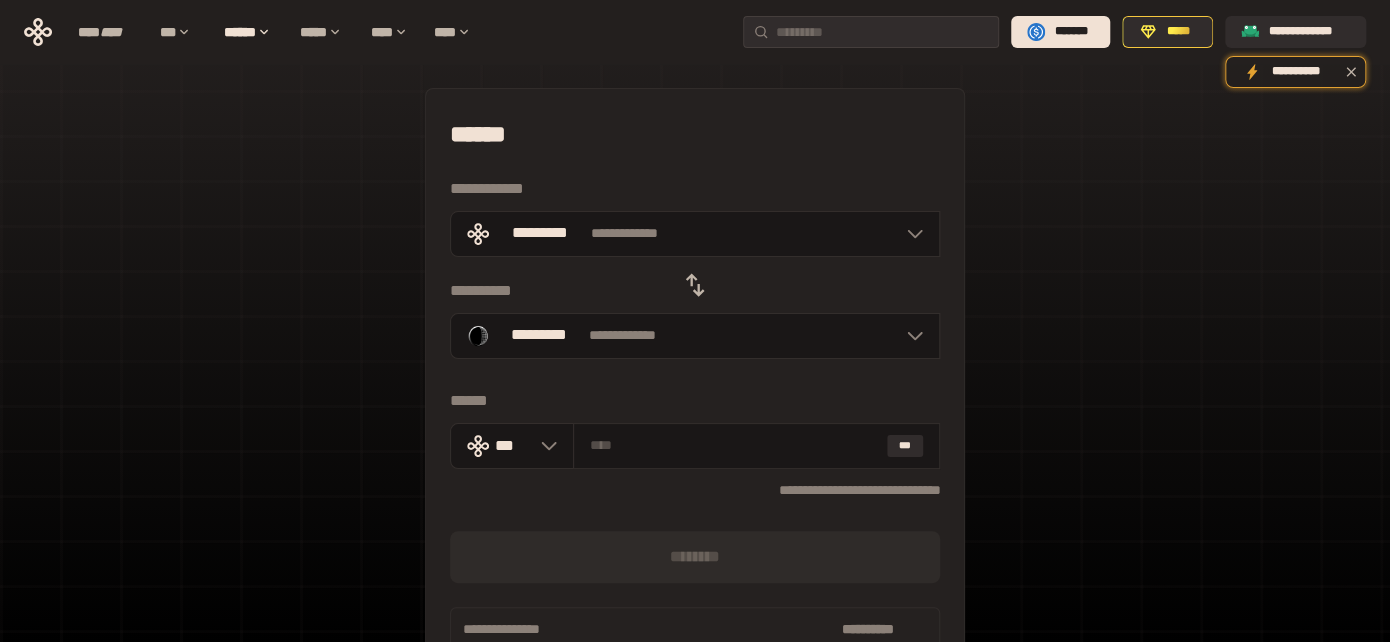 click 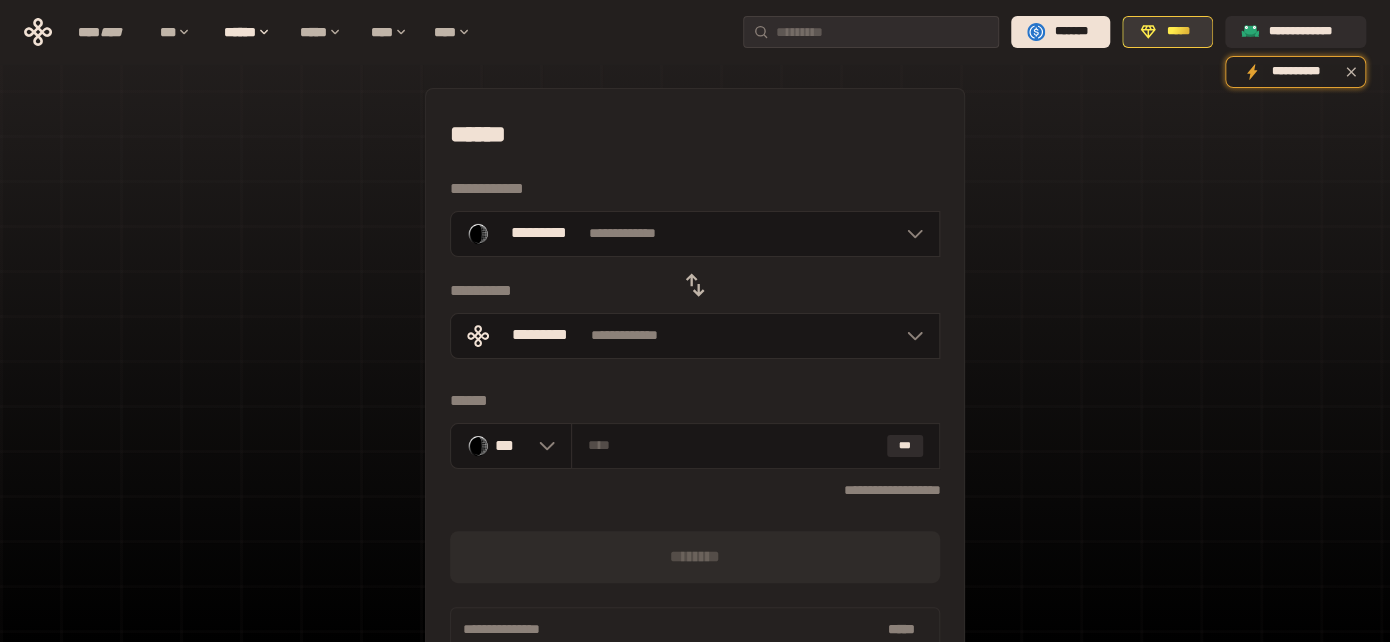 click on "*****" at bounding box center [1178, 32] 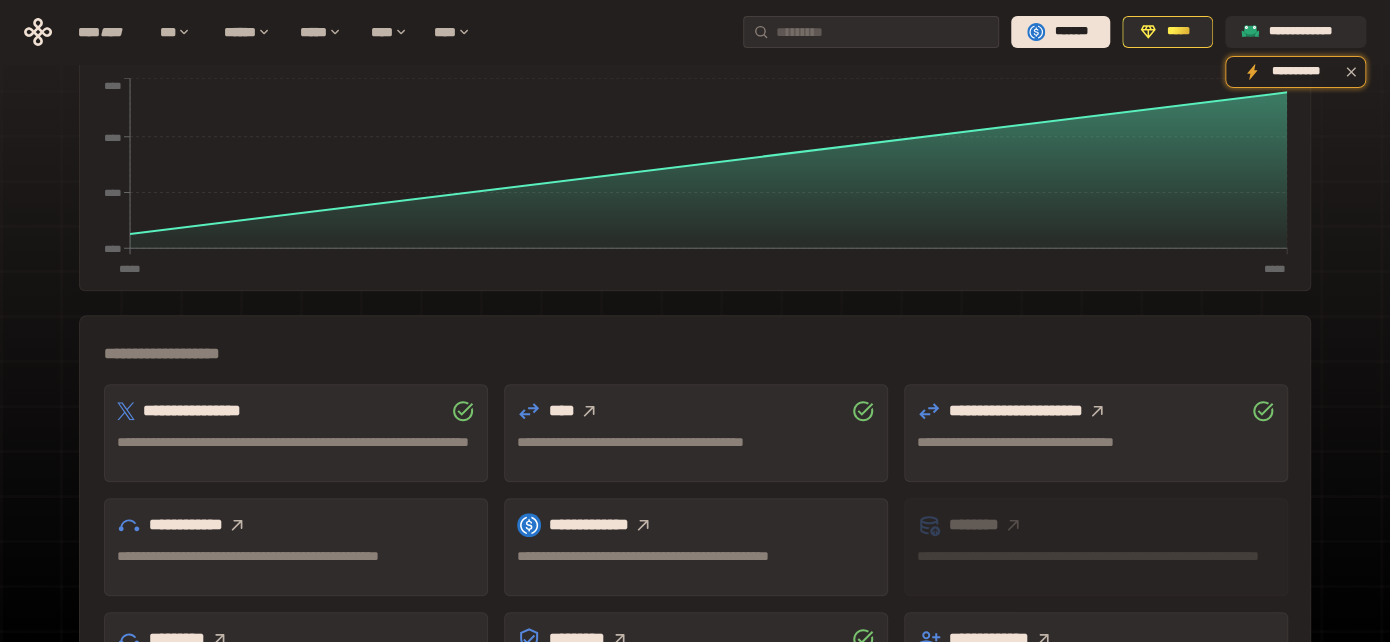 scroll, scrollTop: 641, scrollLeft: 0, axis: vertical 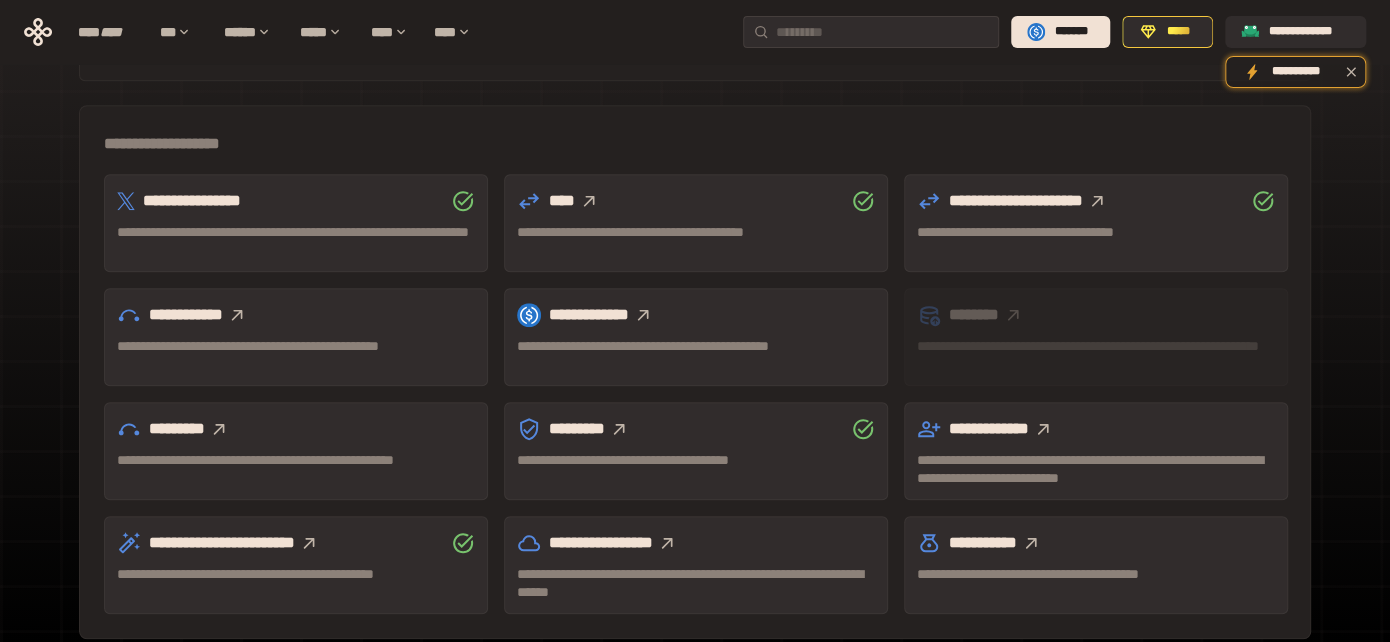 click 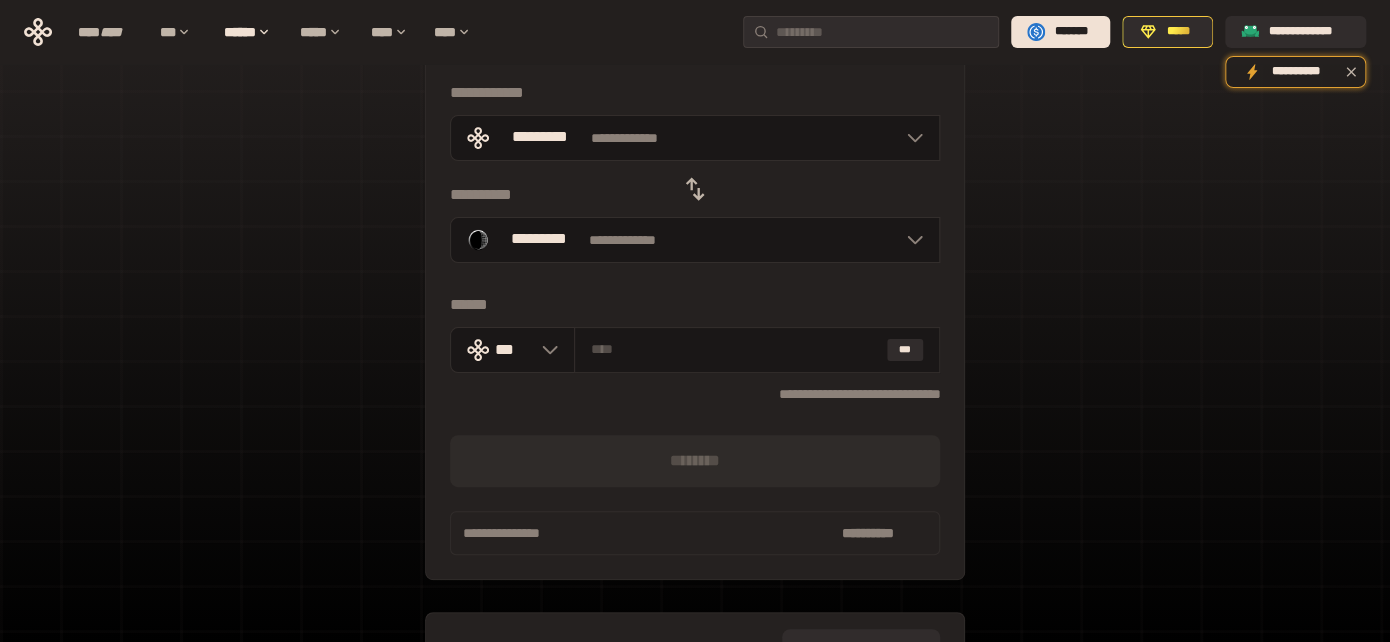 scroll, scrollTop: 92, scrollLeft: 0, axis: vertical 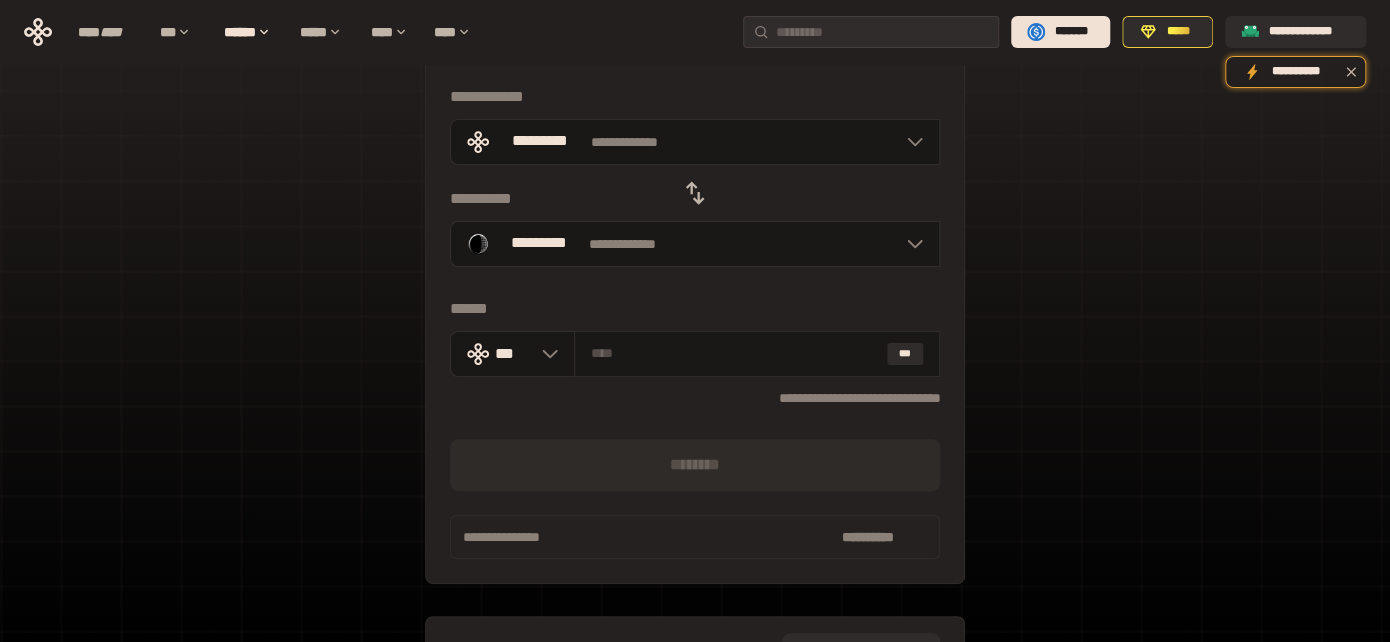 click at bounding box center [695, 193] 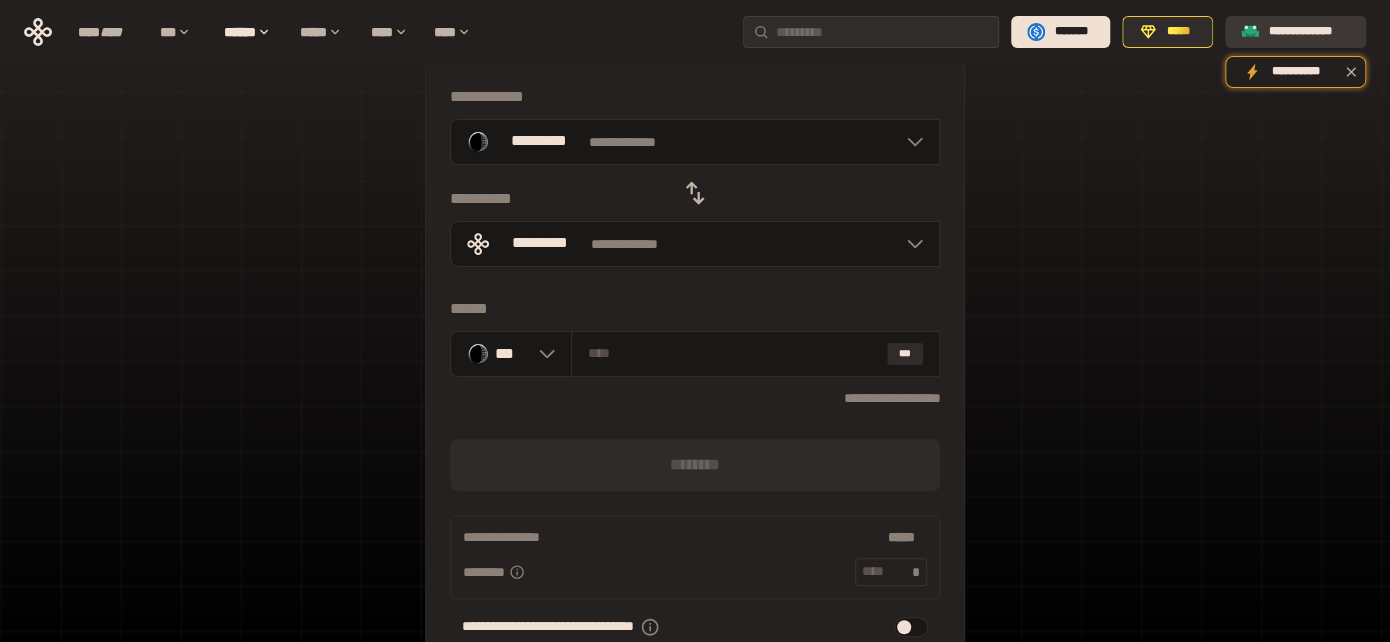 click on "**********" at bounding box center (1295, 32) 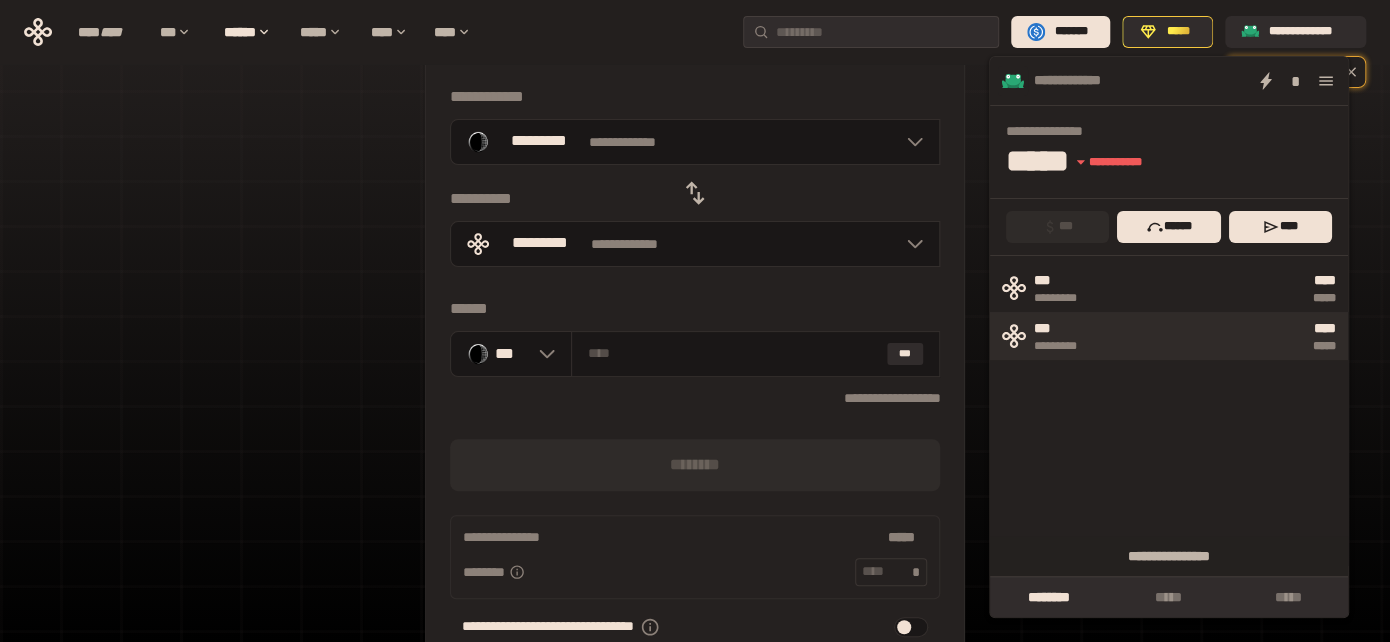 click on "**** *****" at bounding box center [1220, 335] 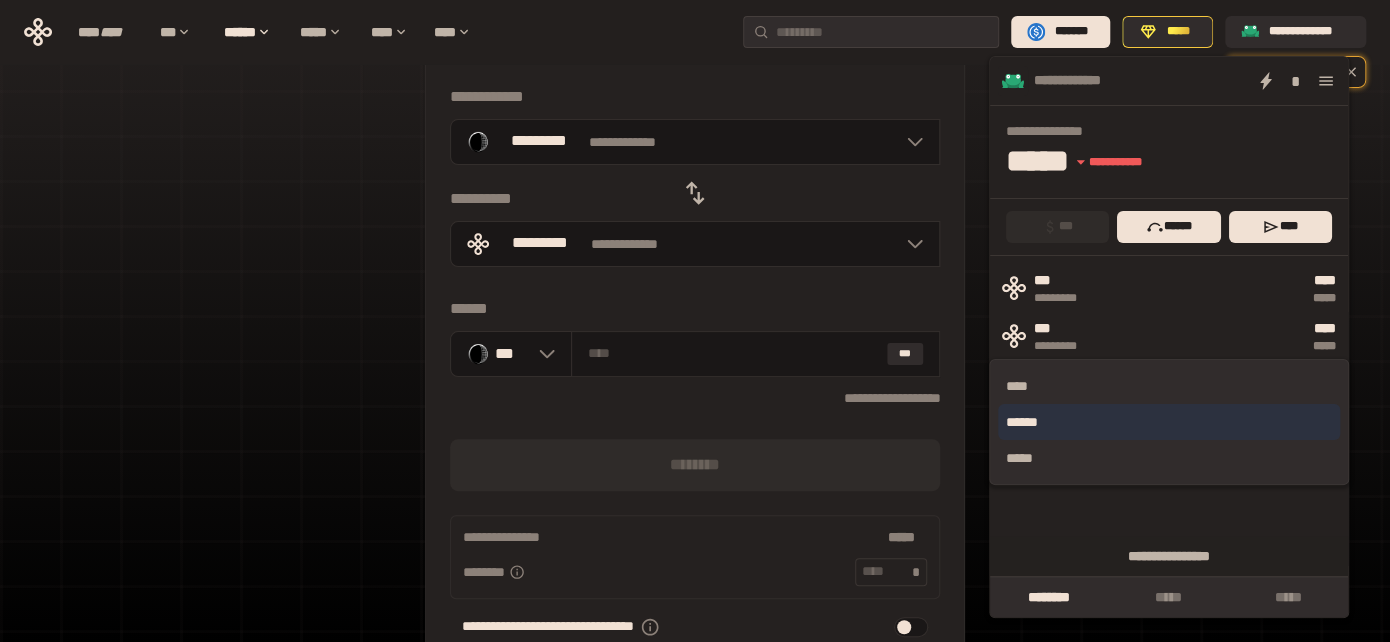 click on "******" at bounding box center (1169, 422) 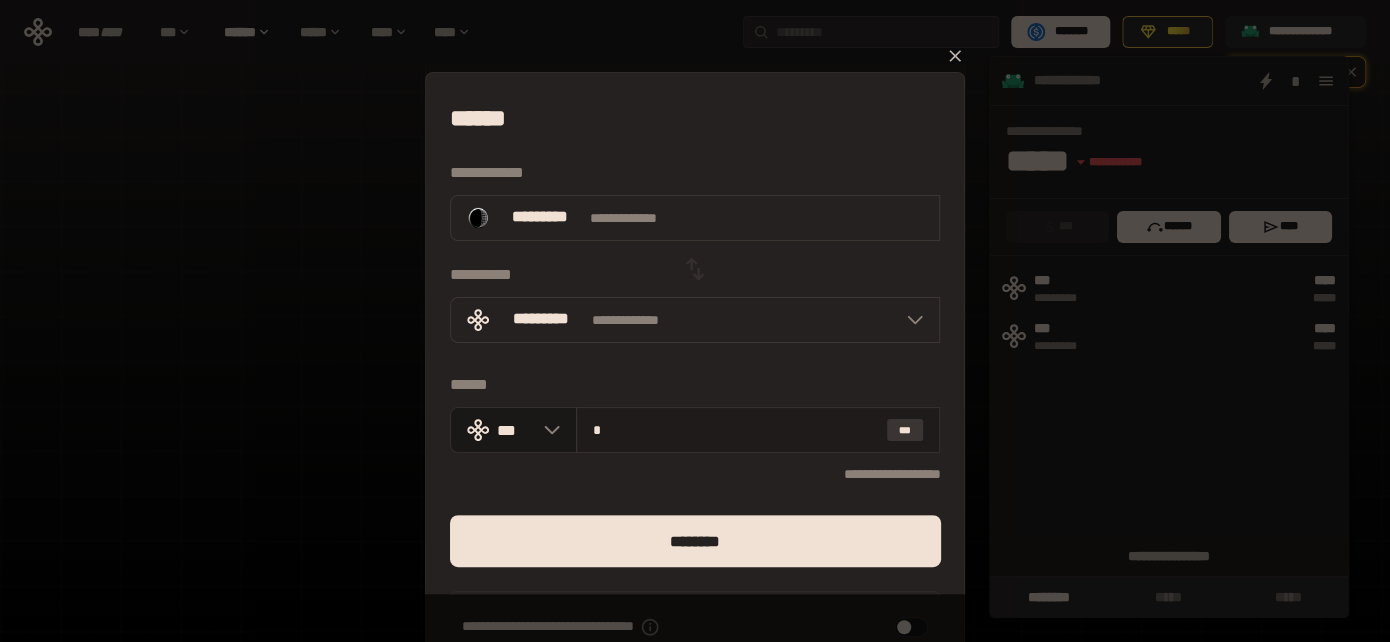 click on "***" at bounding box center [905, 430] 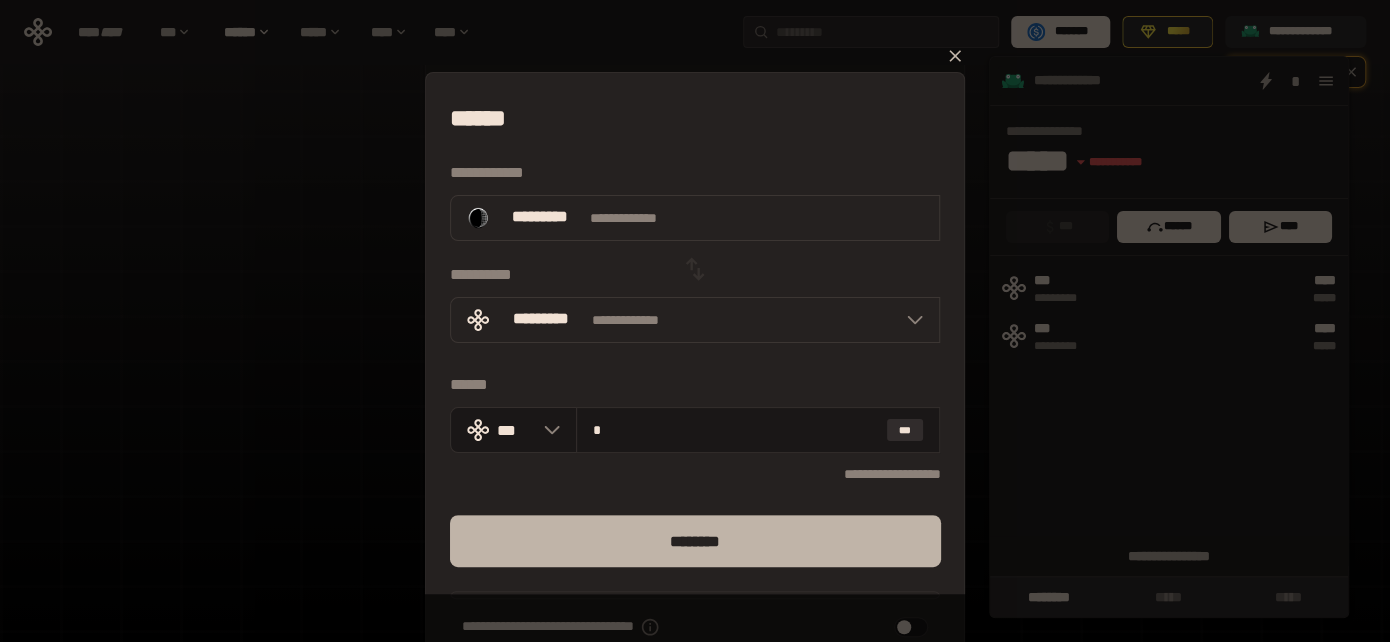 click on "********" at bounding box center (695, 541) 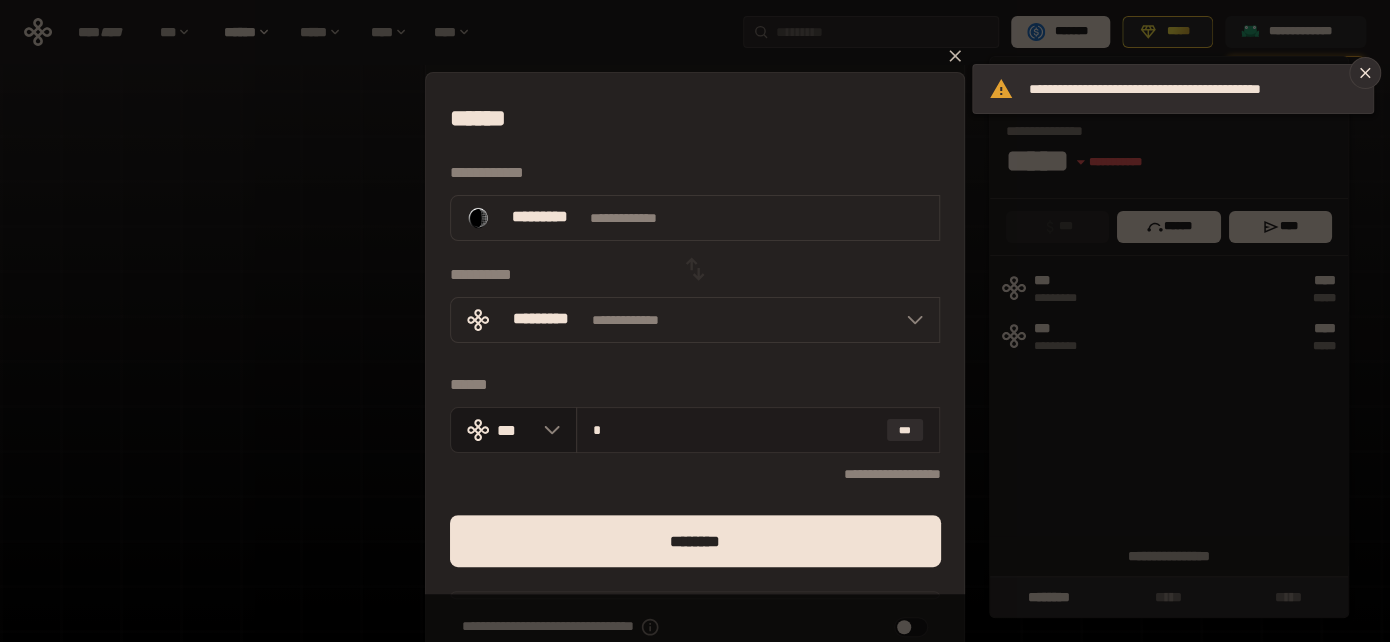 click on "* ***" at bounding box center [758, 430] 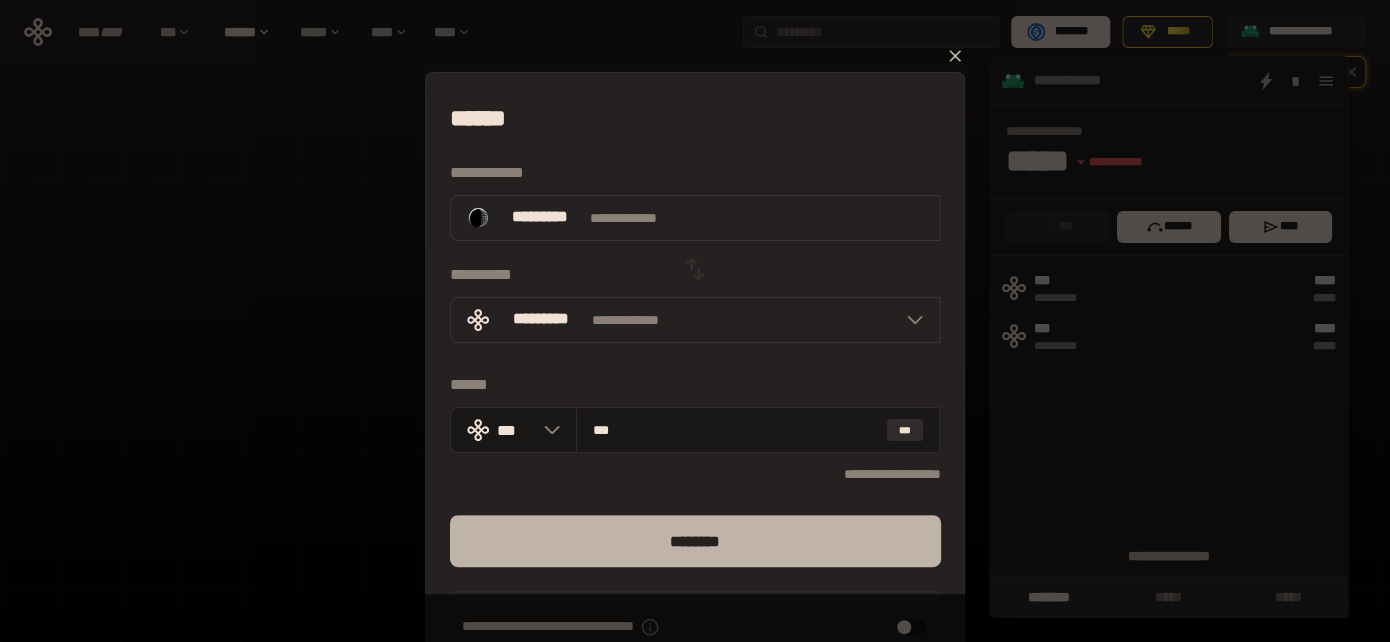 type on "***" 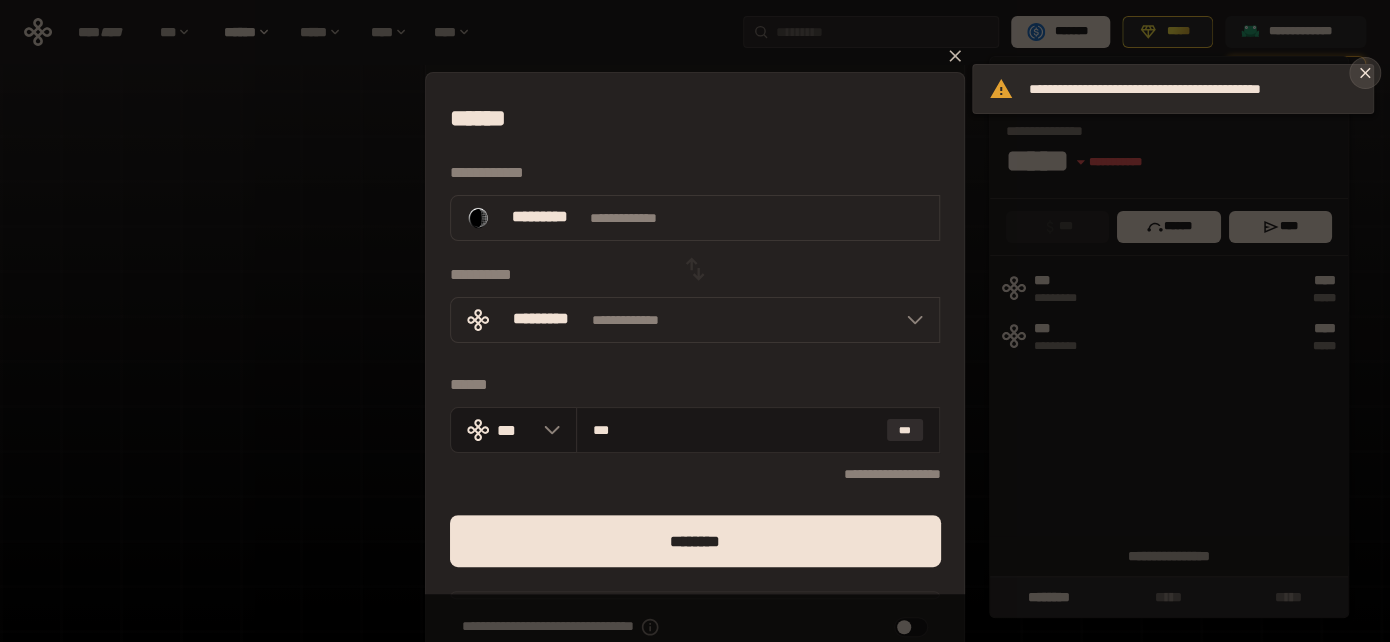 click 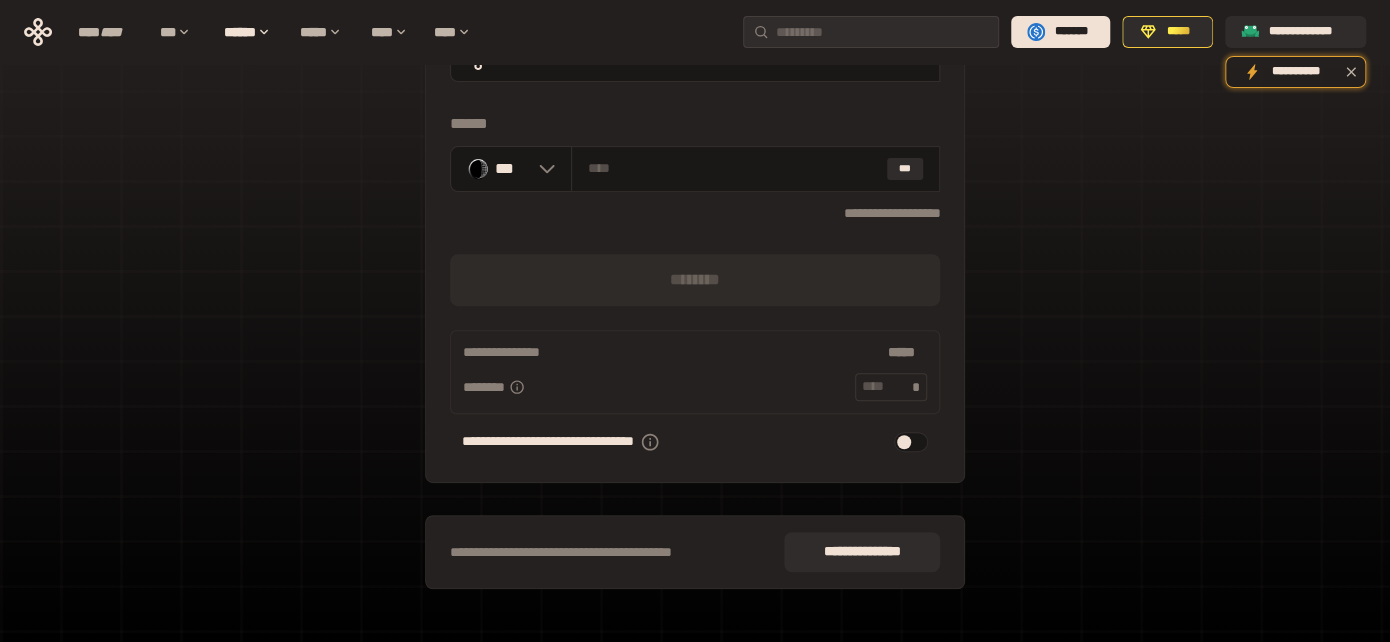 scroll, scrollTop: 269, scrollLeft: 0, axis: vertical 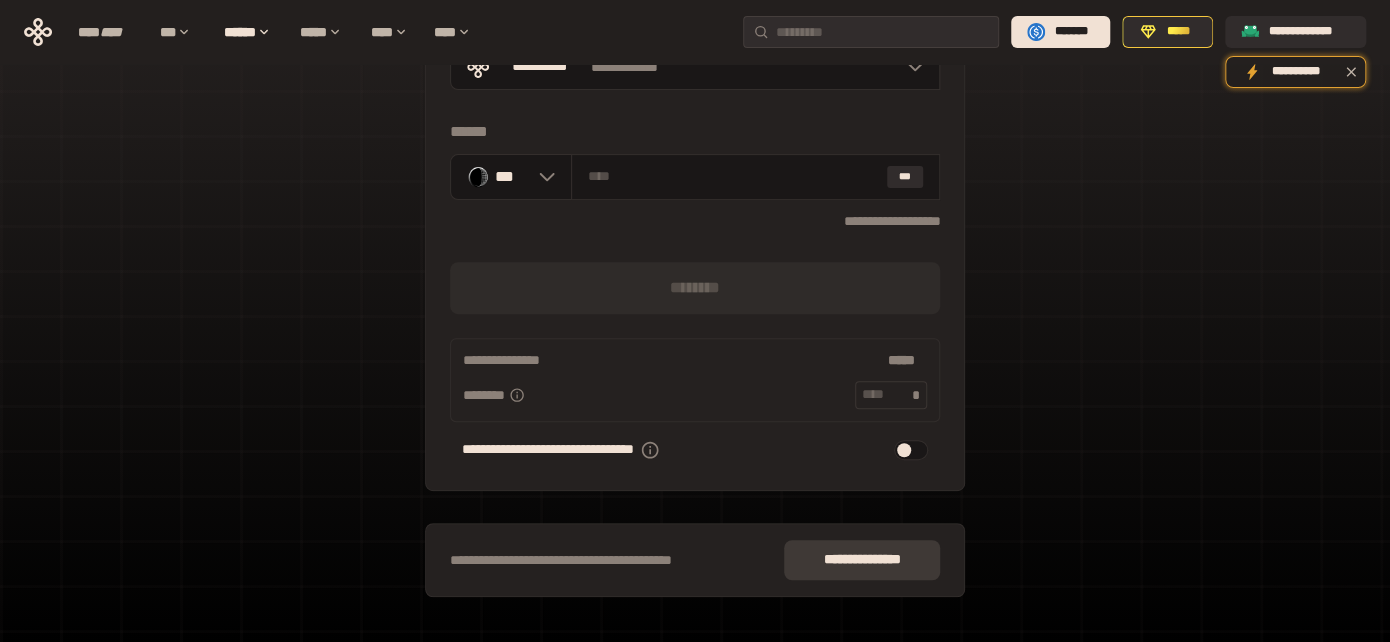 click on "**** **** * ***" at bounding box center [862, 560] 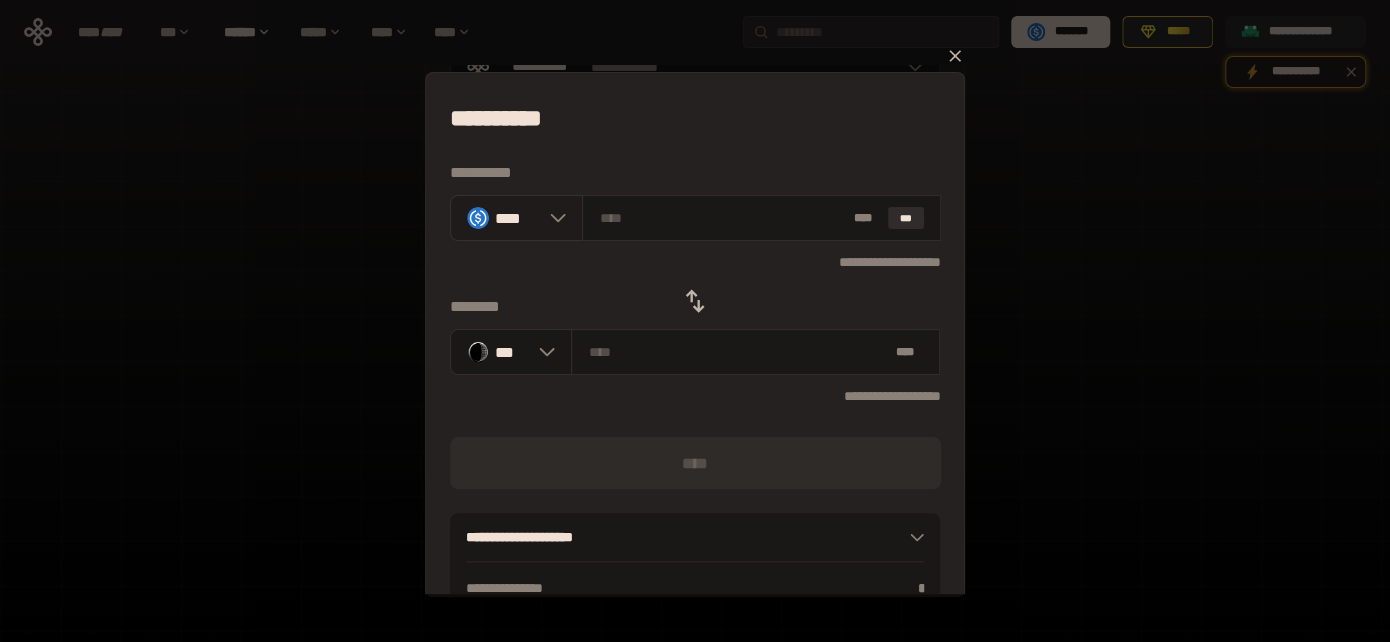 click at bounding box center (553, 218) 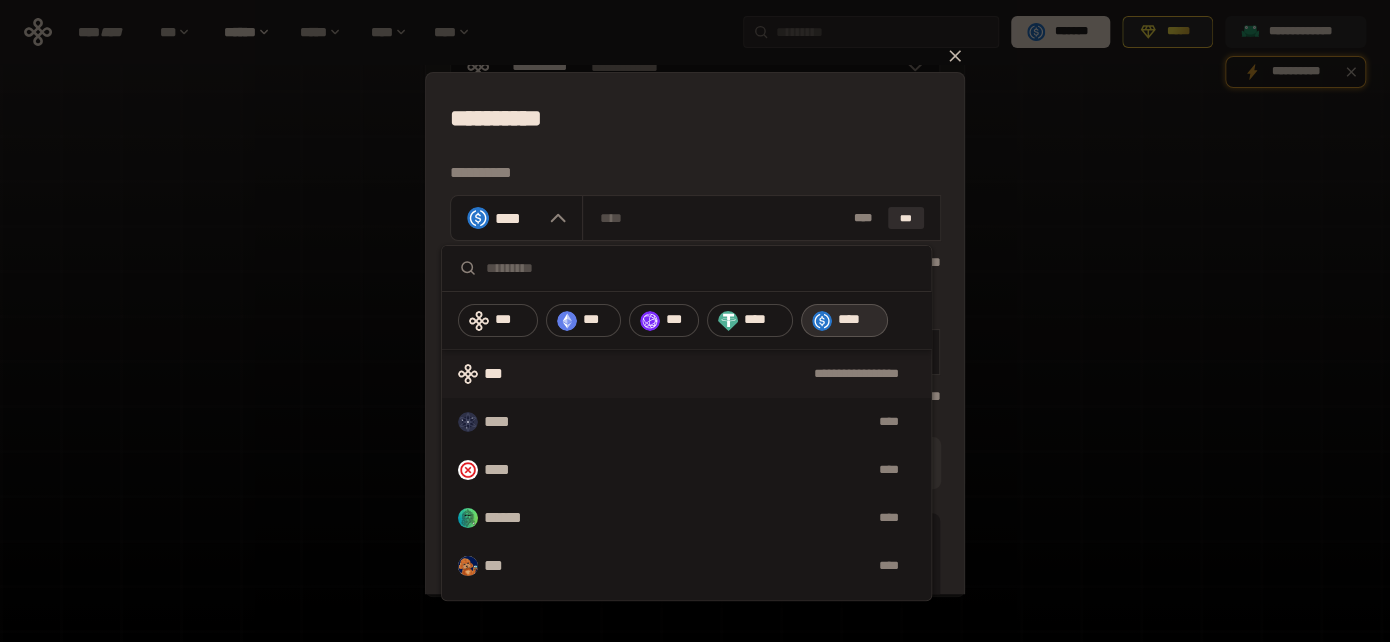 click on "***" at bounding box center (502, 374) 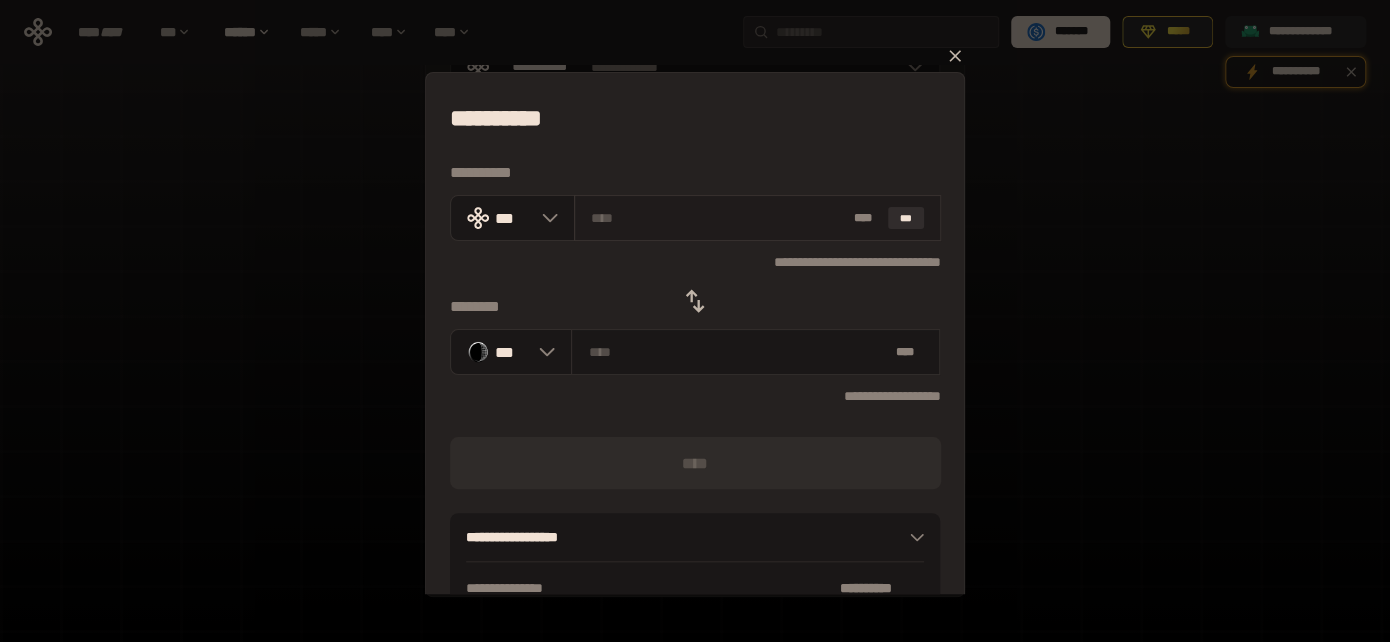click at bounding box center [718, 218] 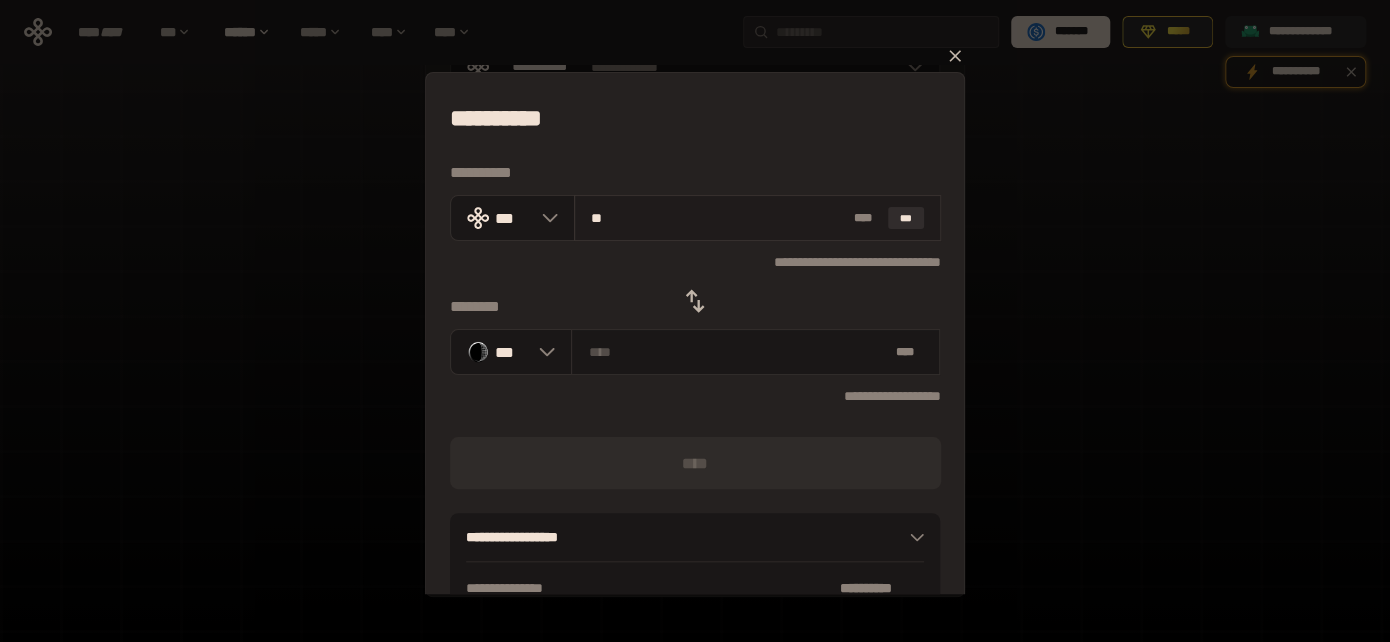 type on "***" 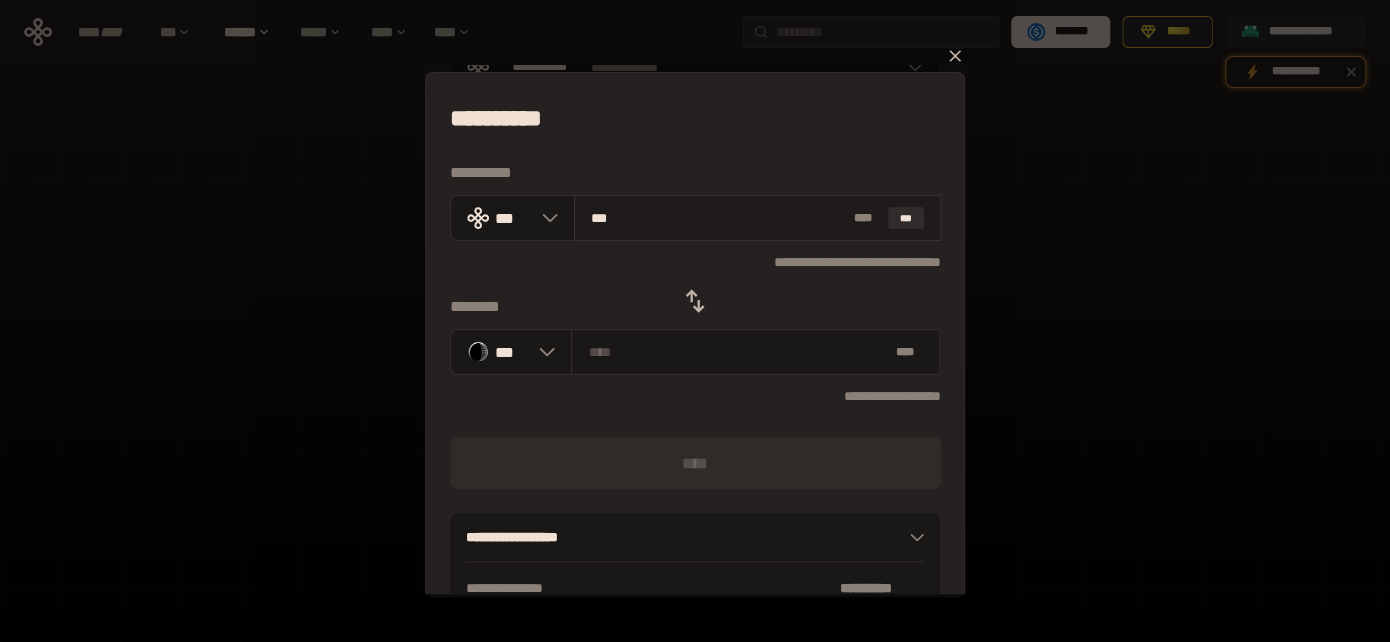 type on "**********" 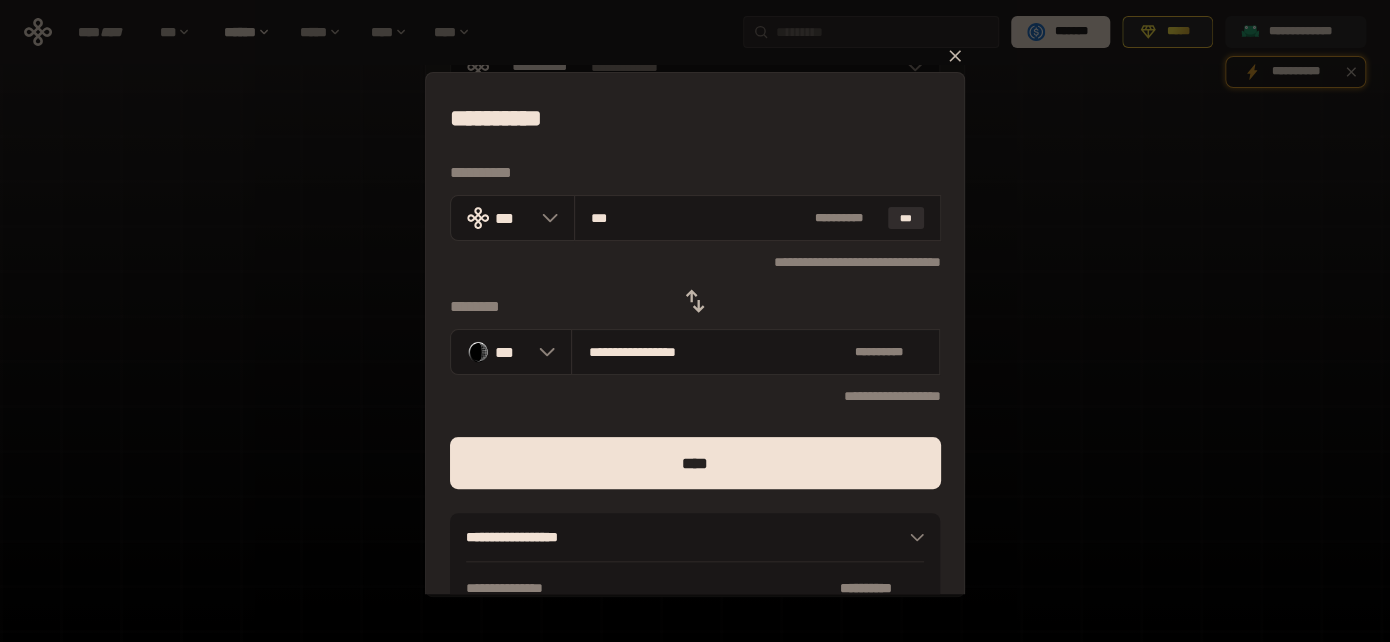 type on "**" 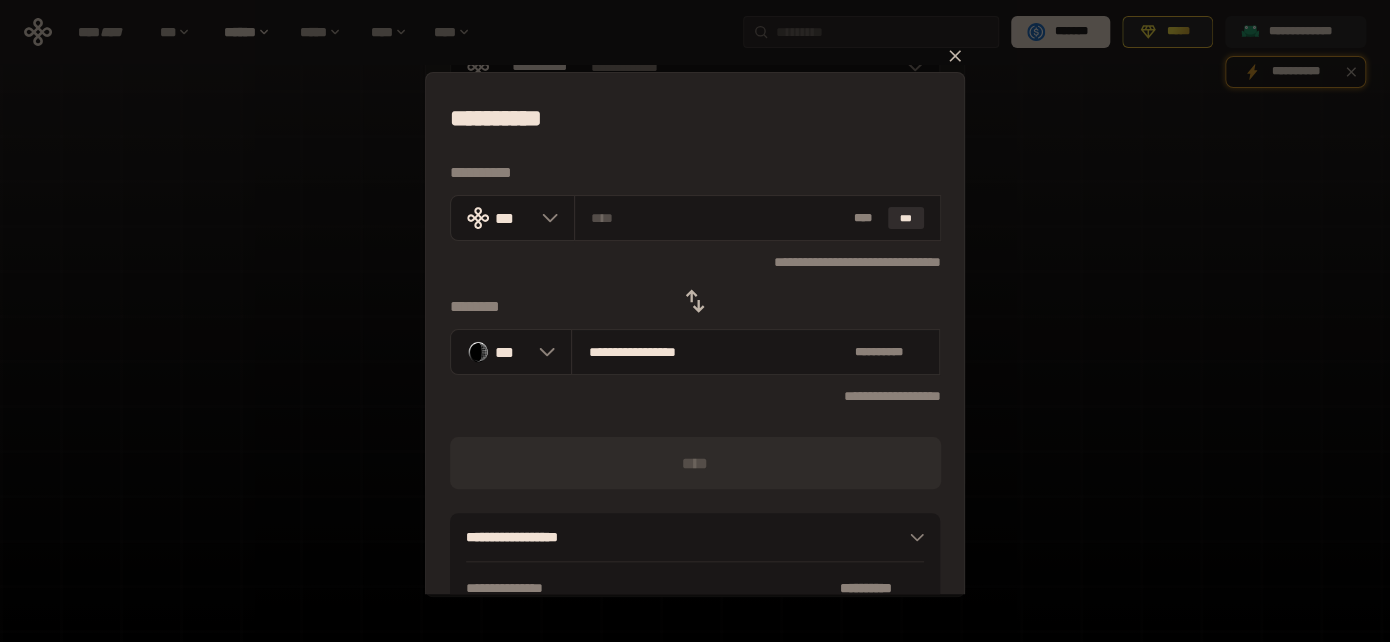 type on "*" 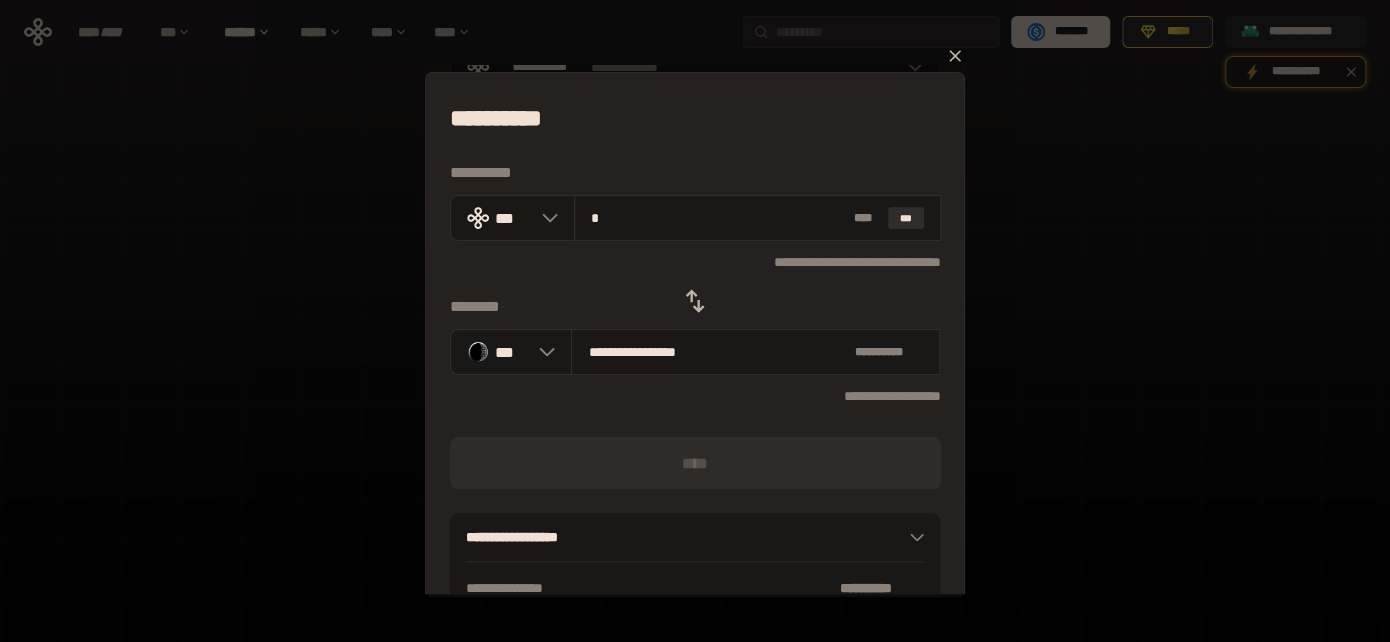 type on "**********" 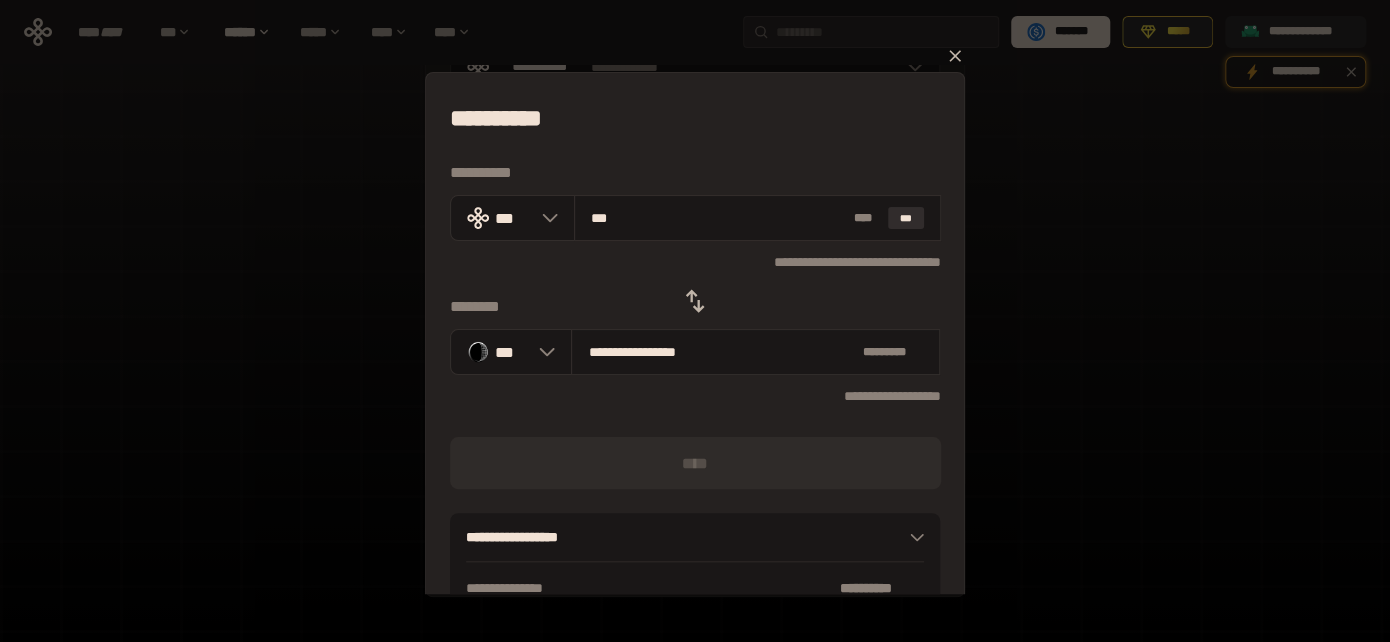 type on "****" 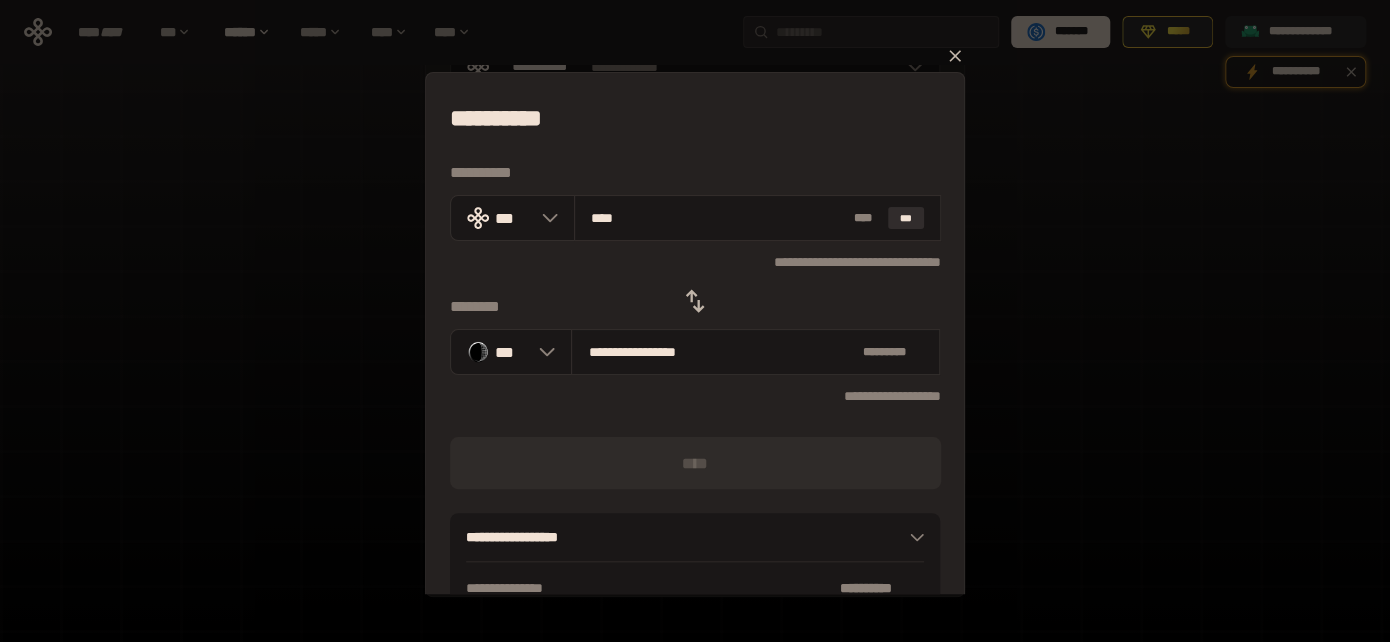 type on "**********" 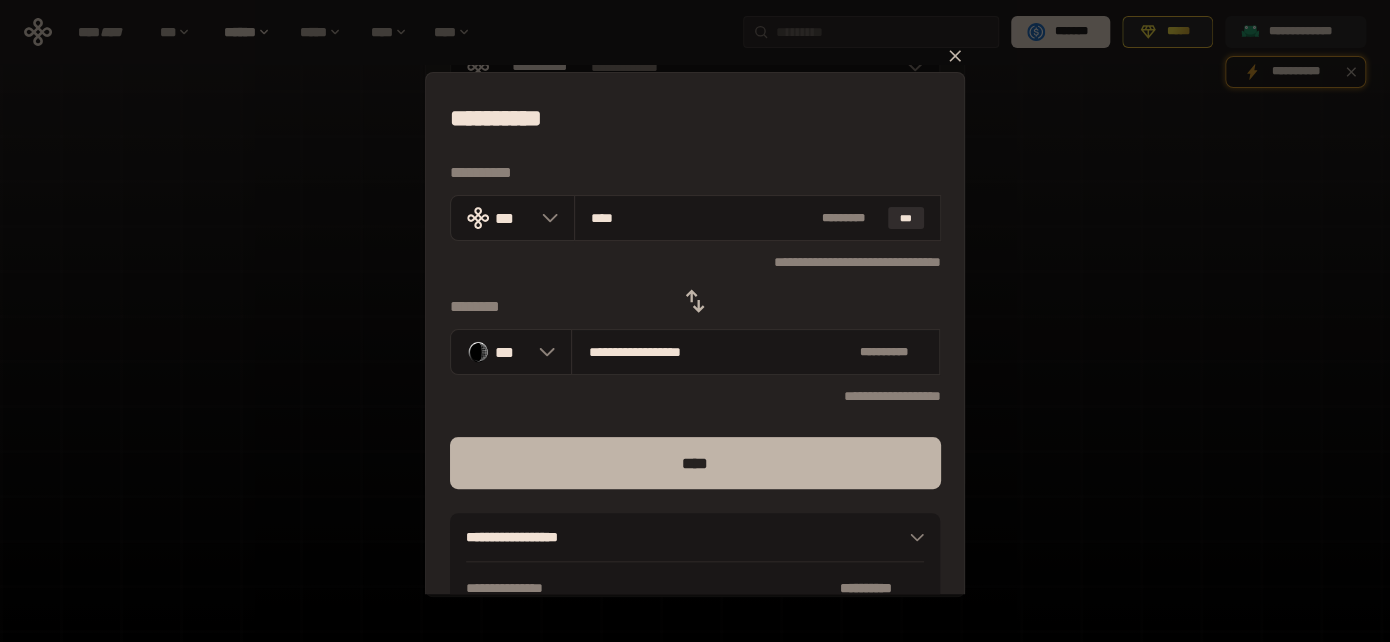 type on "****" 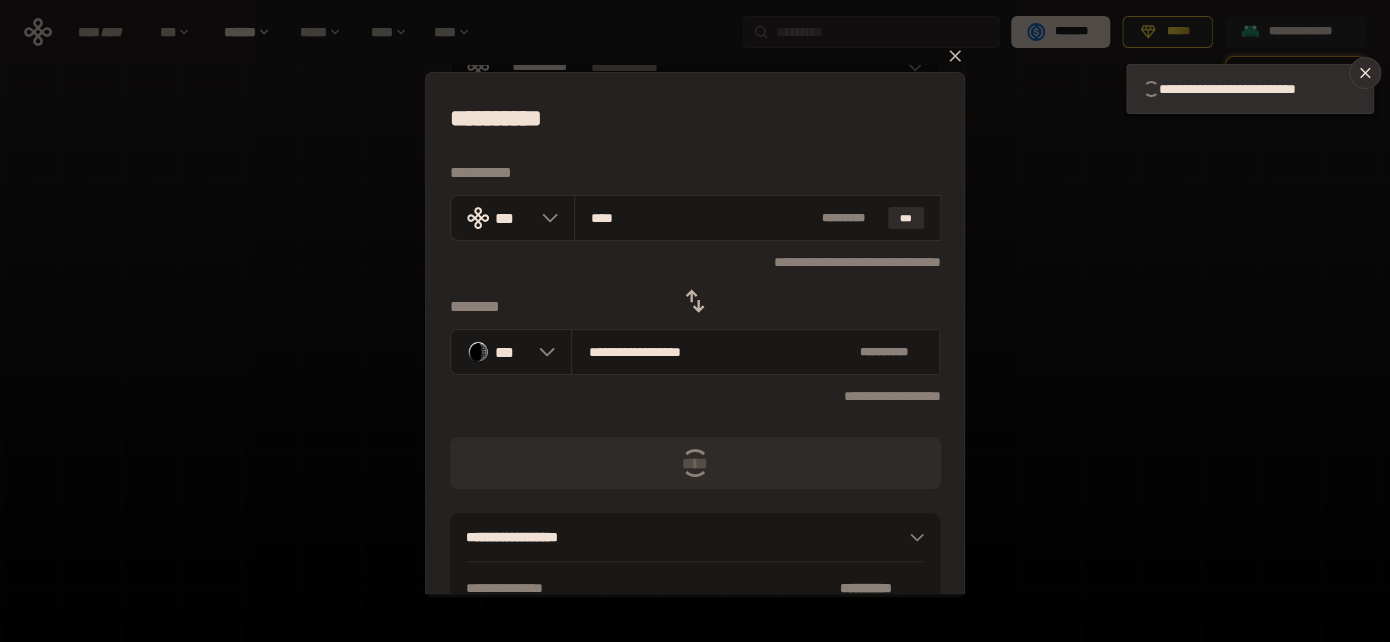 type 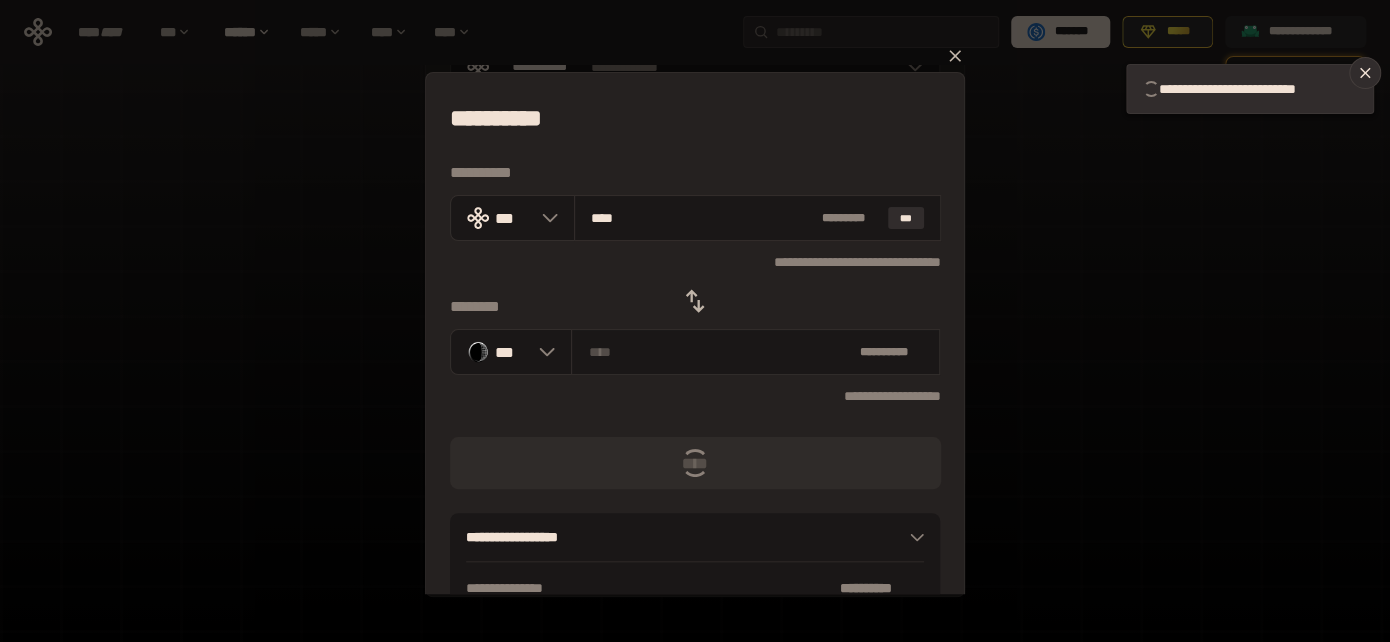 type 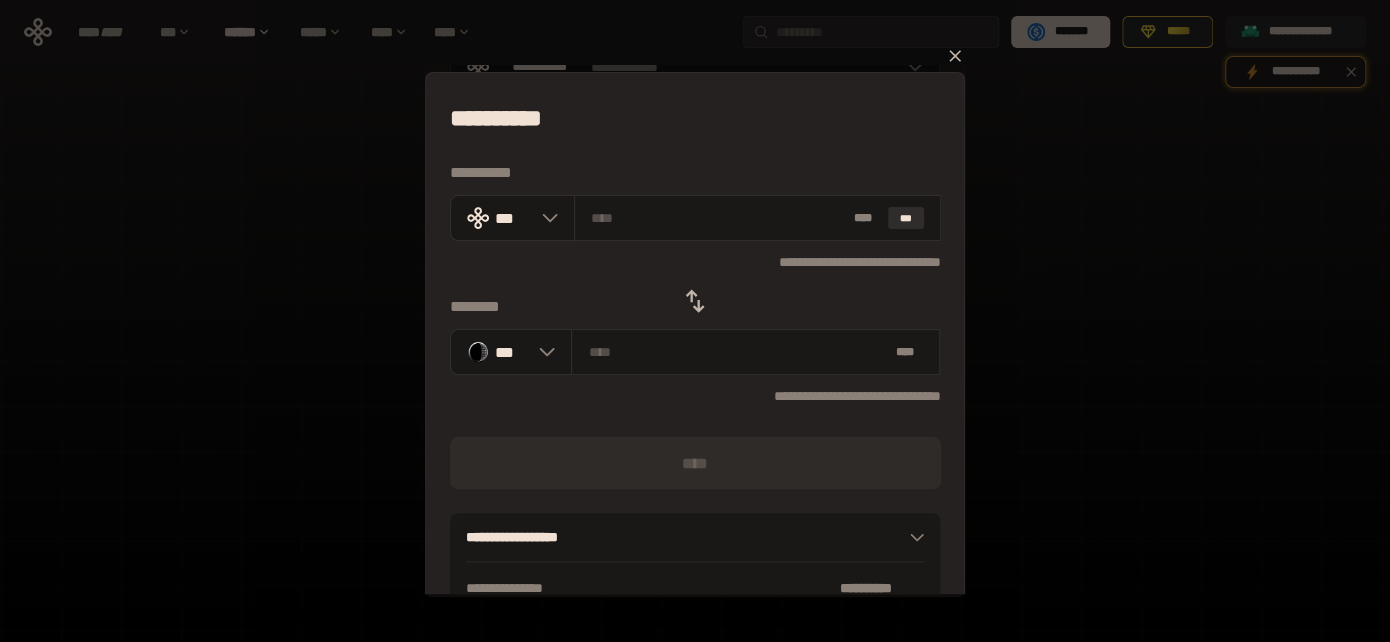 click on "**********" at bounding box center (695, 321) 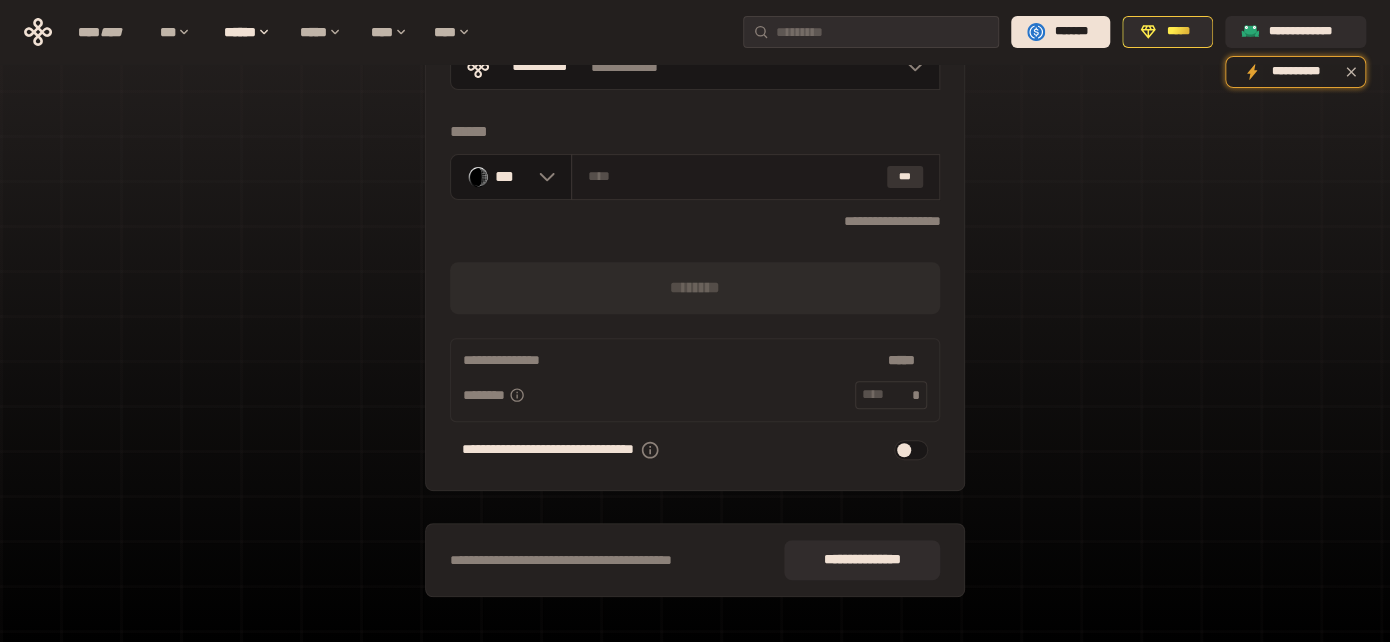click on "***" at bounding box center (905, 177) 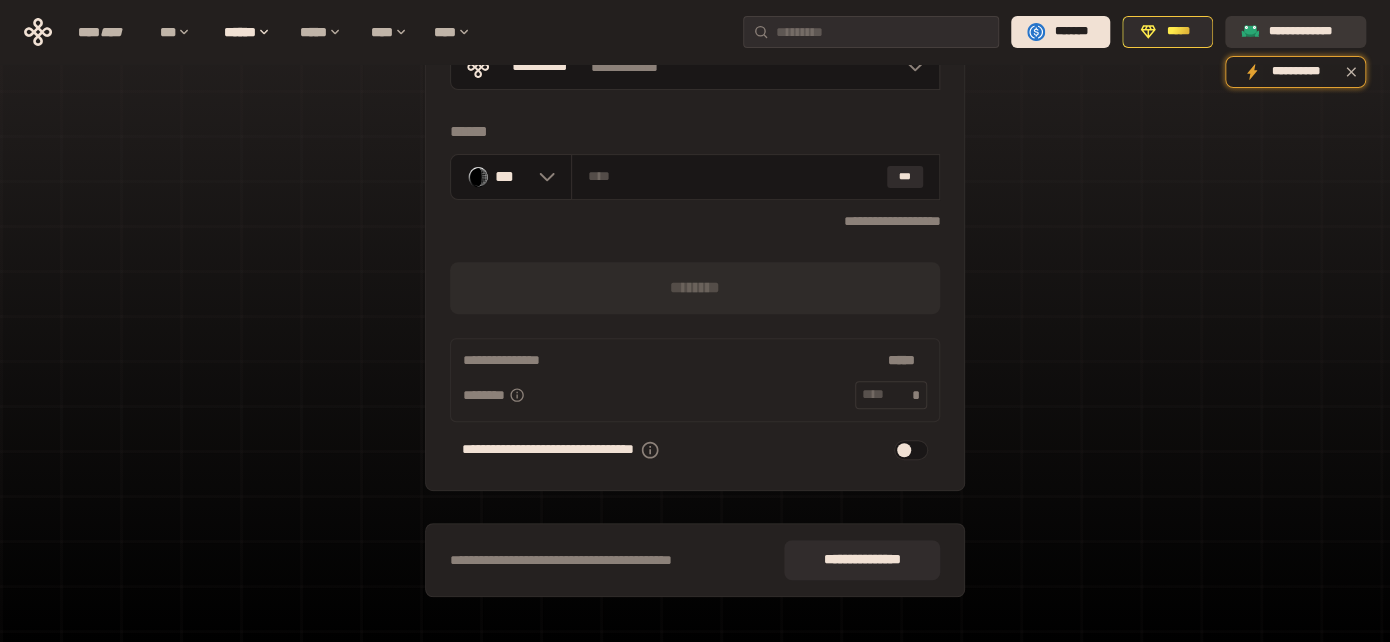 click on "**********" at bounding box center [1309, 32] 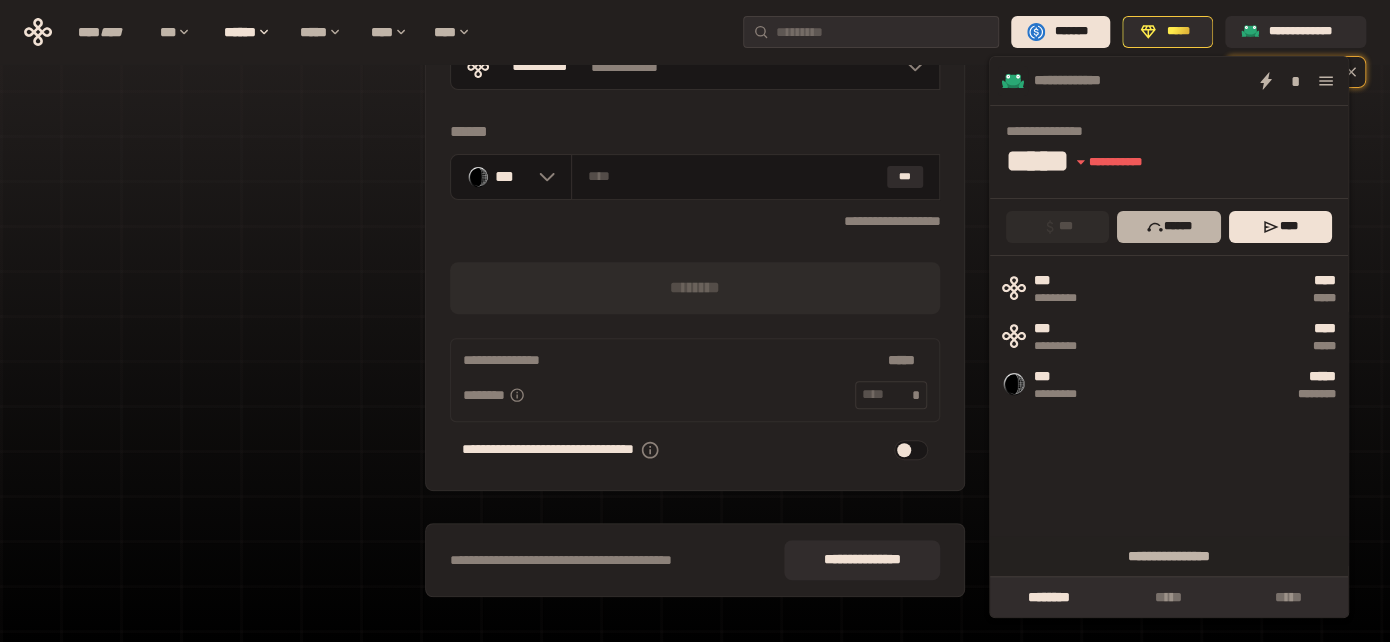 click on "******" at bounding box center [1169, 227] 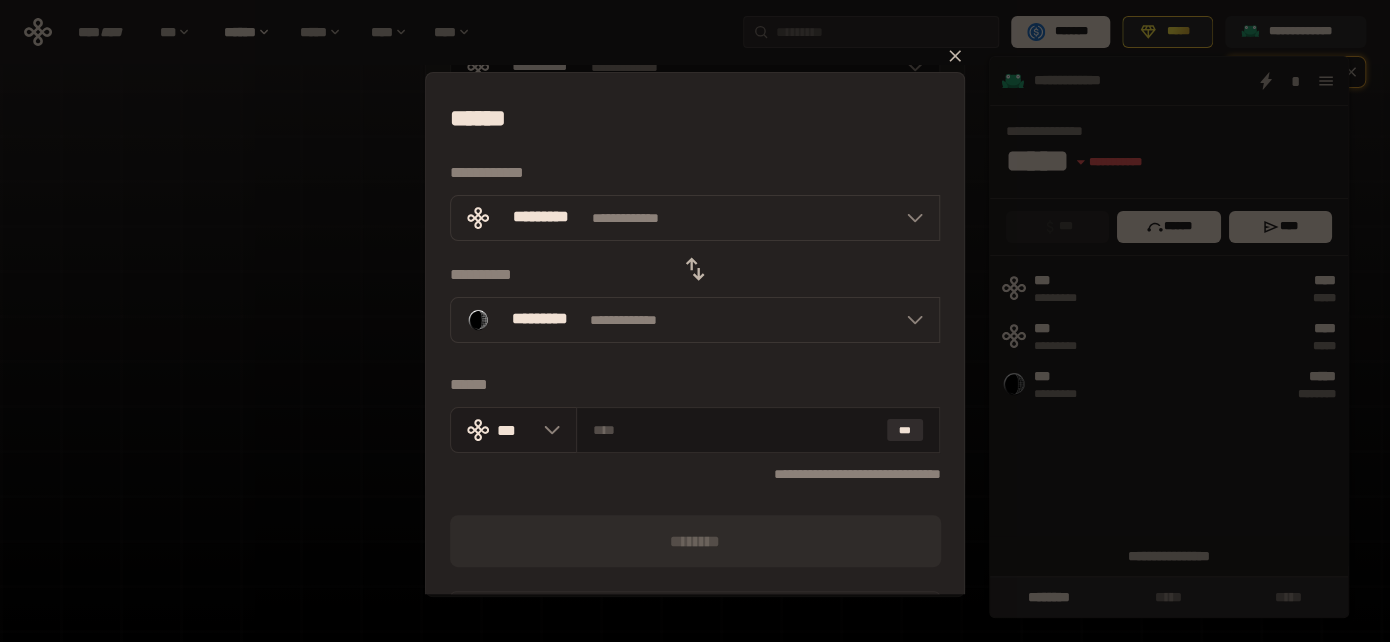 click on "***" at bounding box center (513, 430) 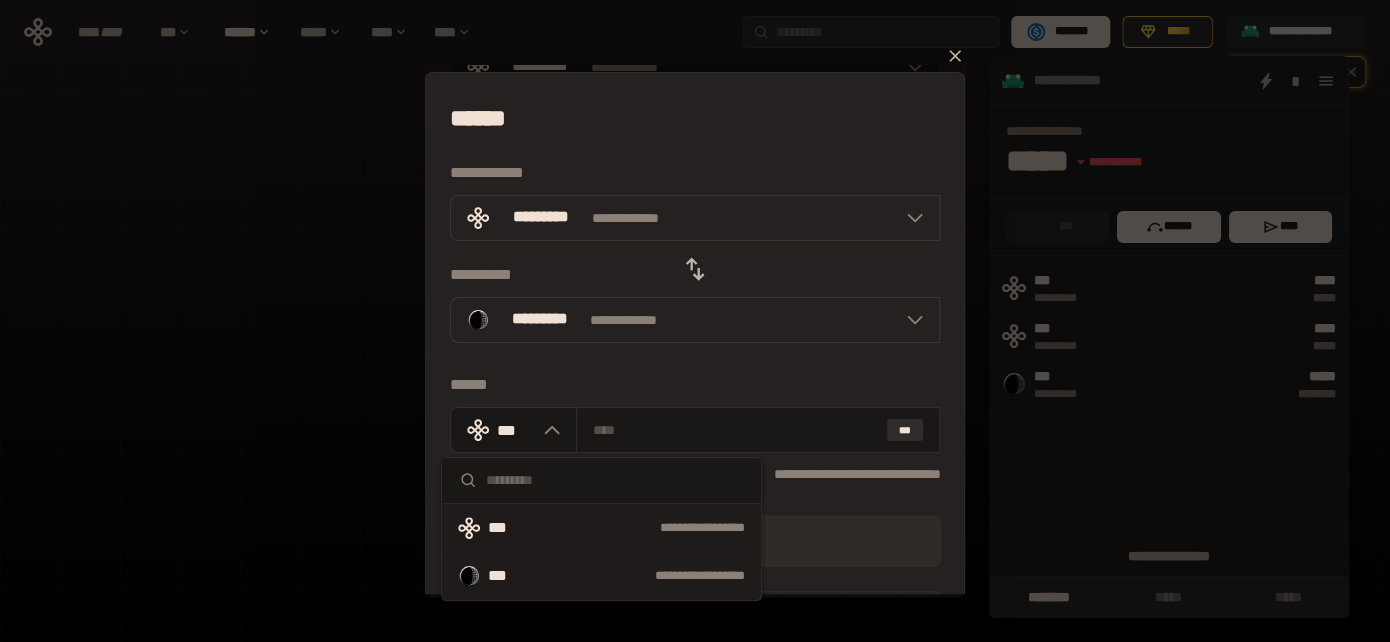 click on "**********" at bounding box center [601, 576] 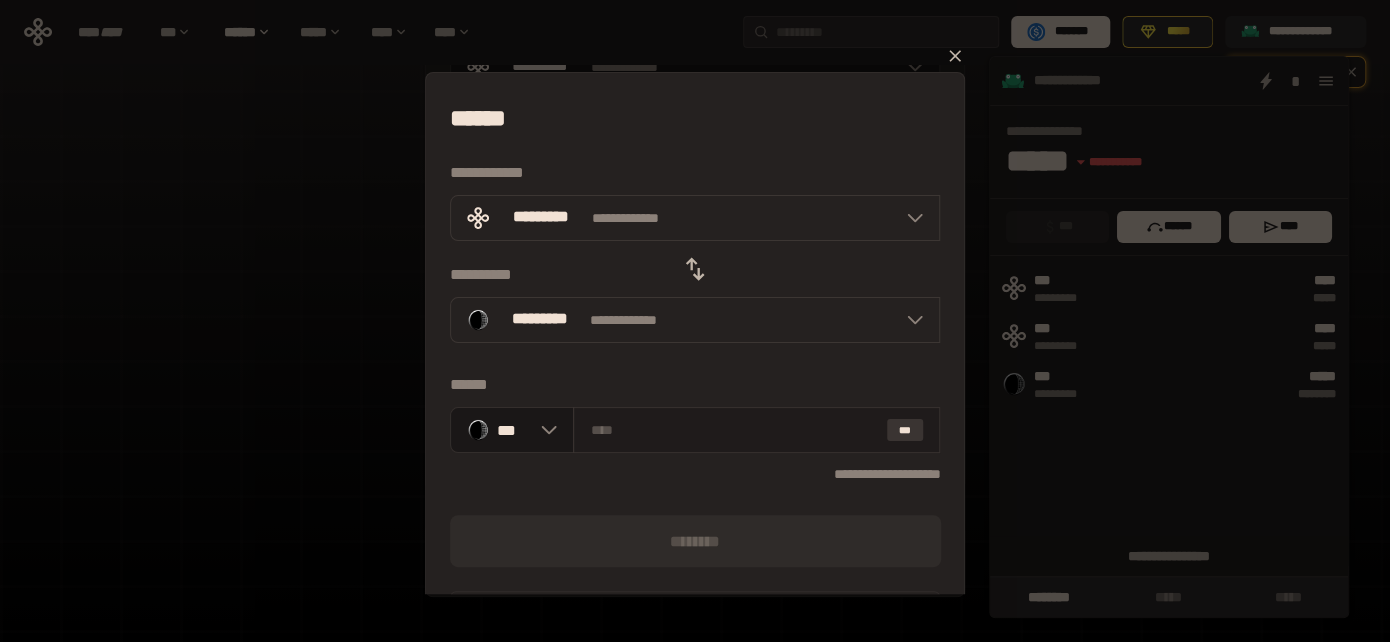 click on "***" at bounding box center [905, 430] 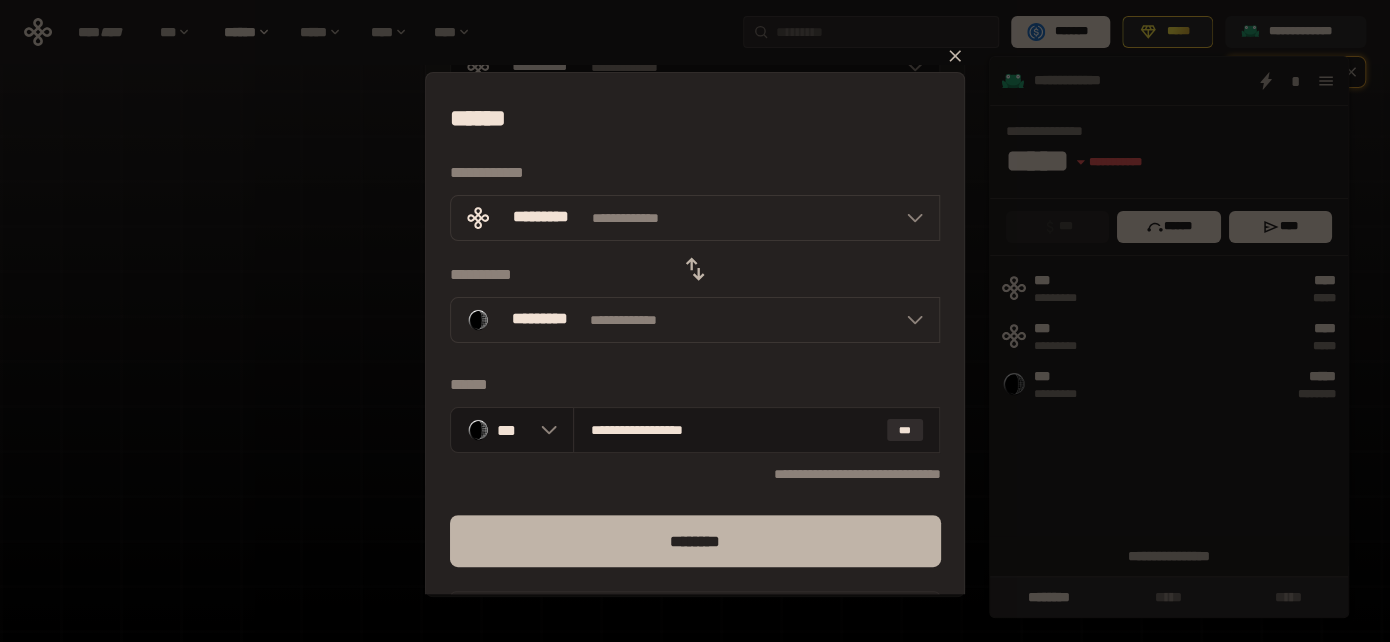click on "********" at bounding box center (695, 541) 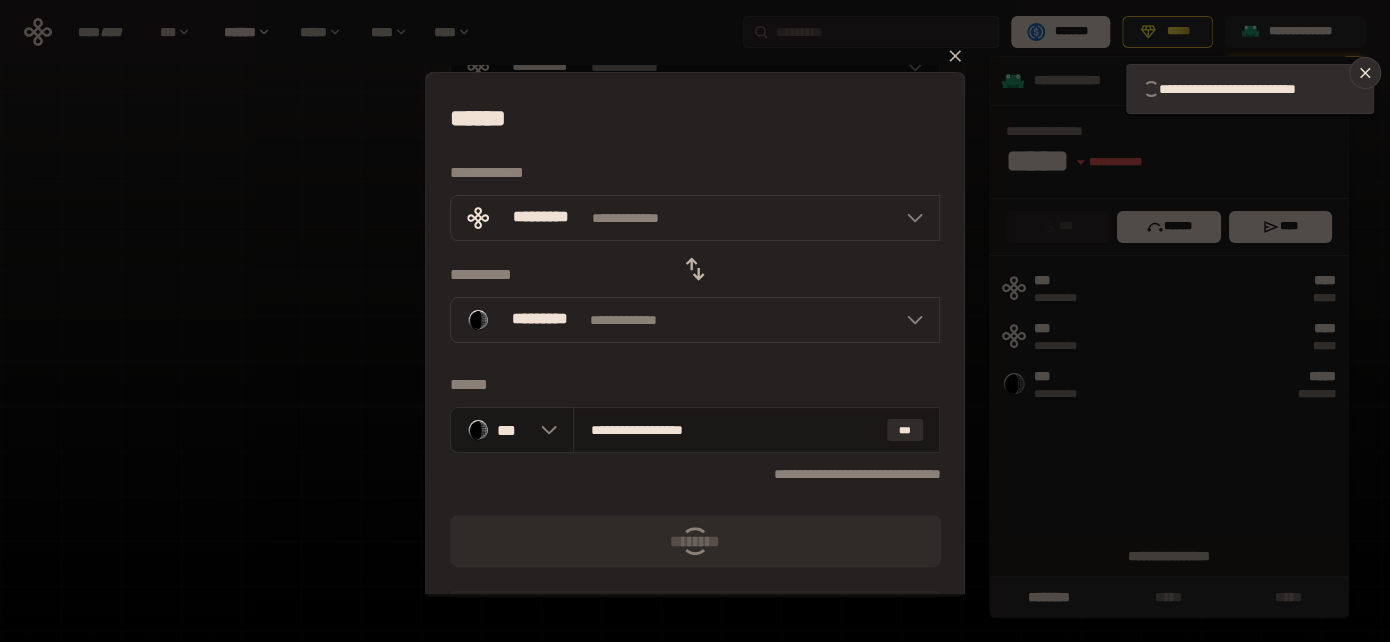 type 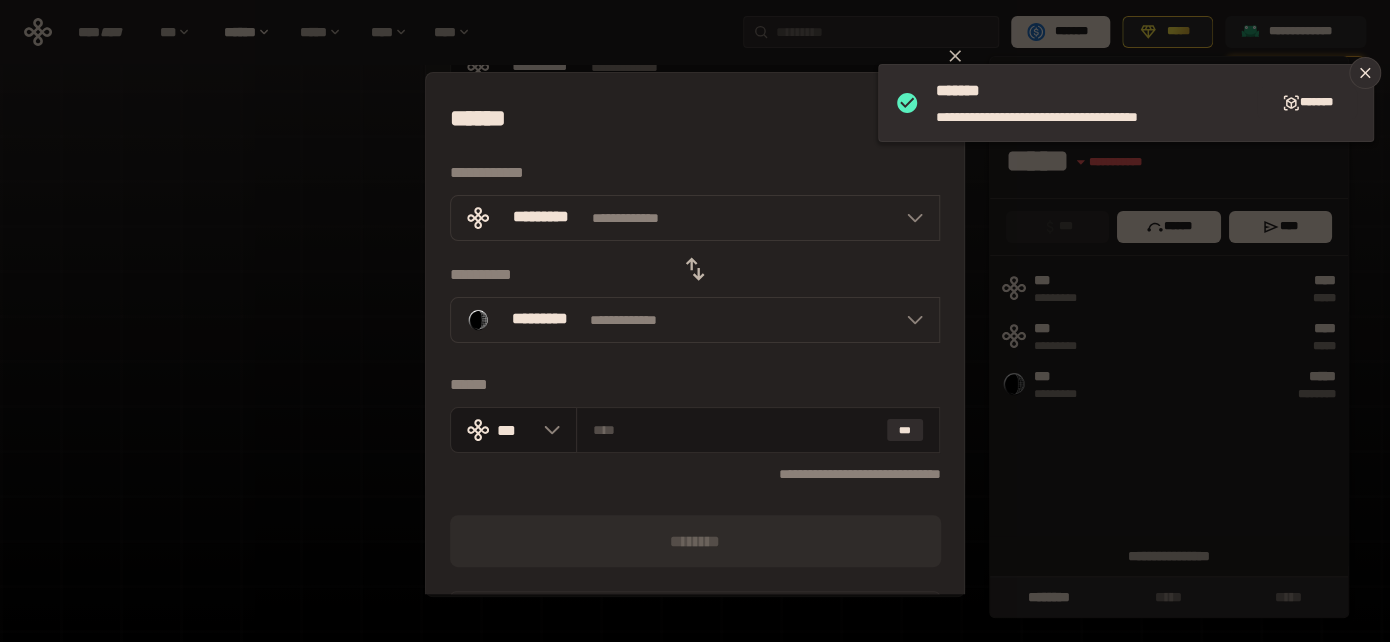click 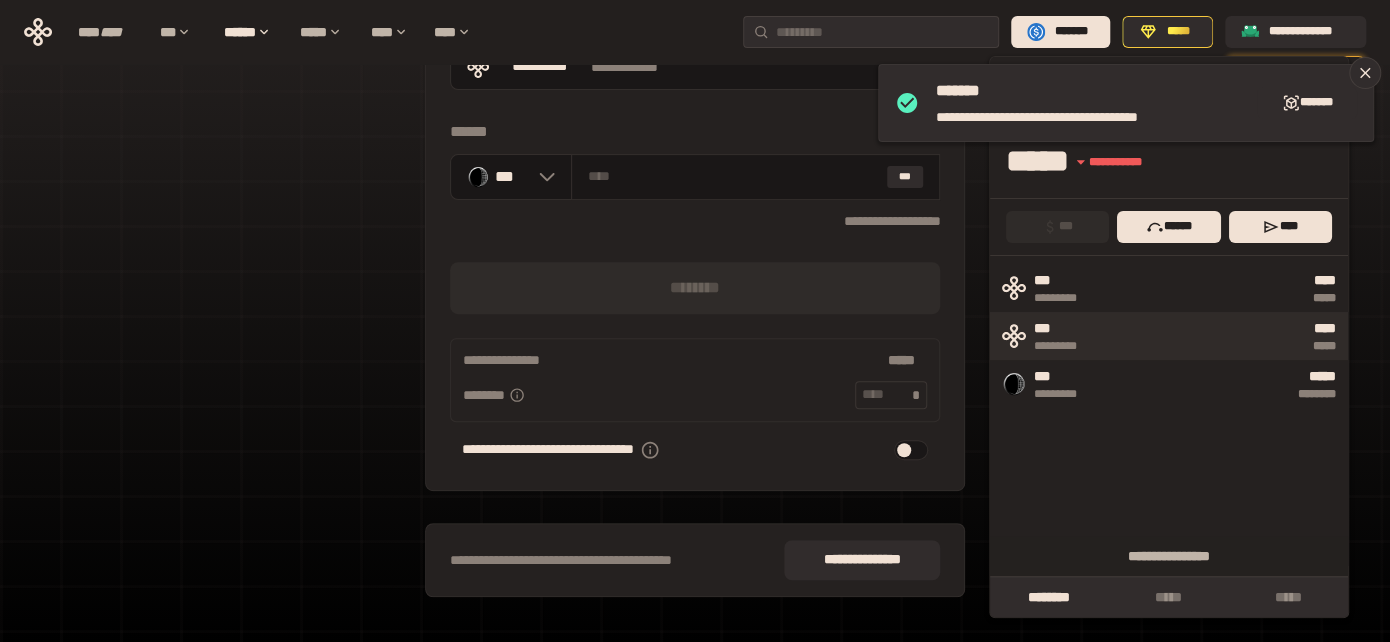 click on "*****" at bounding box center (1220, 346) 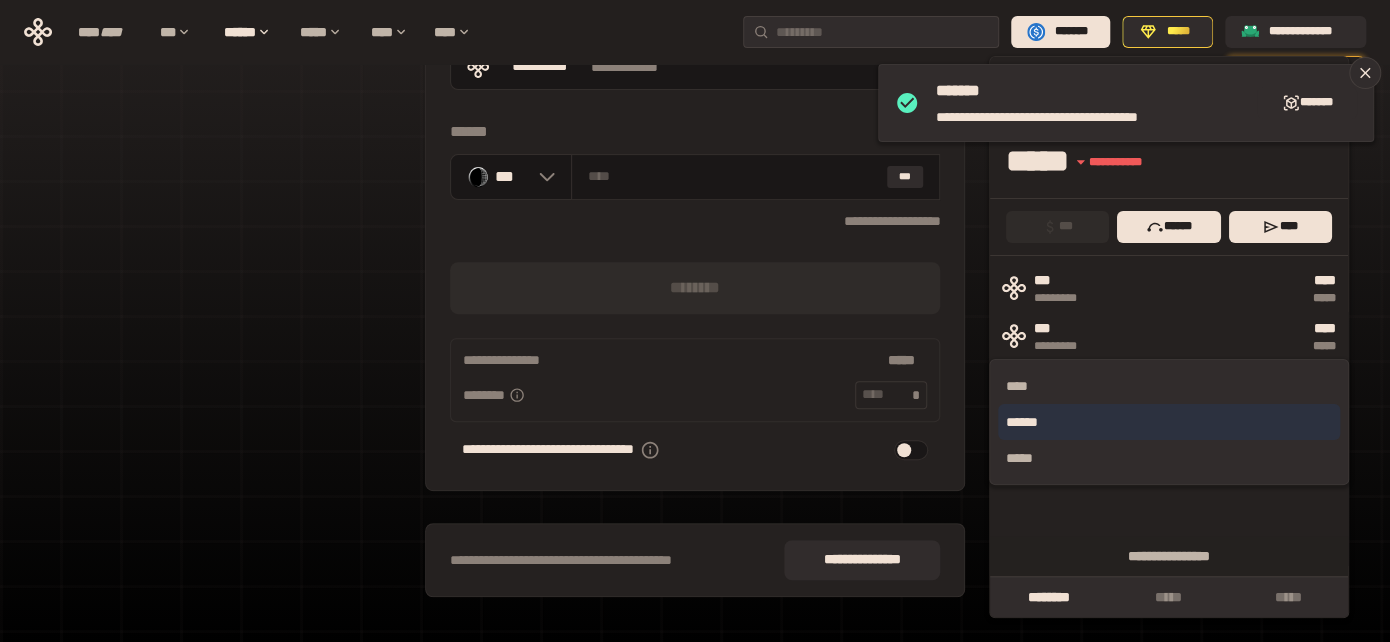 click on "******" at bounding box center (1169, 422) 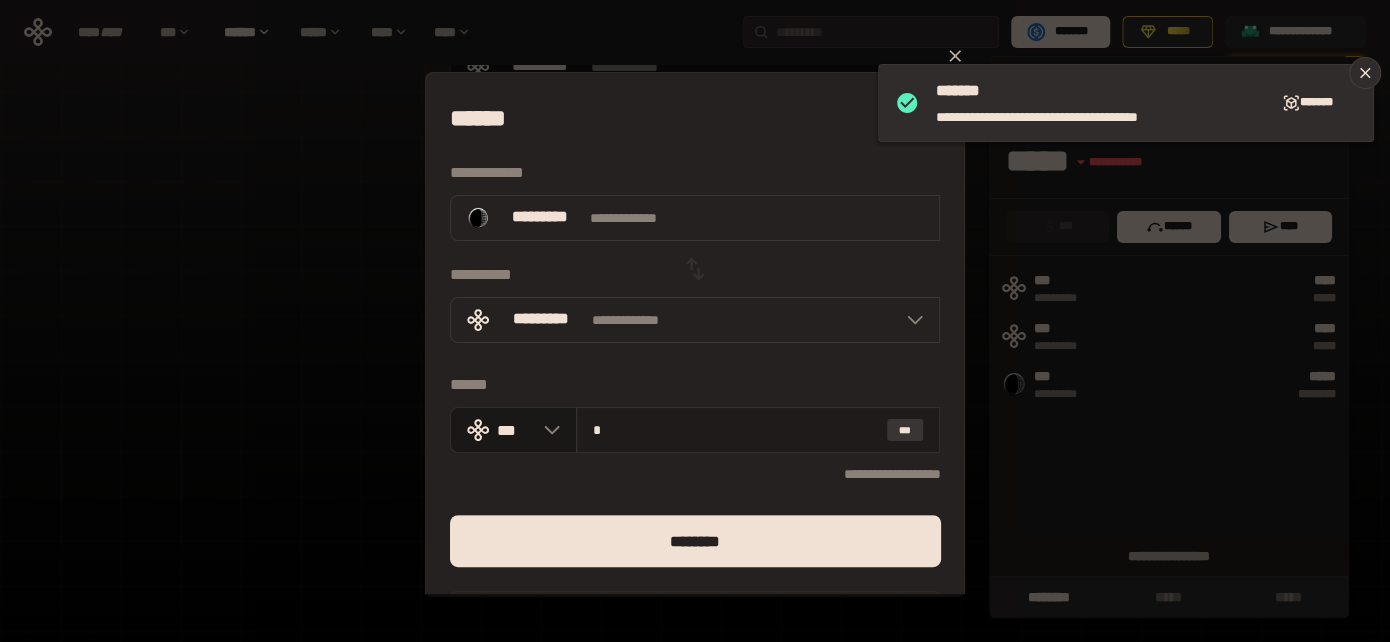 click on "***" at bounding box center (905, 430) 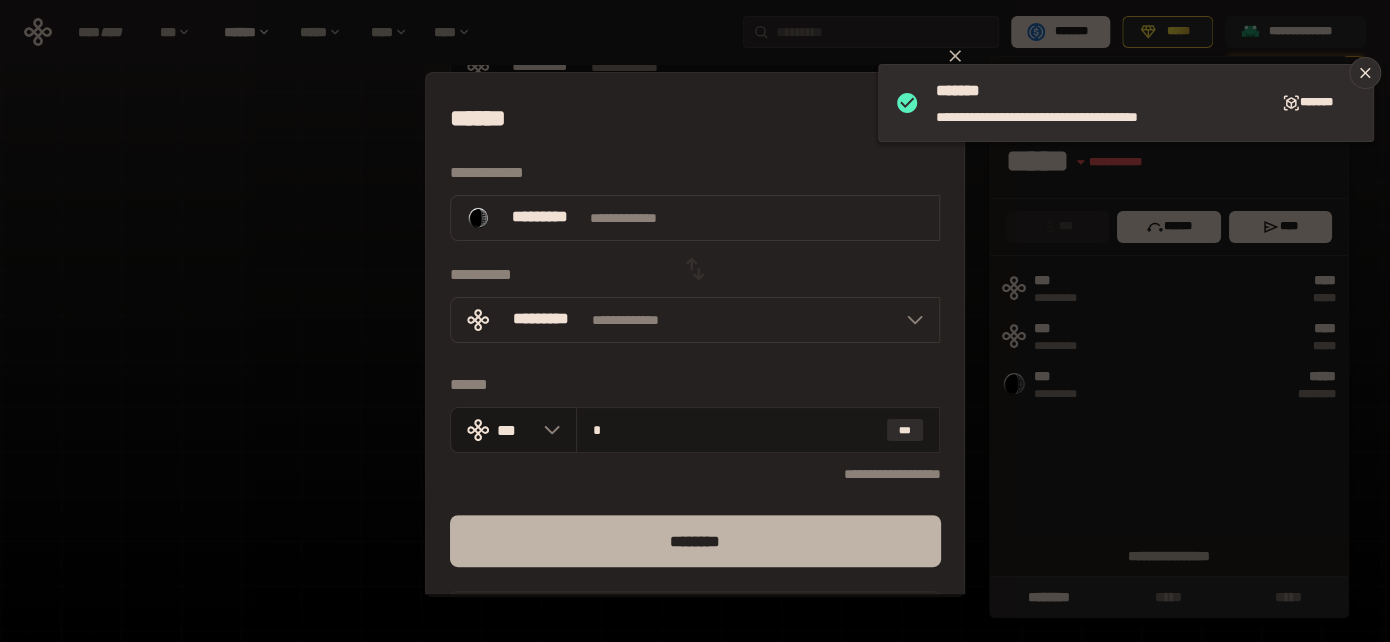 click on "********" at bounding box center (695, 541) 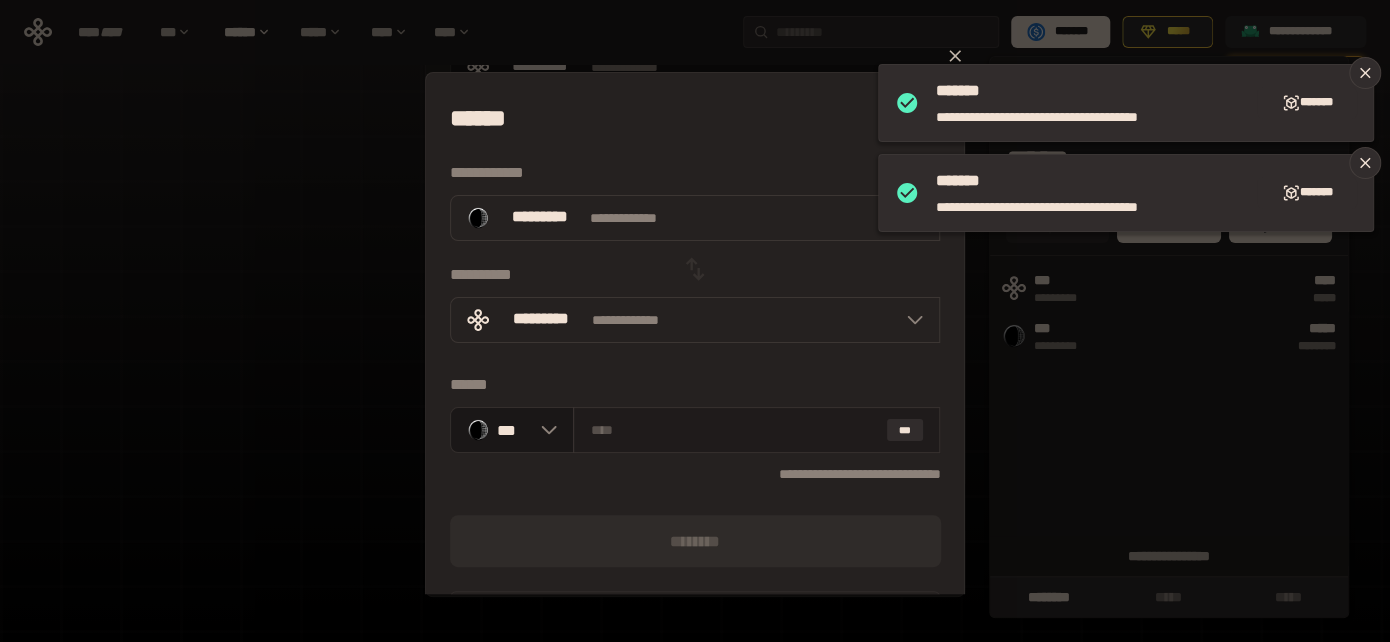 click at bounding box center (734, 430) 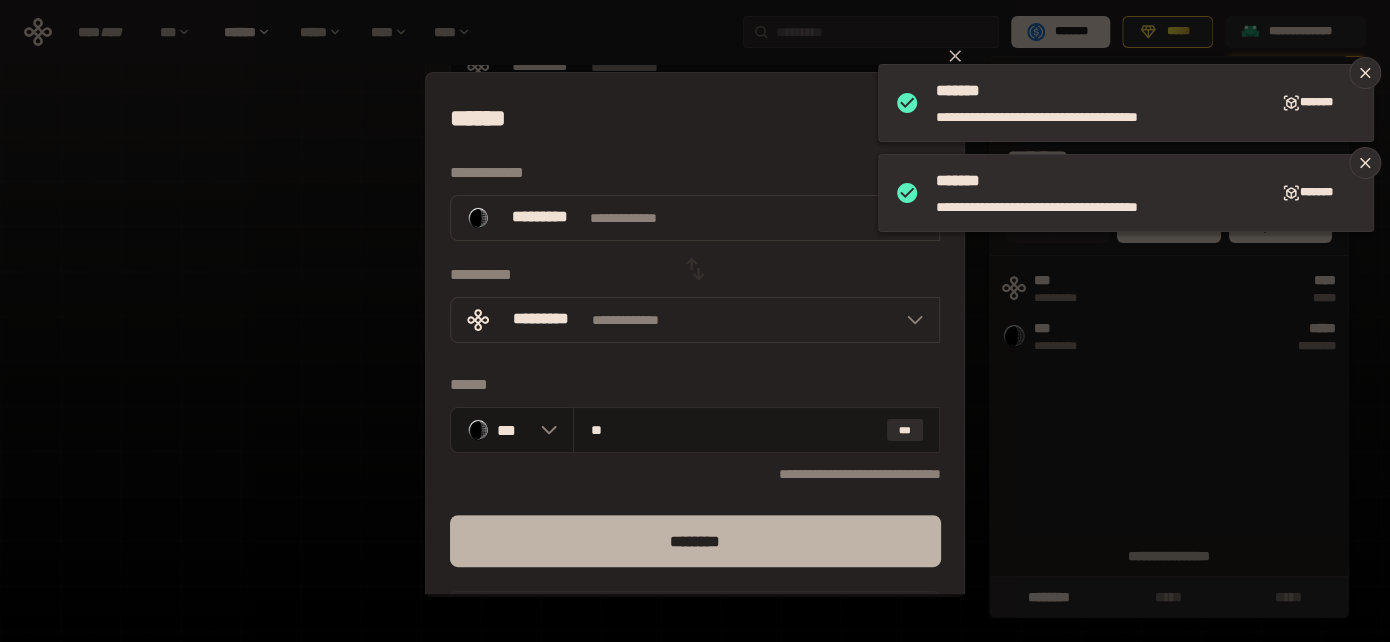 type on "**" 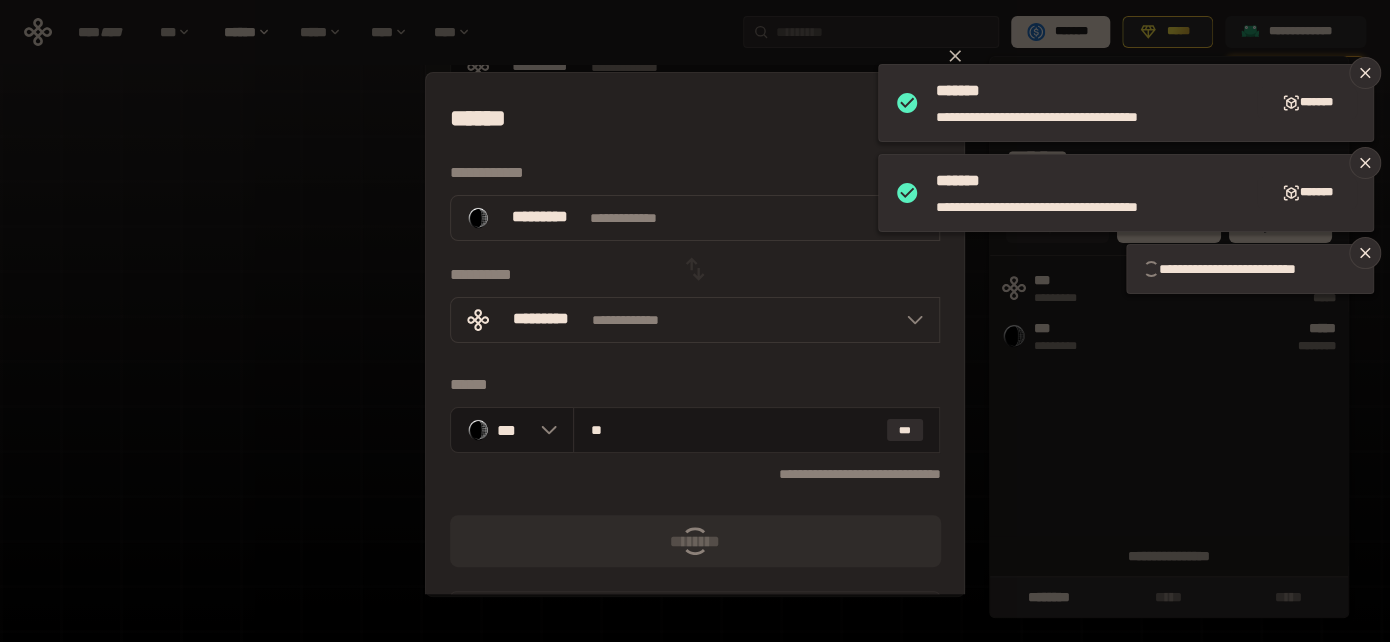 type 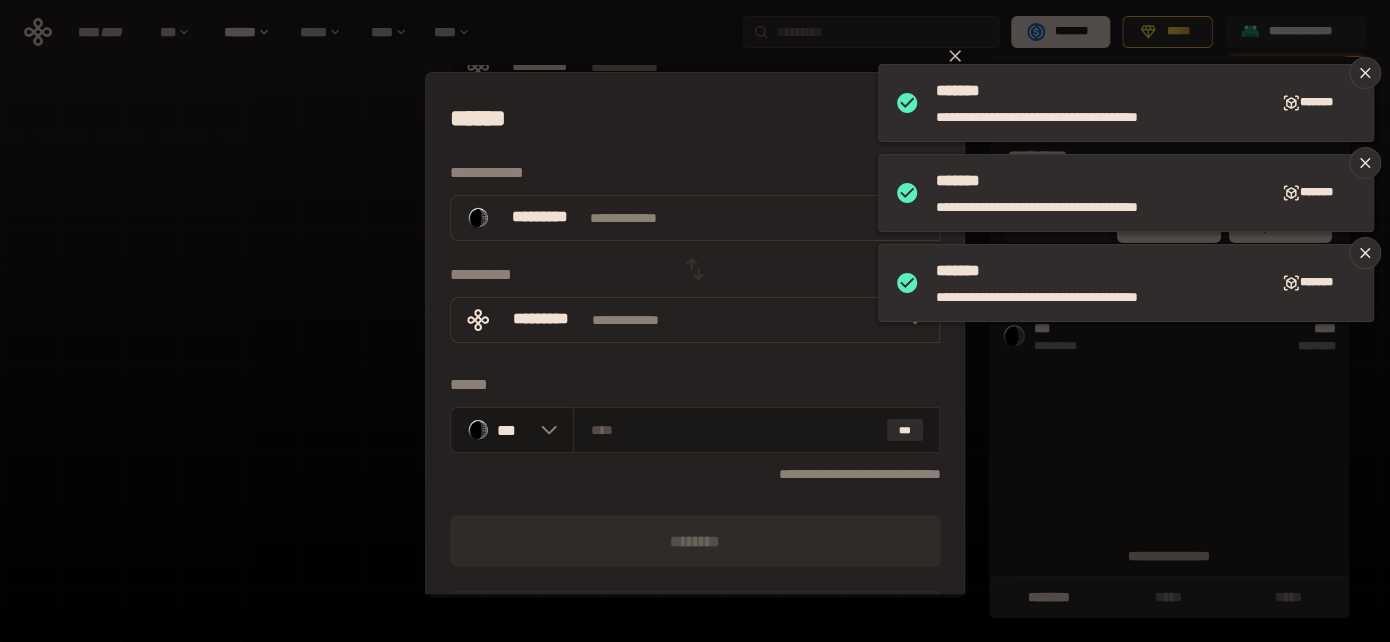 click on "**********" at bounding box center [695, 321] 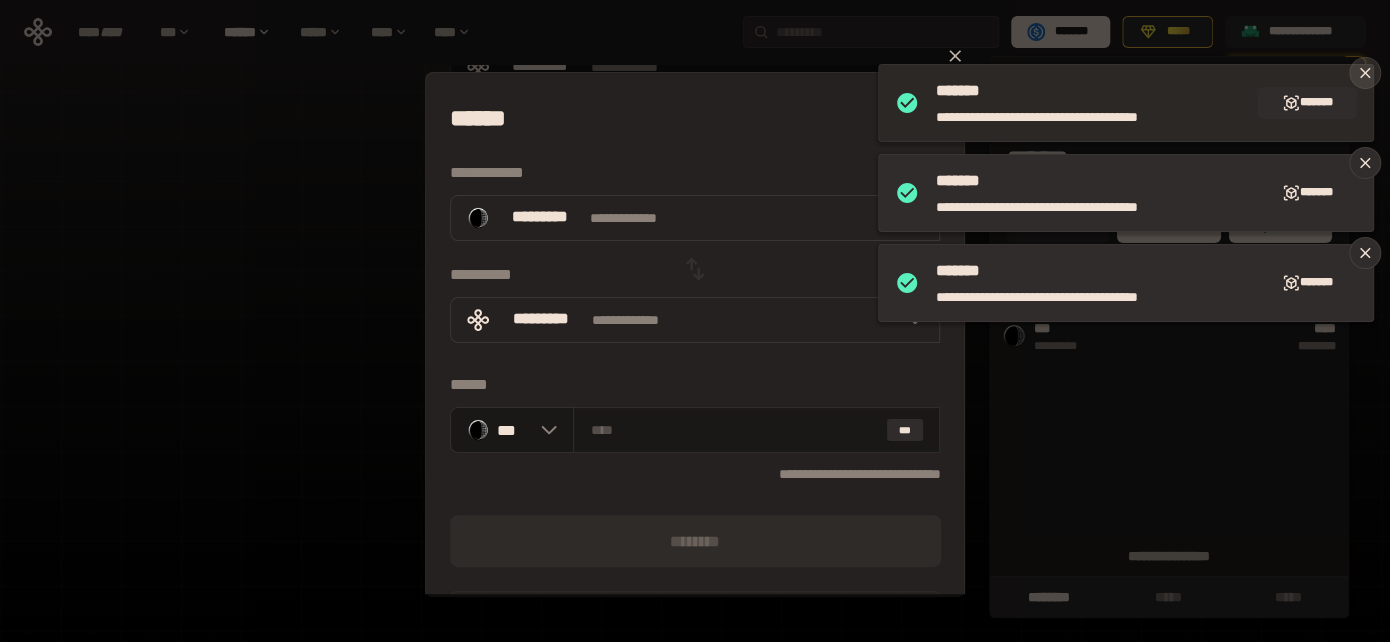 click 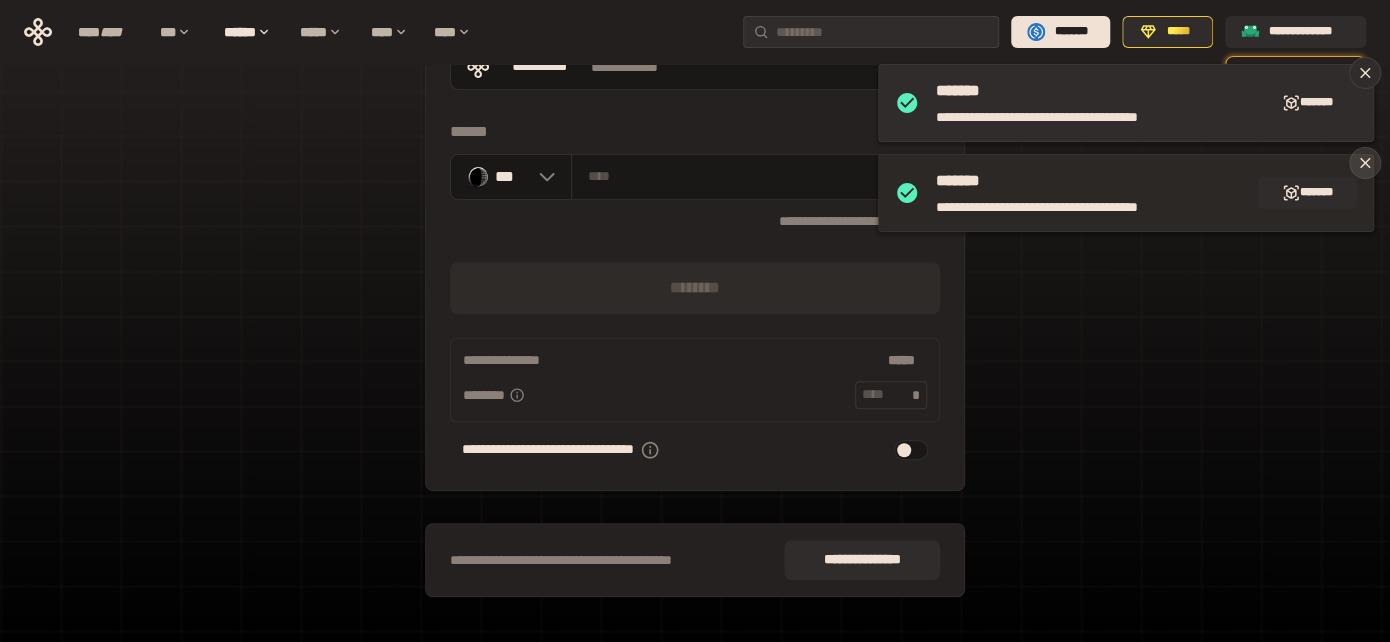 click 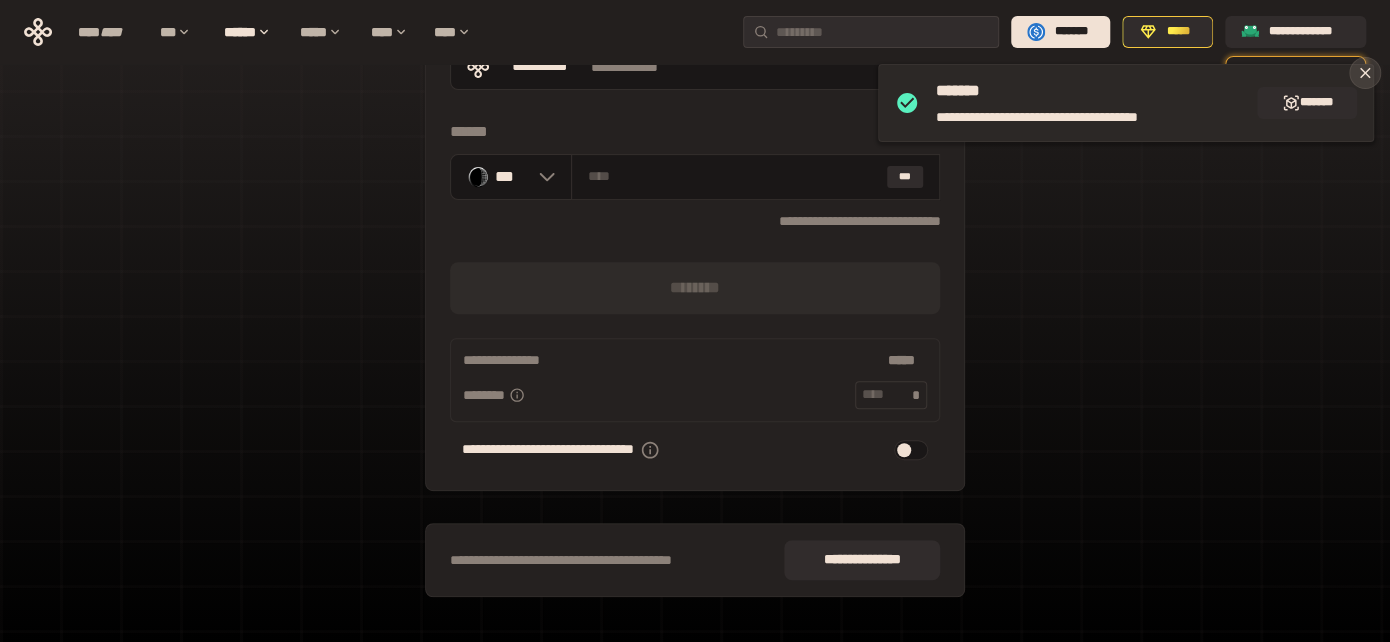 click 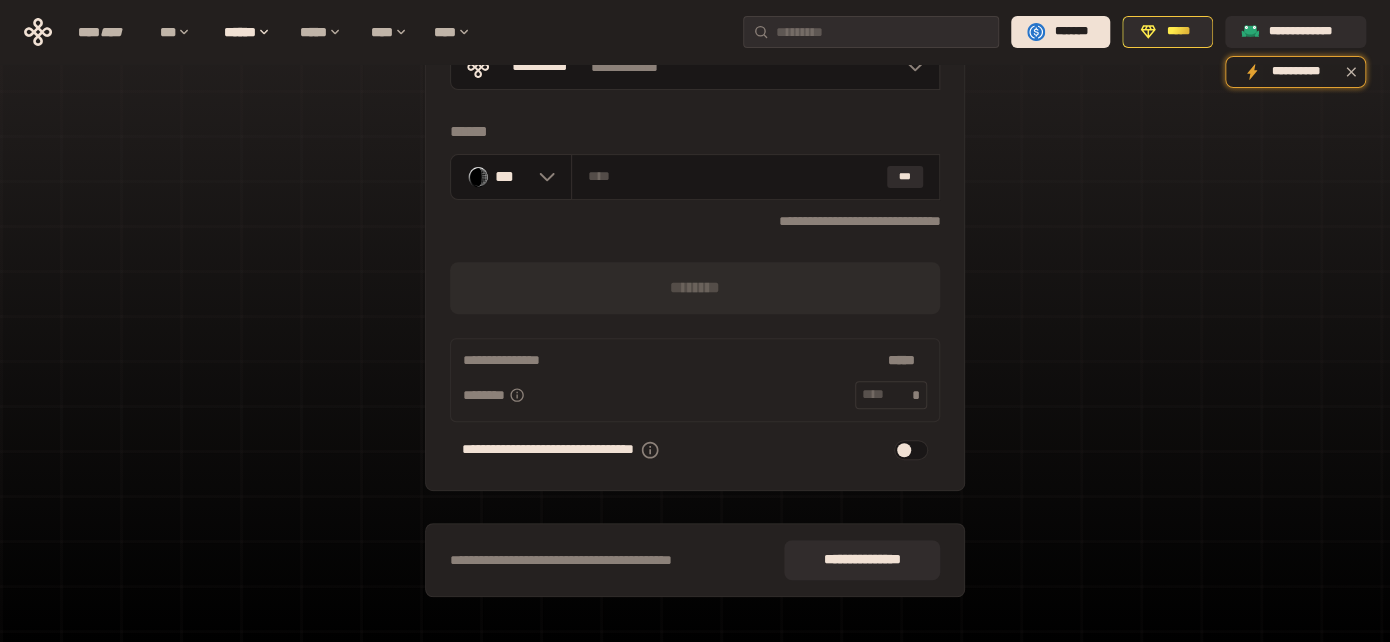 scroll, scrollTop: 0, scrollLeft: 0, axis: both 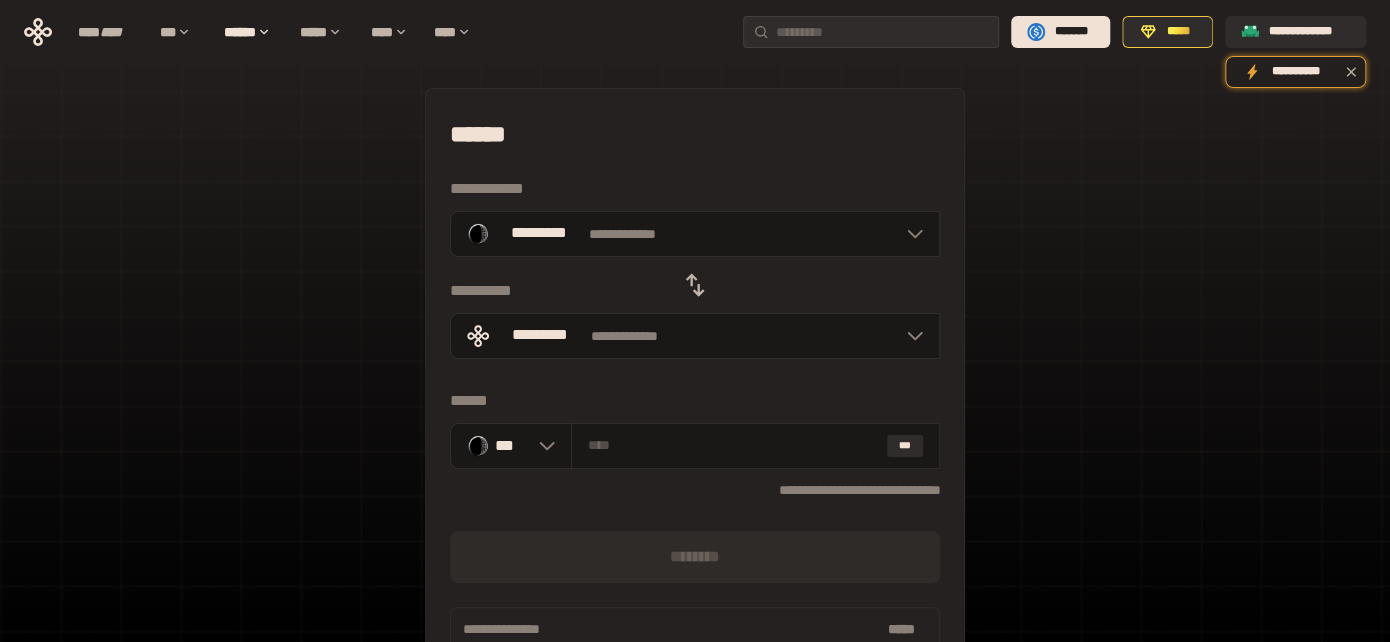 click on "**********" at bounding box center [695, 487] 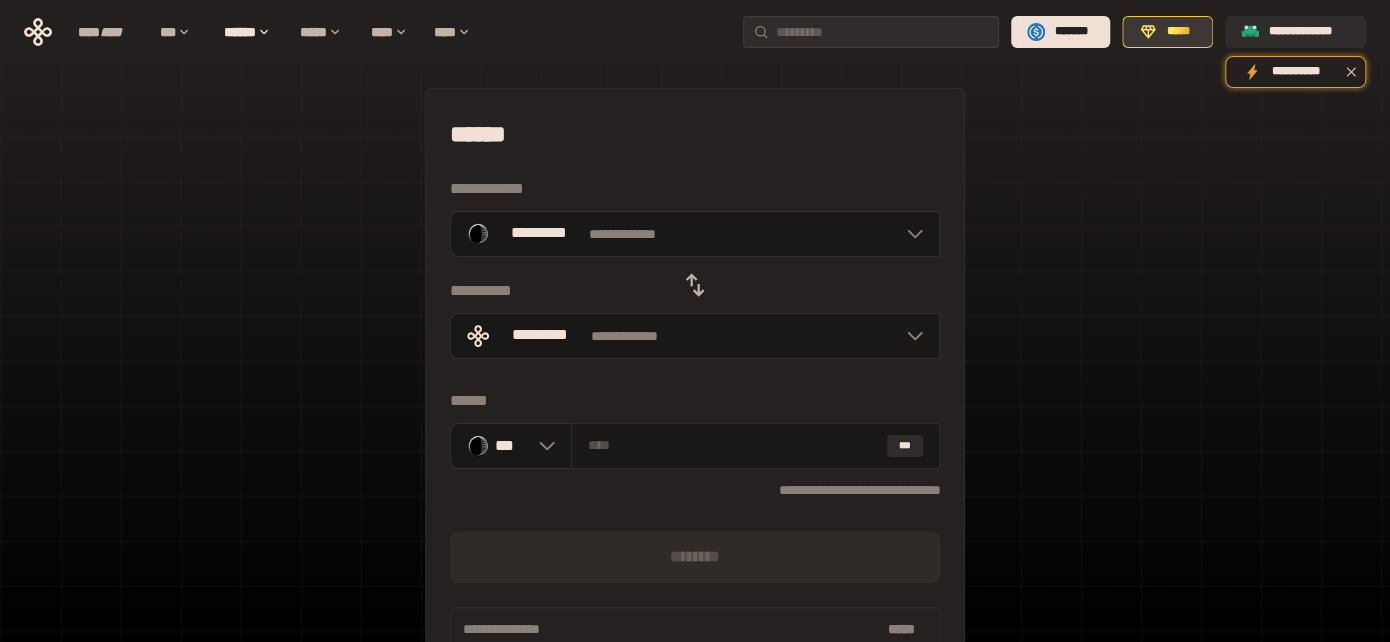 click on "*****" at bounding box center [1167, 32] 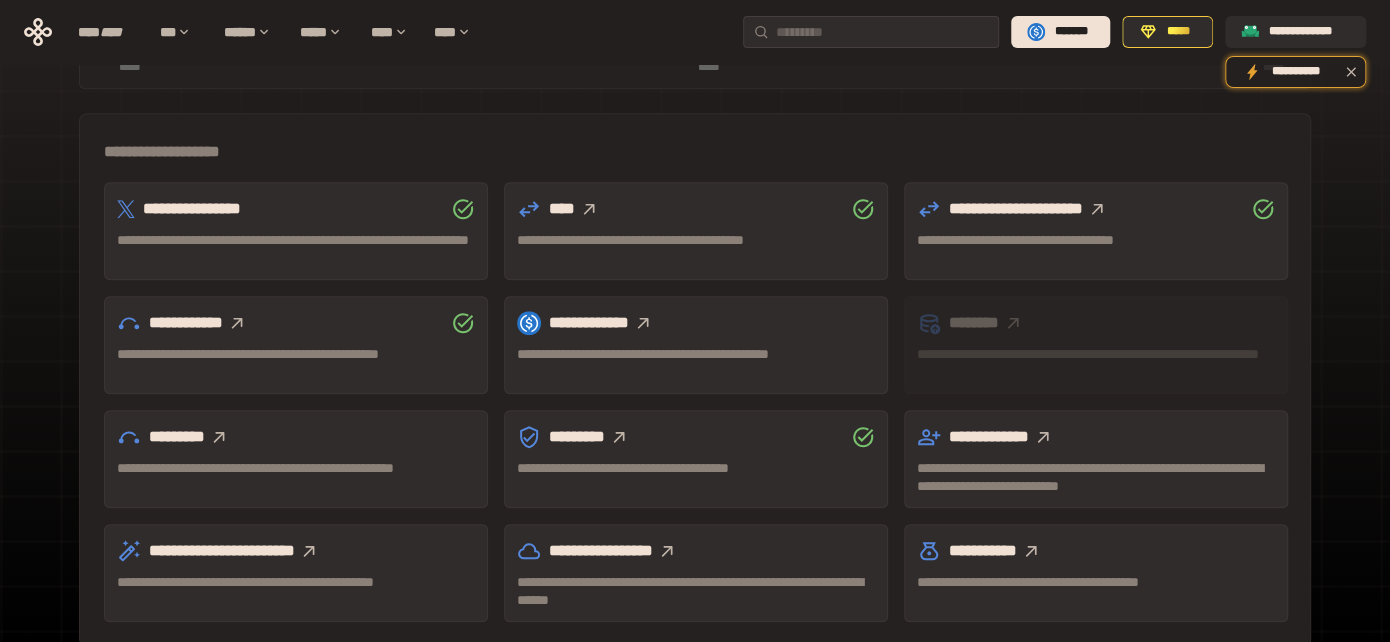 scroll, scrollTop: 641, scrollLeft: 0, axis: vertical 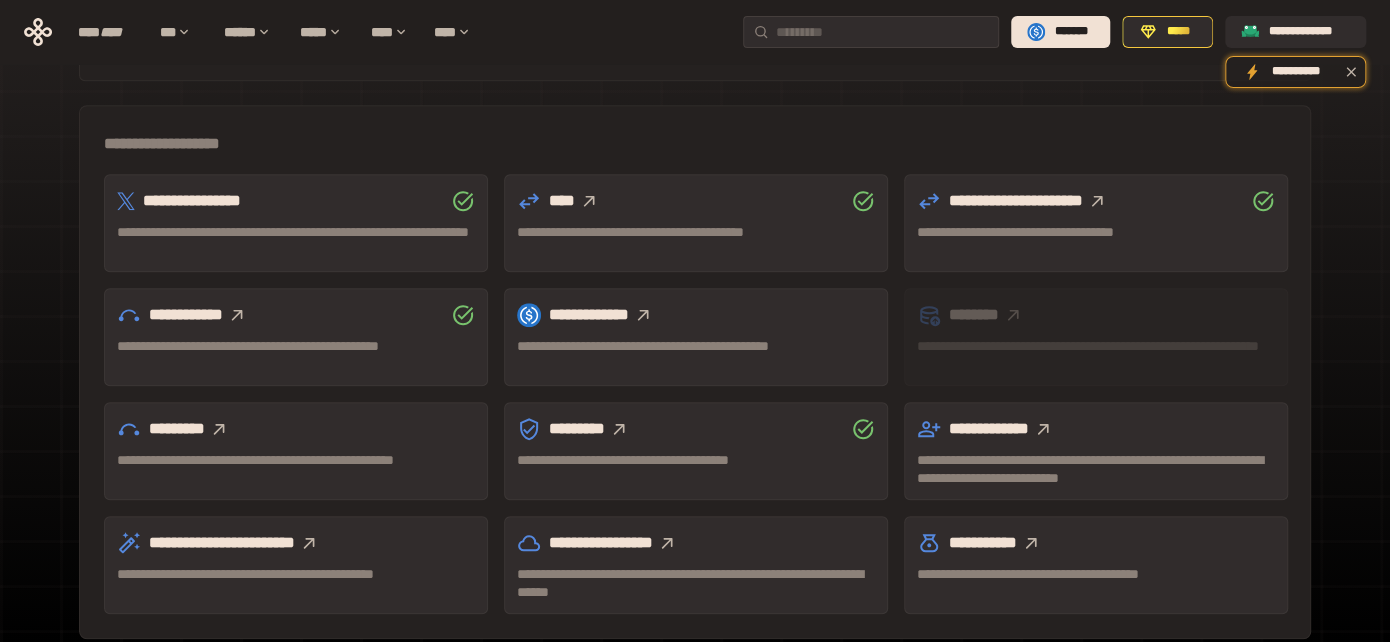 click on "*********" at bounding box center [296, 429] 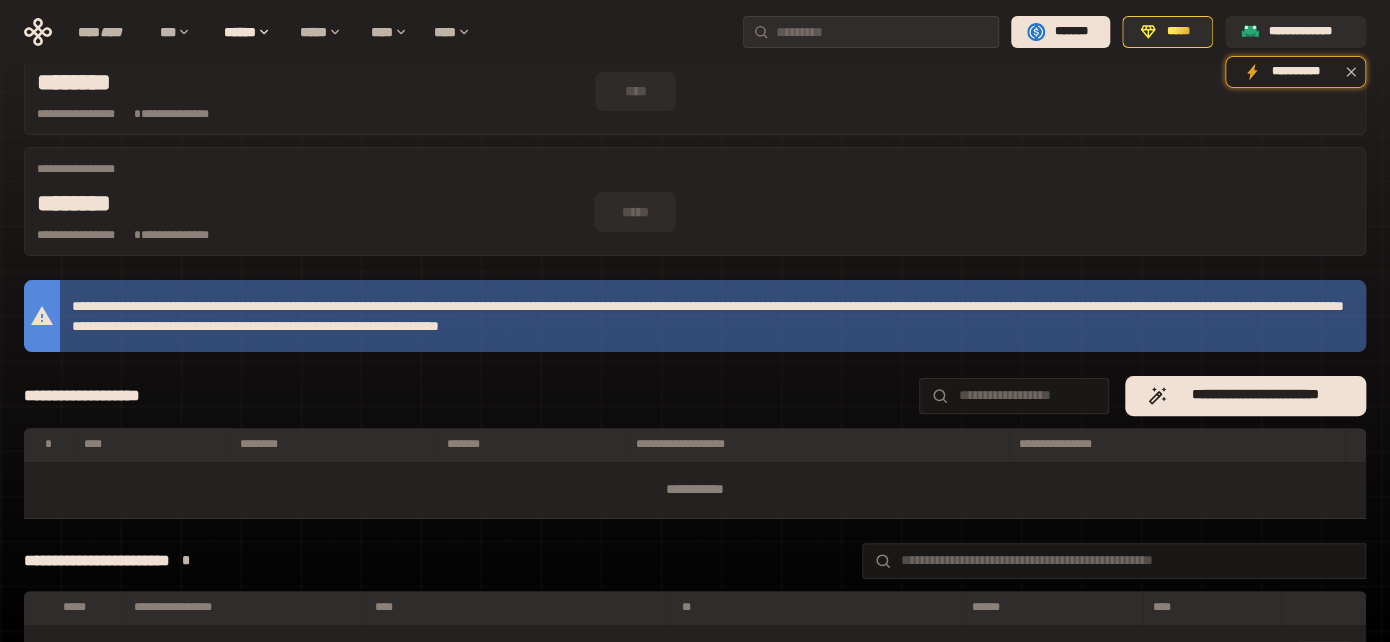 scroll, scrollTop: 0, scrollLeft: 0, axis: both 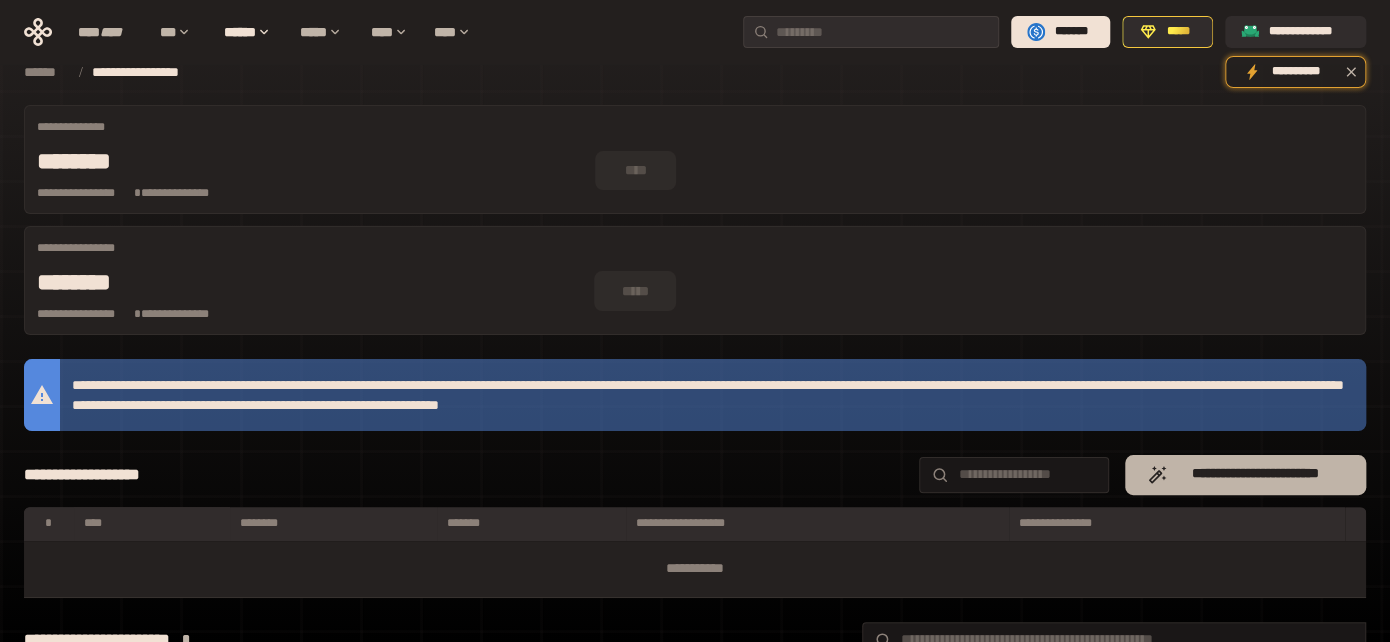 click on "**********" at bounding box center [1255, 474] 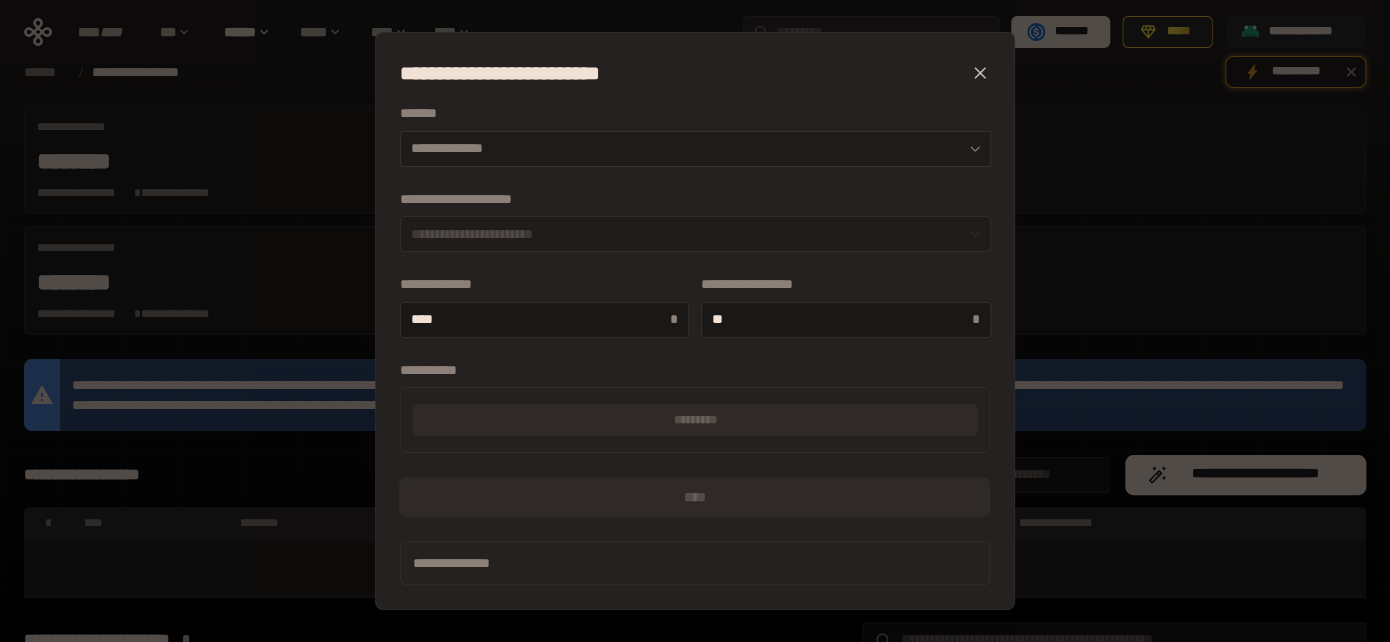 click at bounding box center [970, 149] 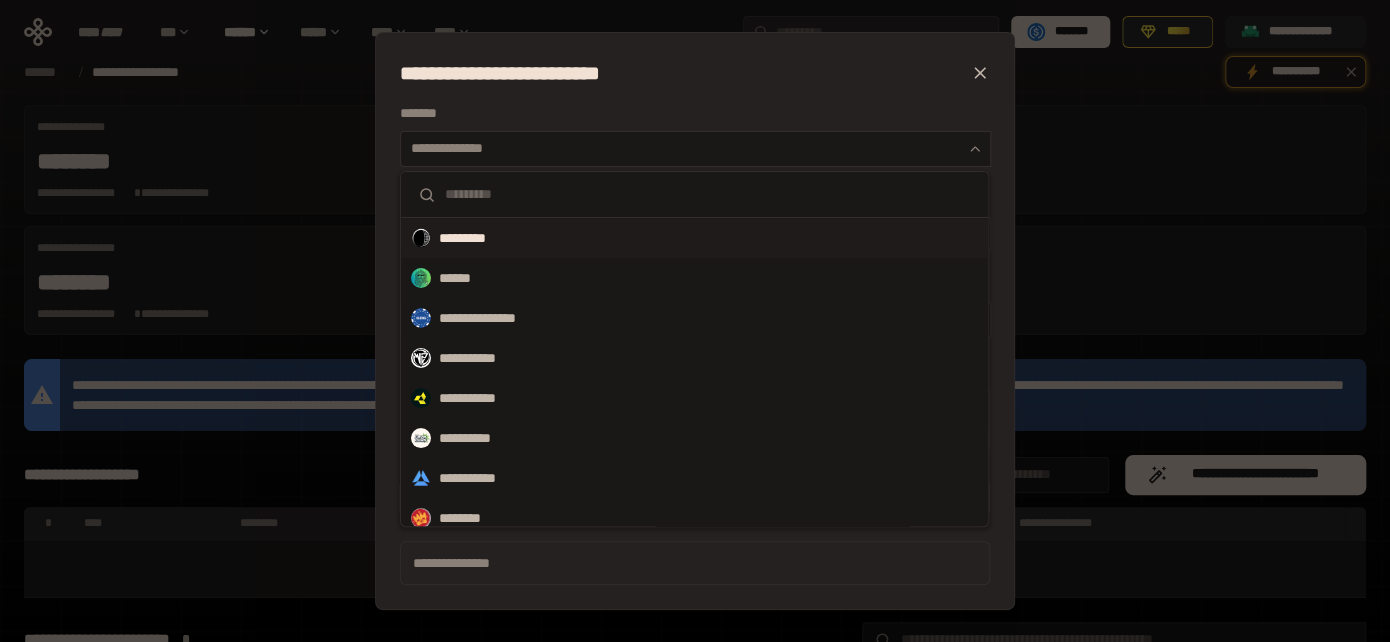 click on "*********" at bounding box center [694, 238] 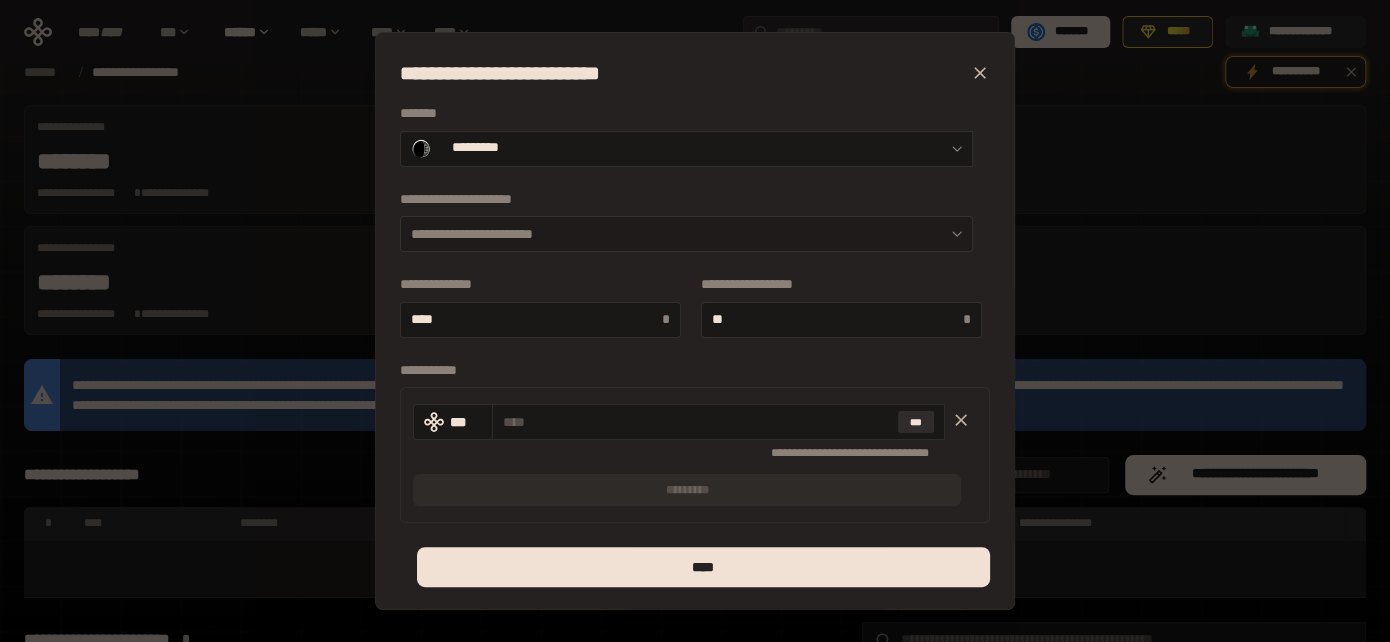 click 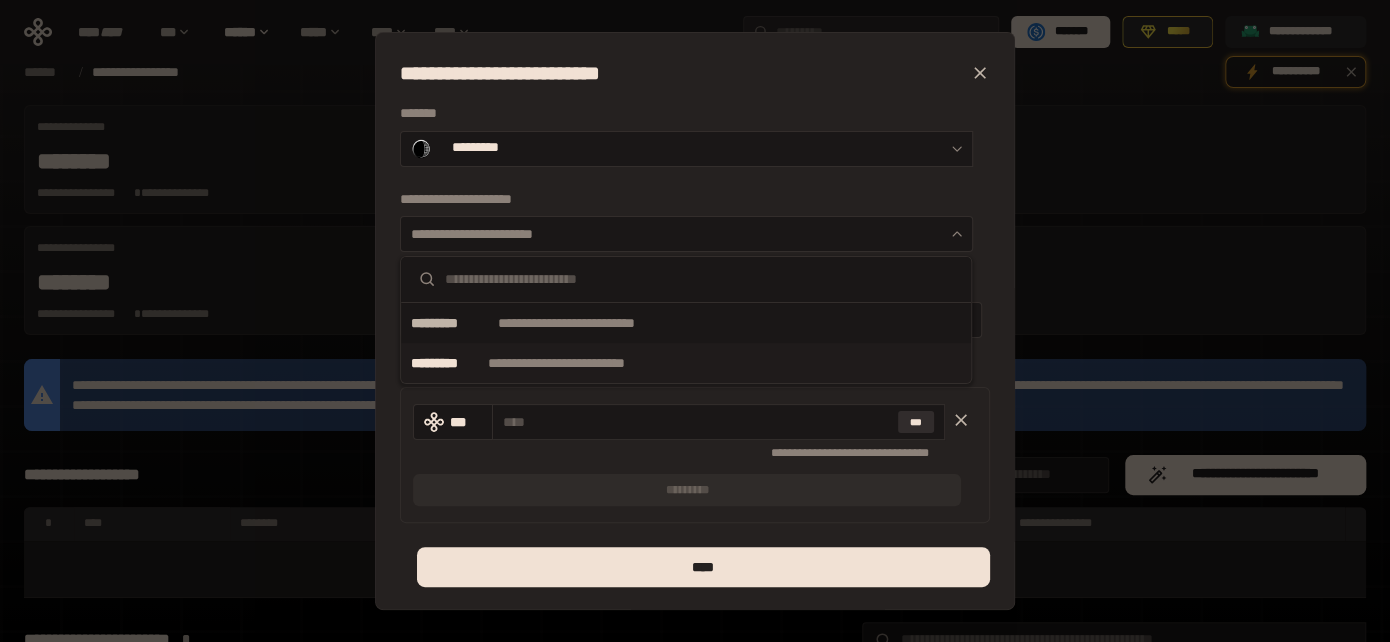 click on "**********" at bounding box center (581, 363) 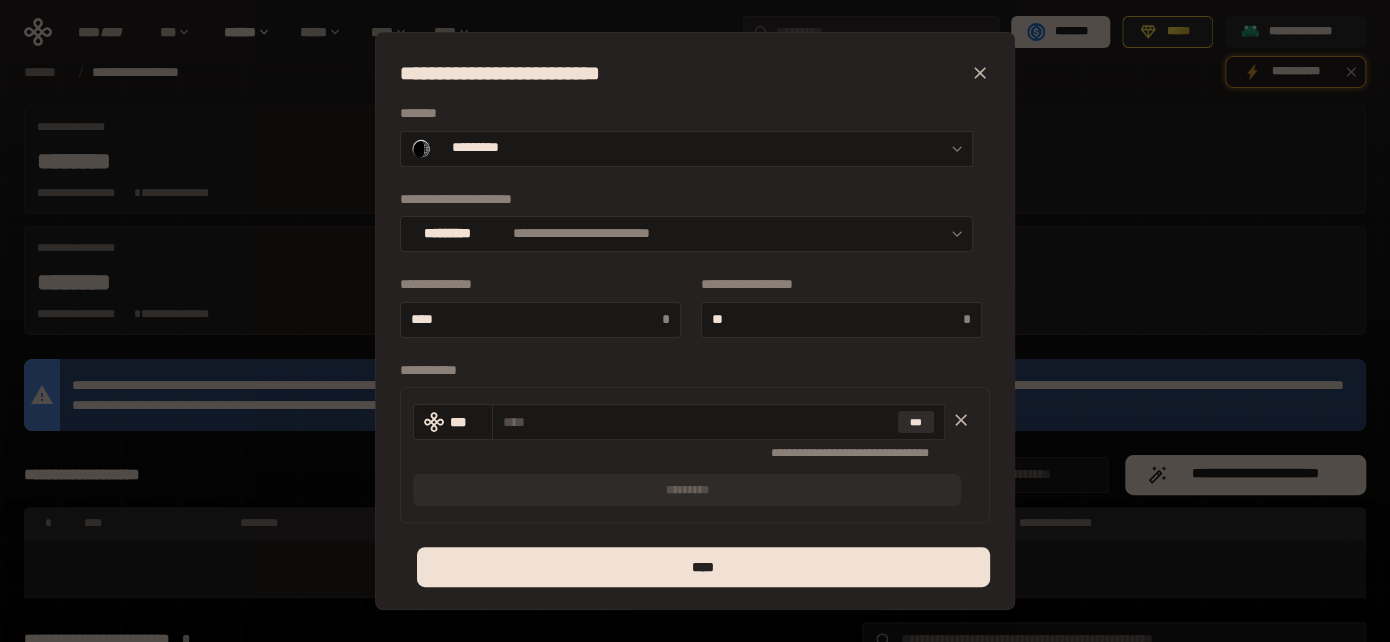 scroll, scrollTop: 68, scrollLeft: 0, axis: vertical 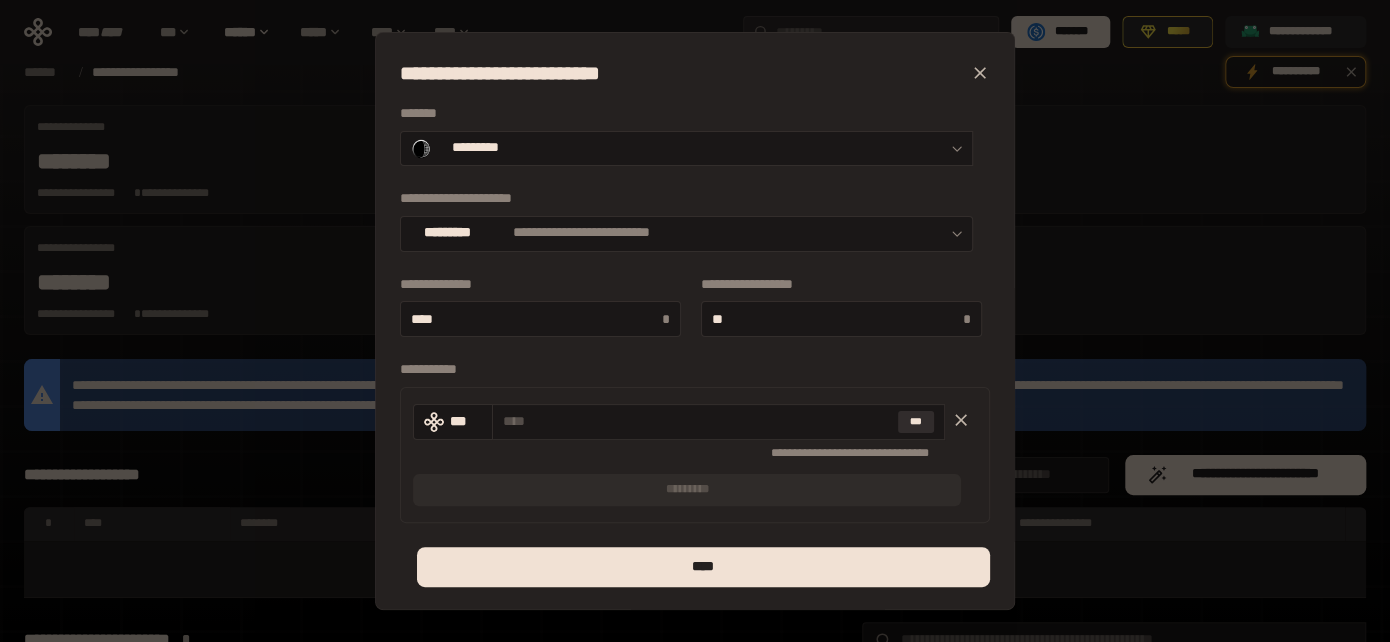 click 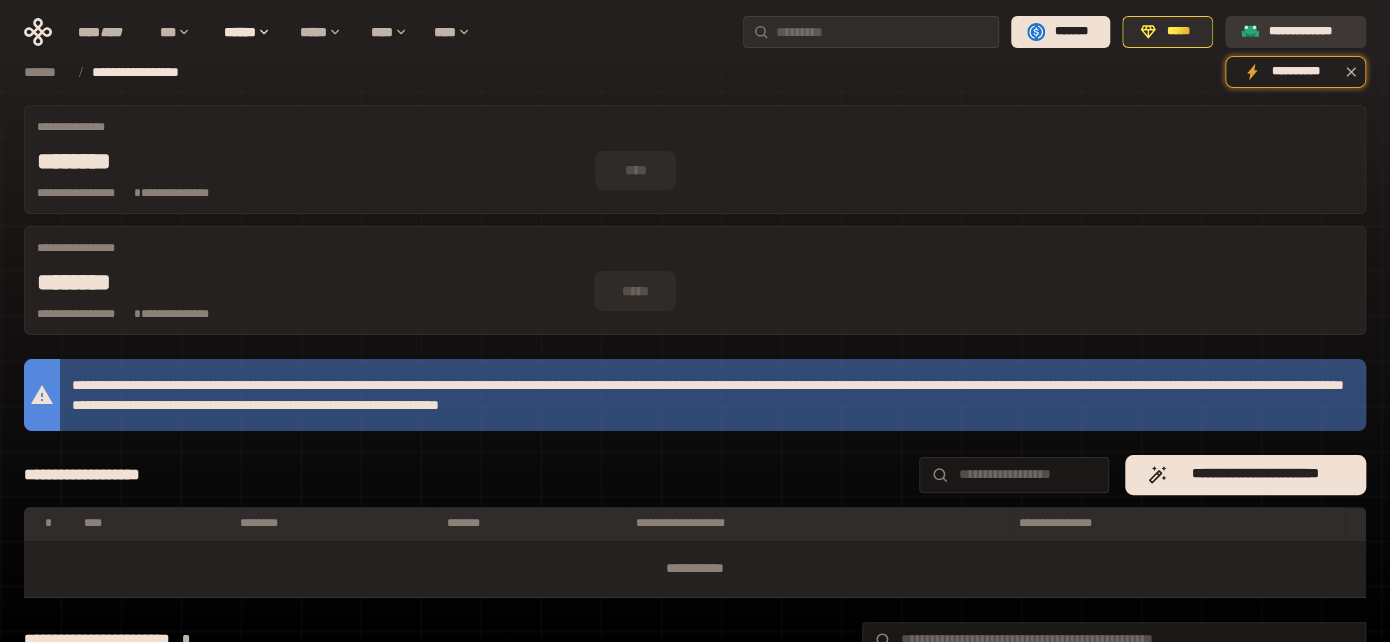 click on "**********" at bounding box center (1309, 32) 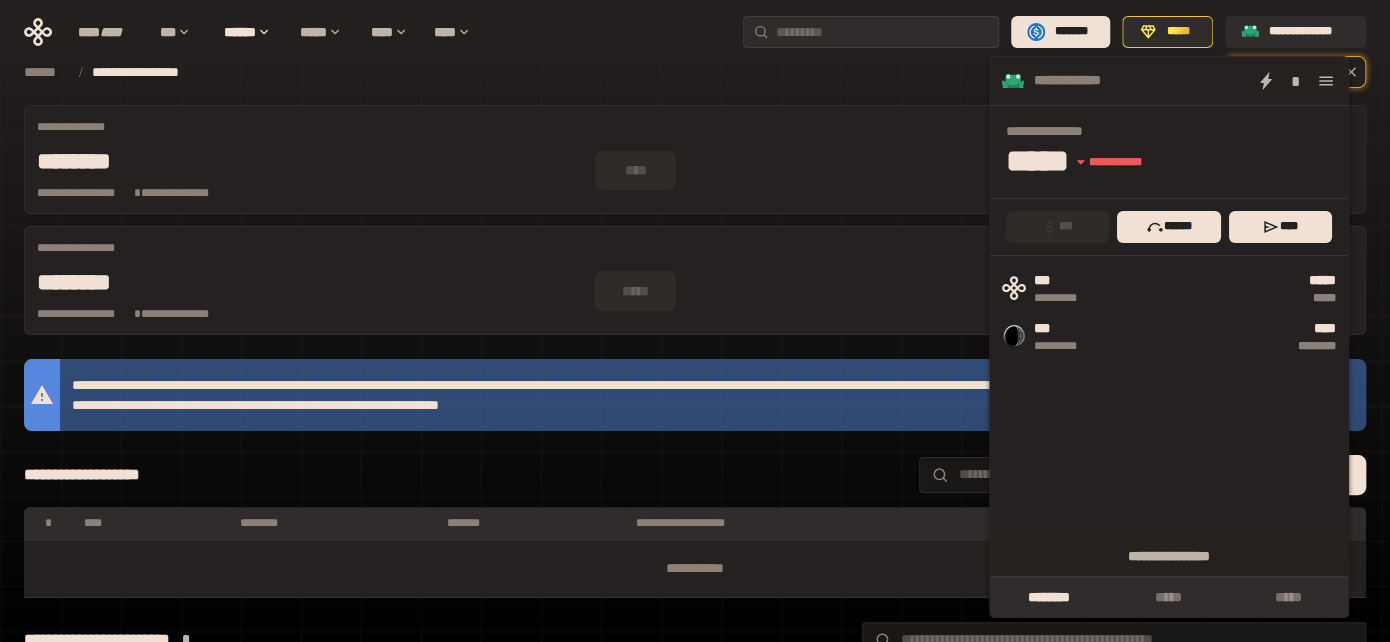 click on "**********" at bounding box center [695, 475] 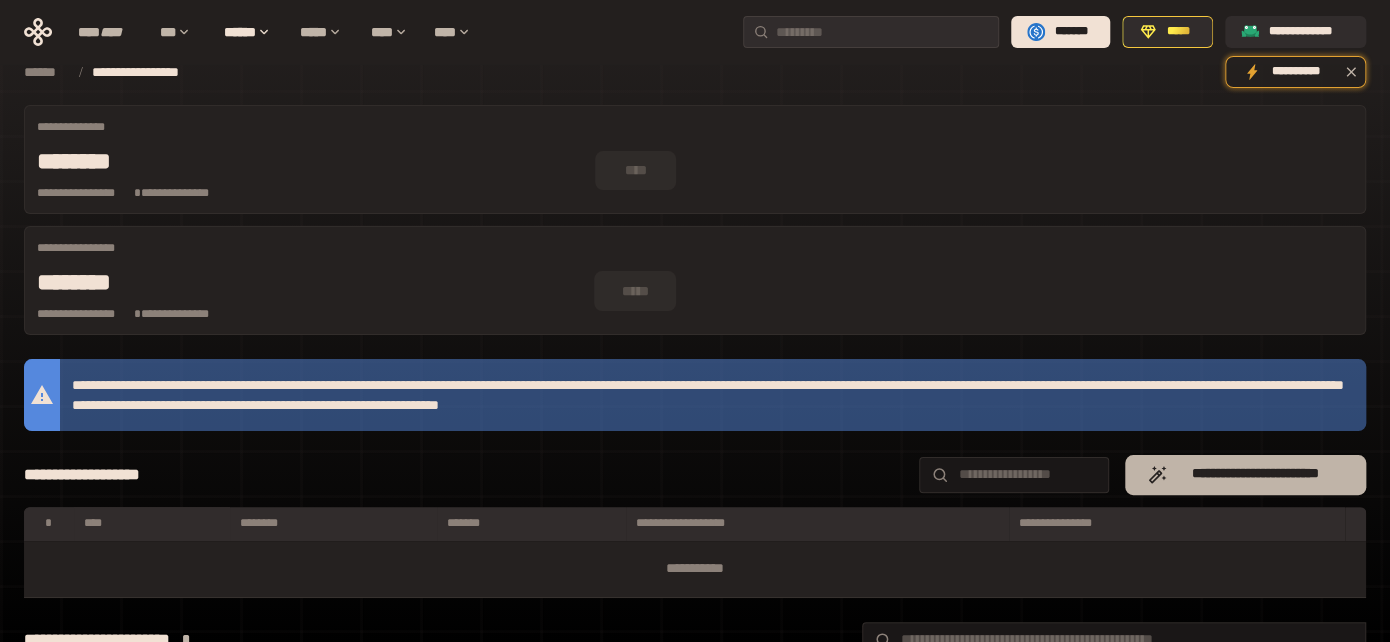 click on "**********" at bounding box center [1255, 474] 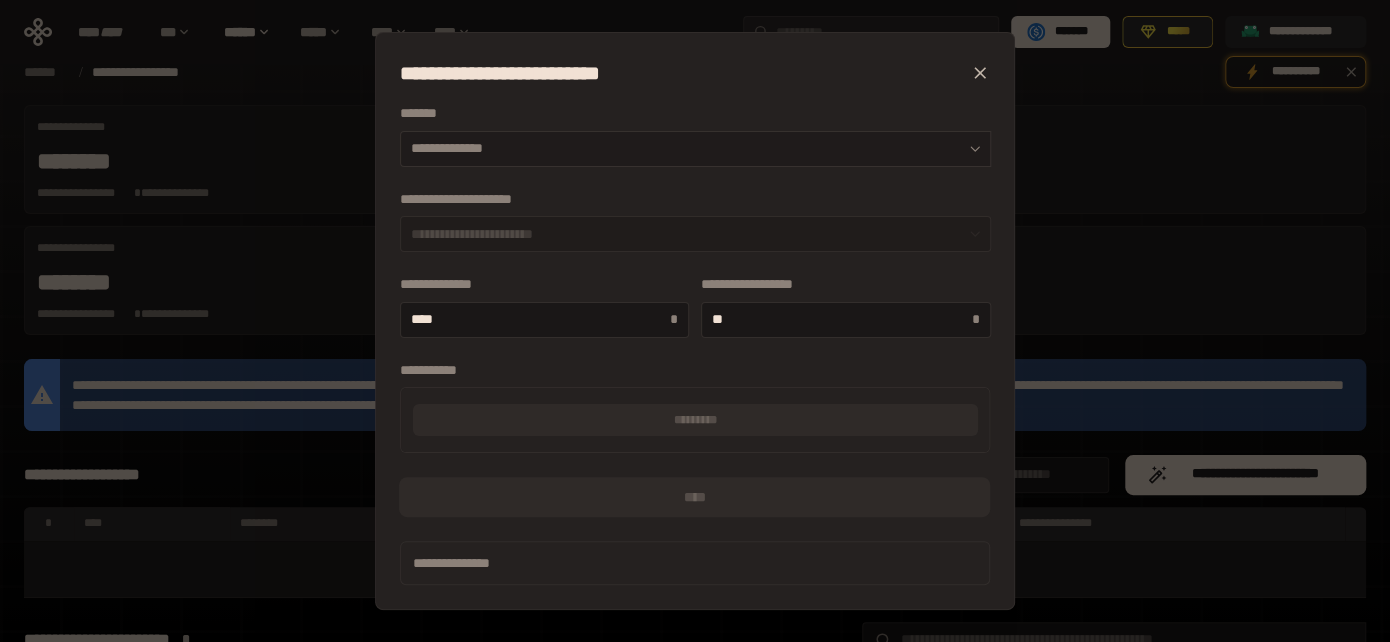 click on "**********" at bounding box center (695, 149) 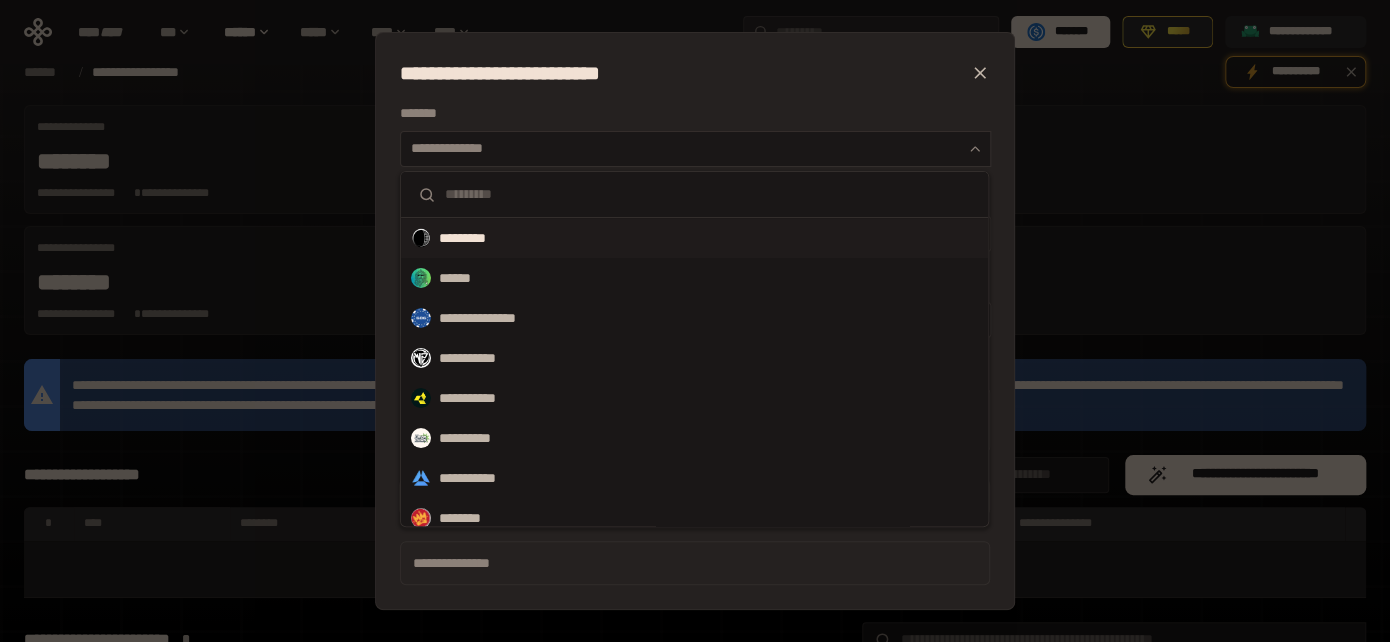click on "*********" at bounding box center (475, 238) 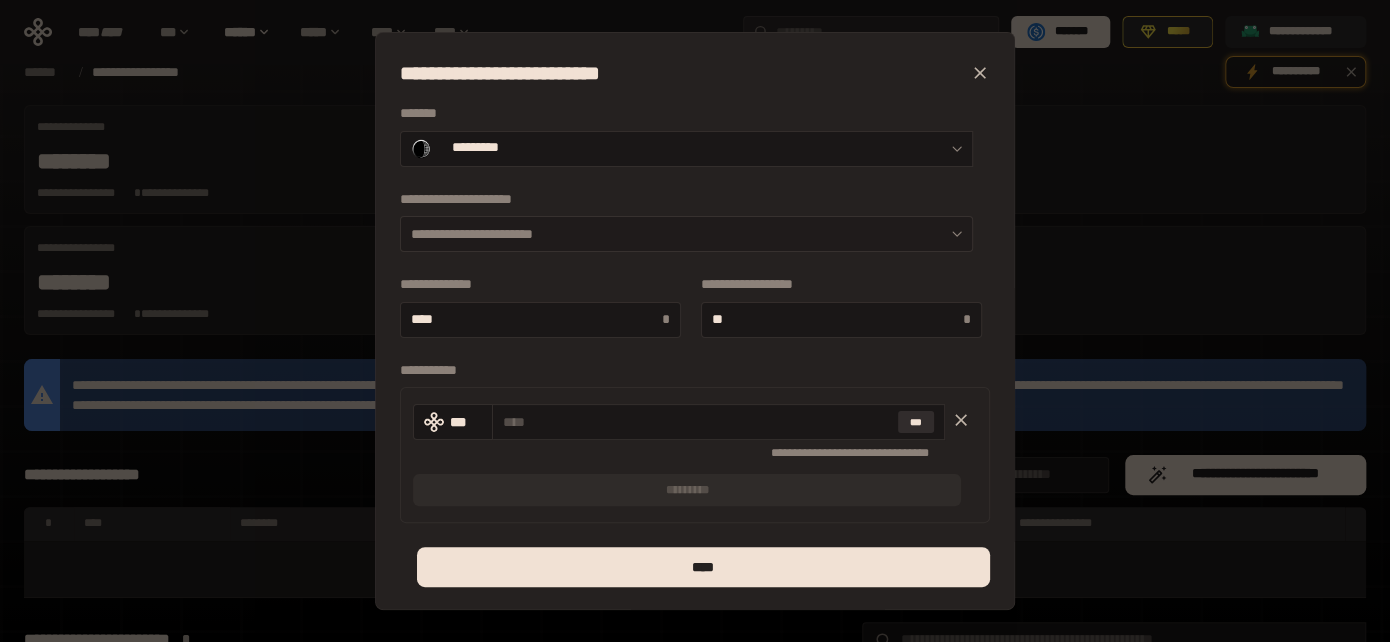 click on "**********" at bounding box center [686, 234] 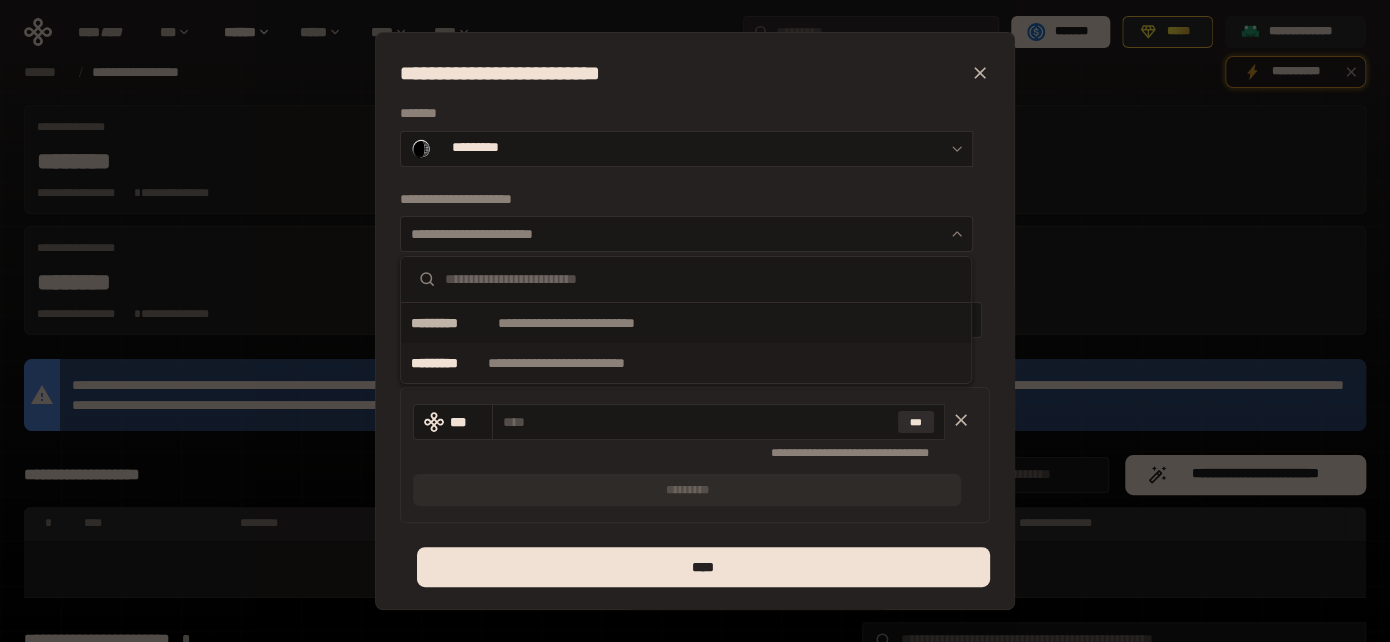 click on "**********" at bounding box center (581, 363) 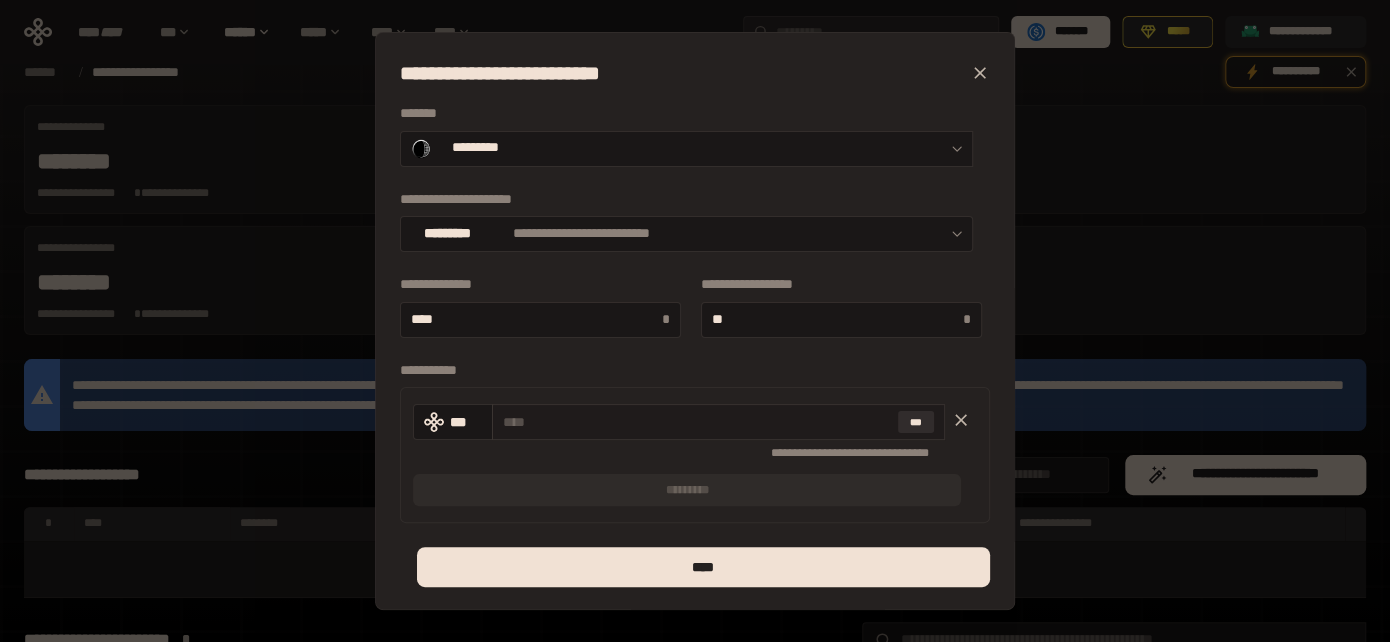 click at bounding box center [696, 422] 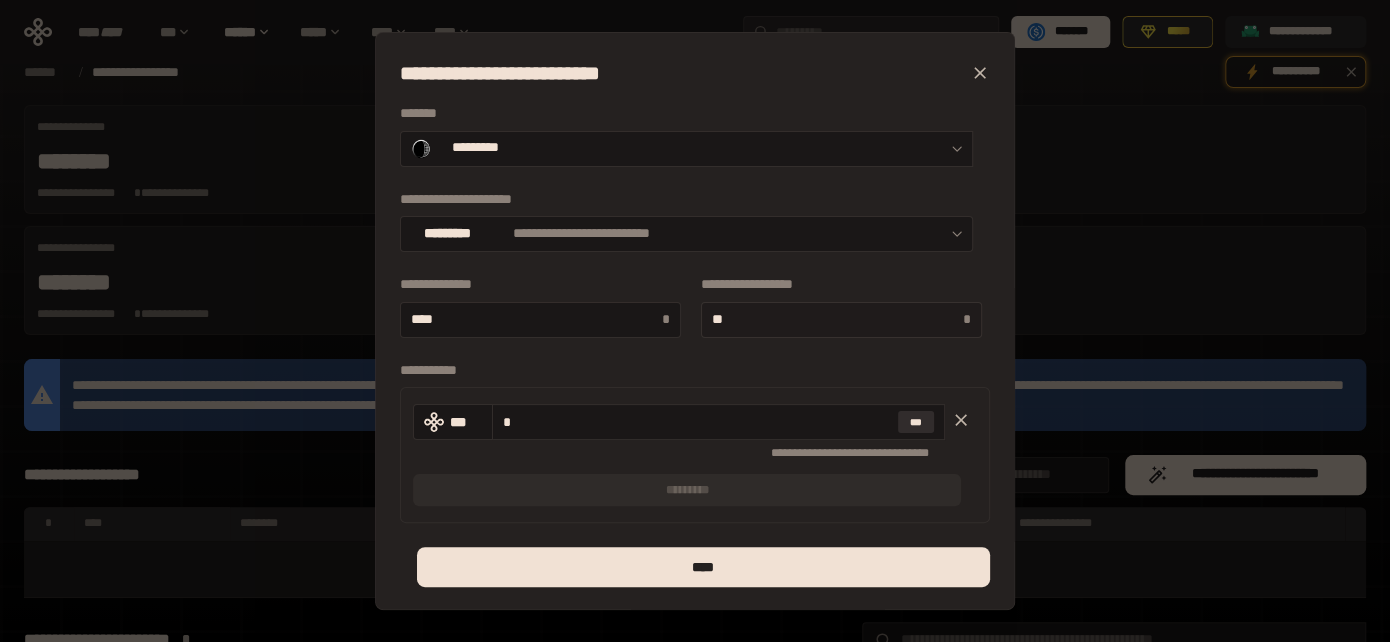 type on "*" 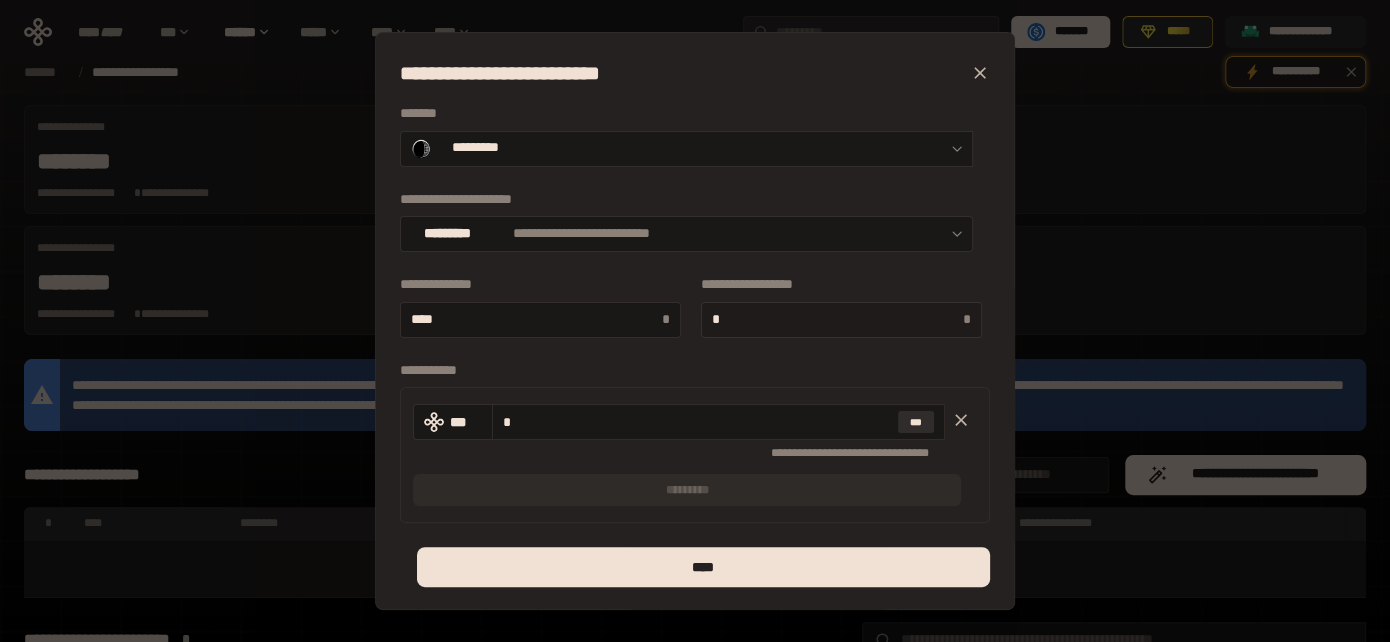type on "*" 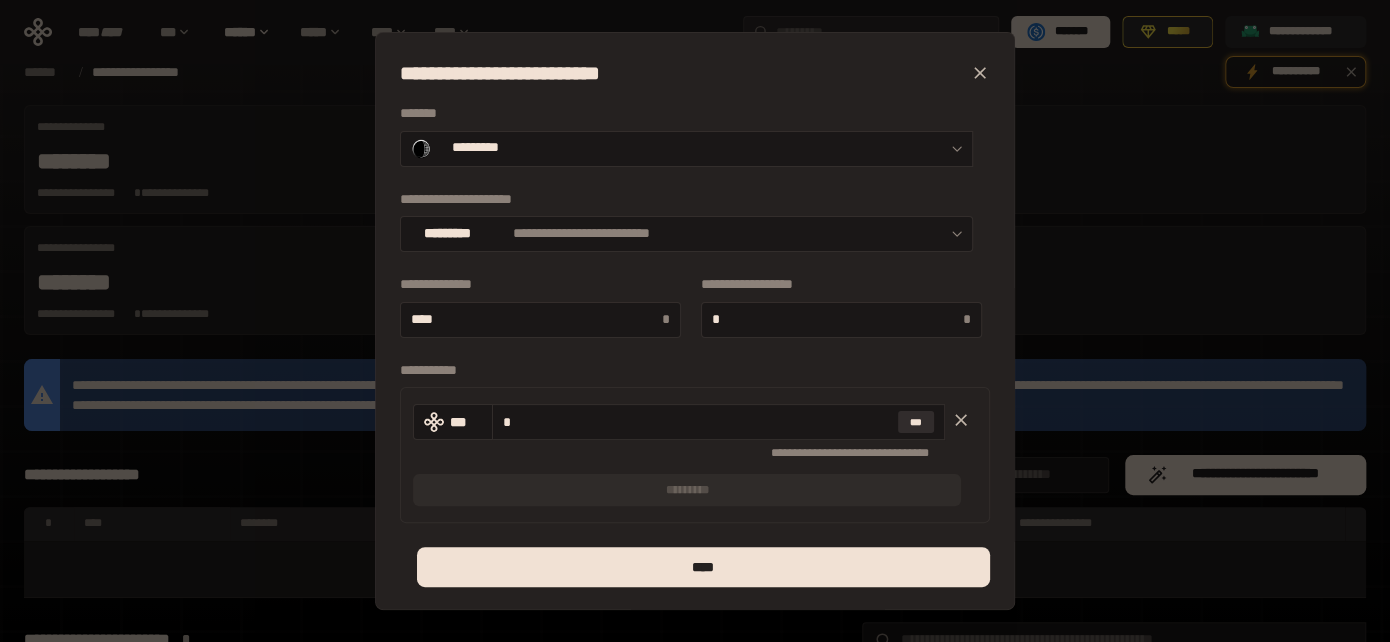 type on "*" 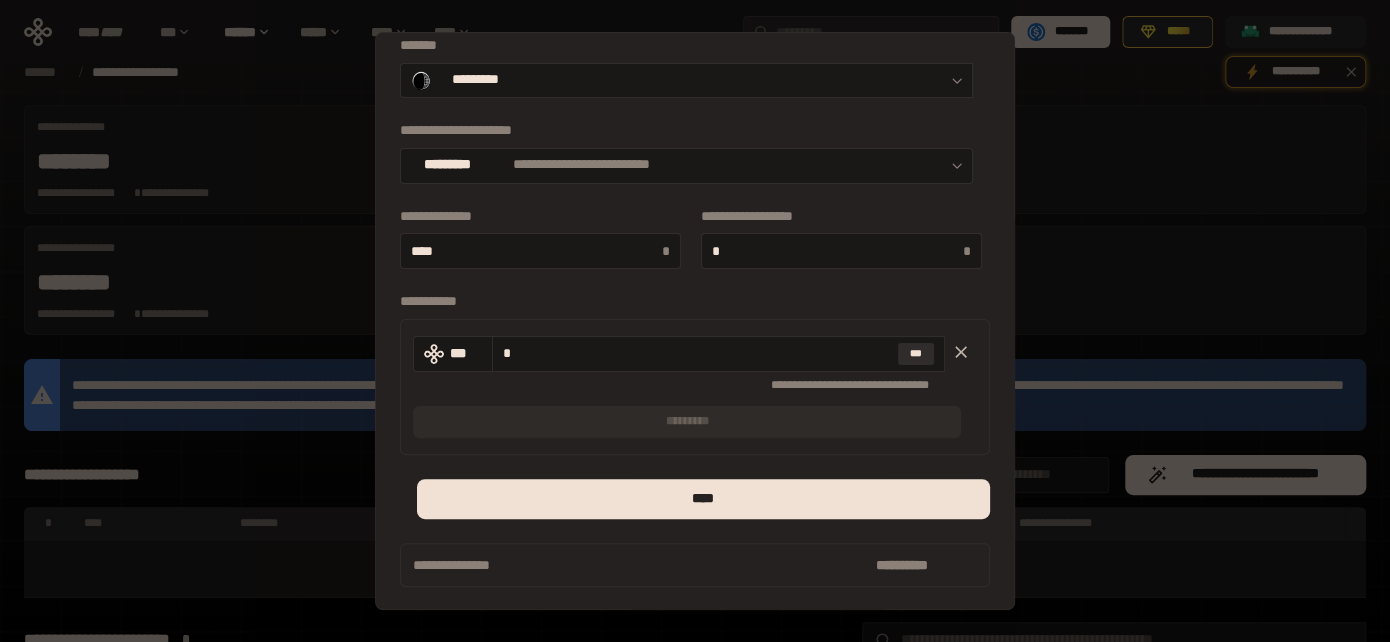 scroll, scrollTop: 0, scrollLeft: 0, axis: both 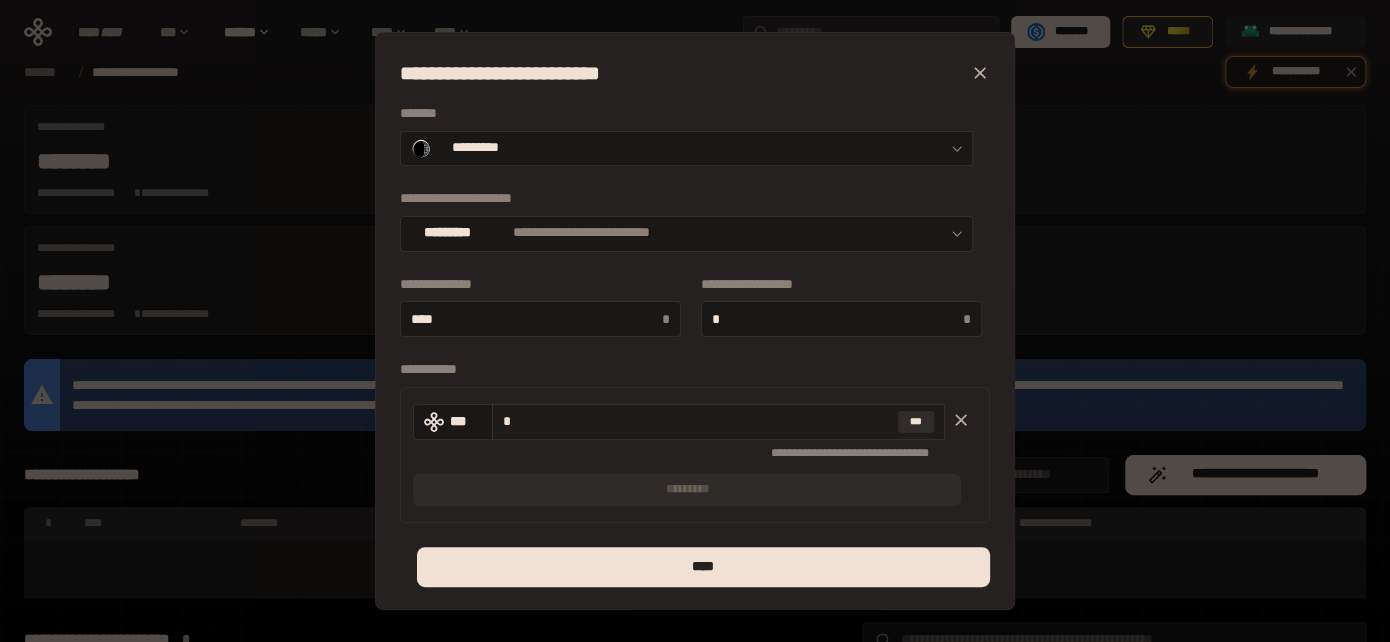 click on "*" at bounding box center [696, 421] 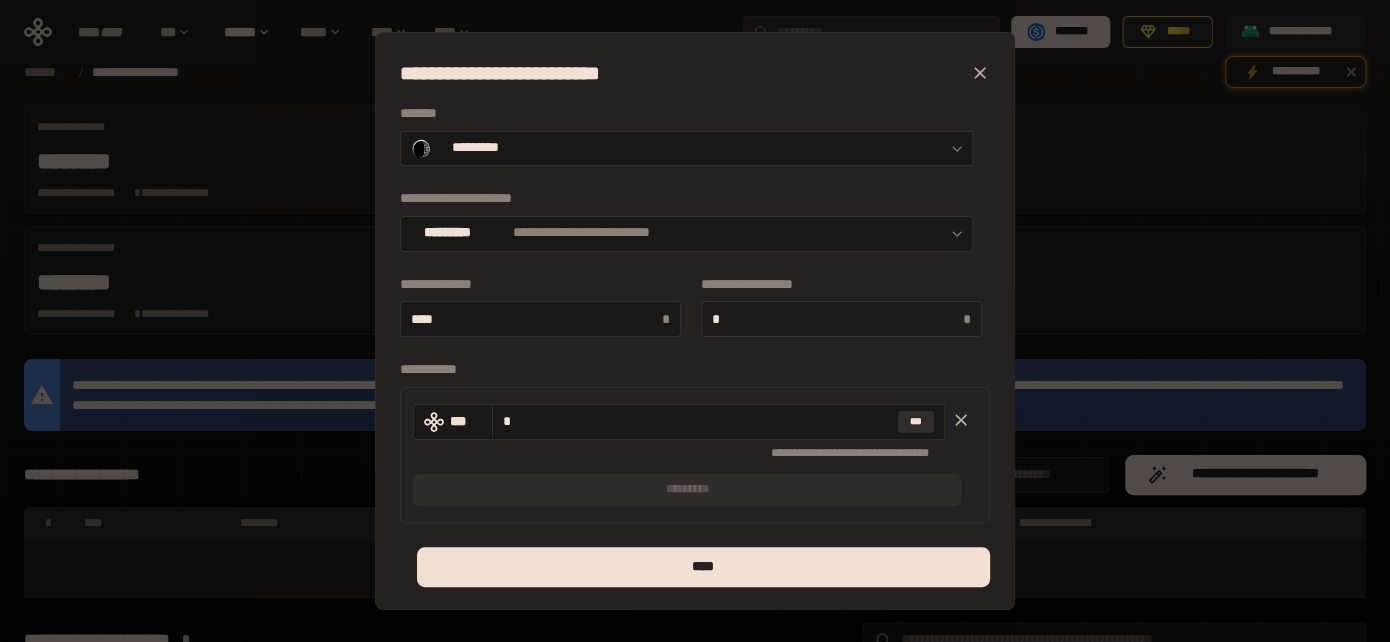 type on "*" 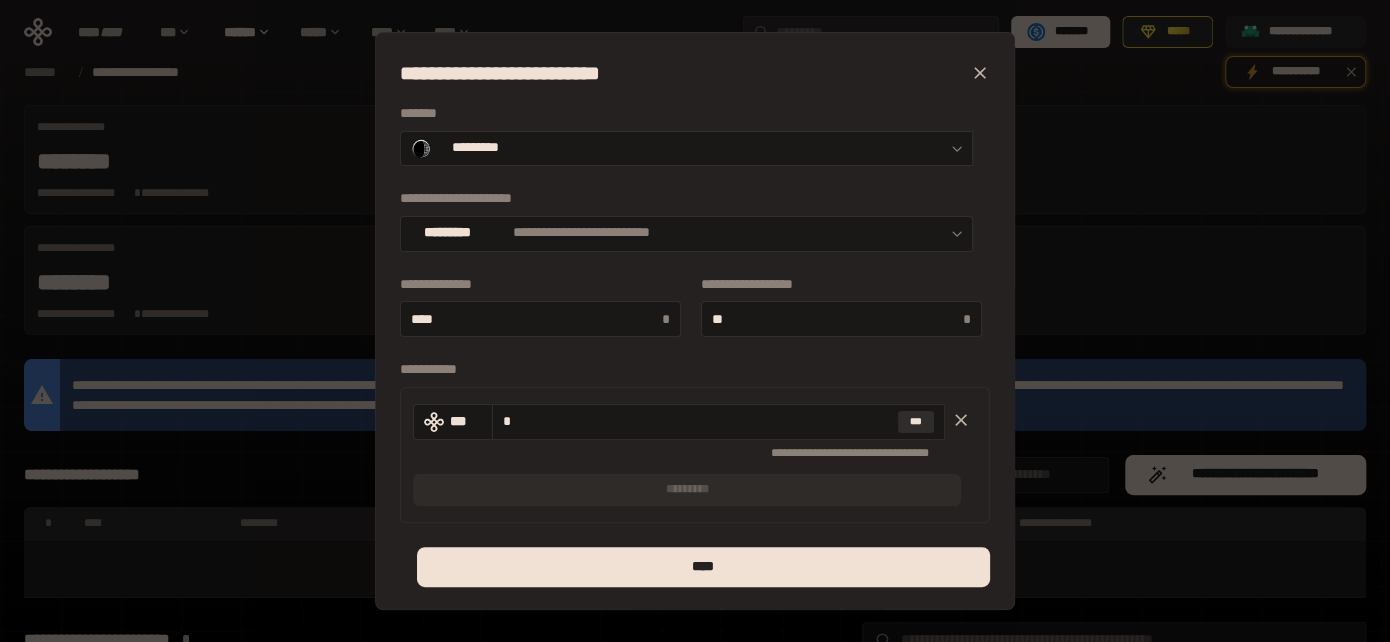 click on "*********" at bounding box center (687, 490) 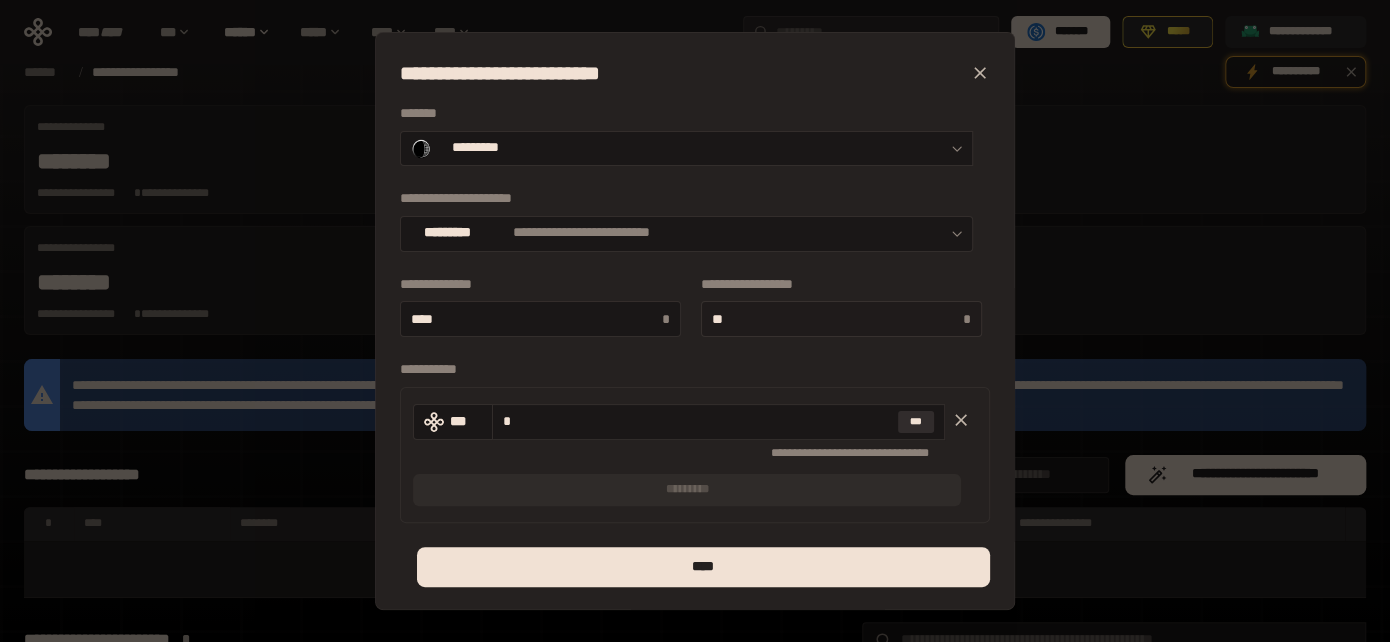 click on "**" at bounding box center (837, 319) 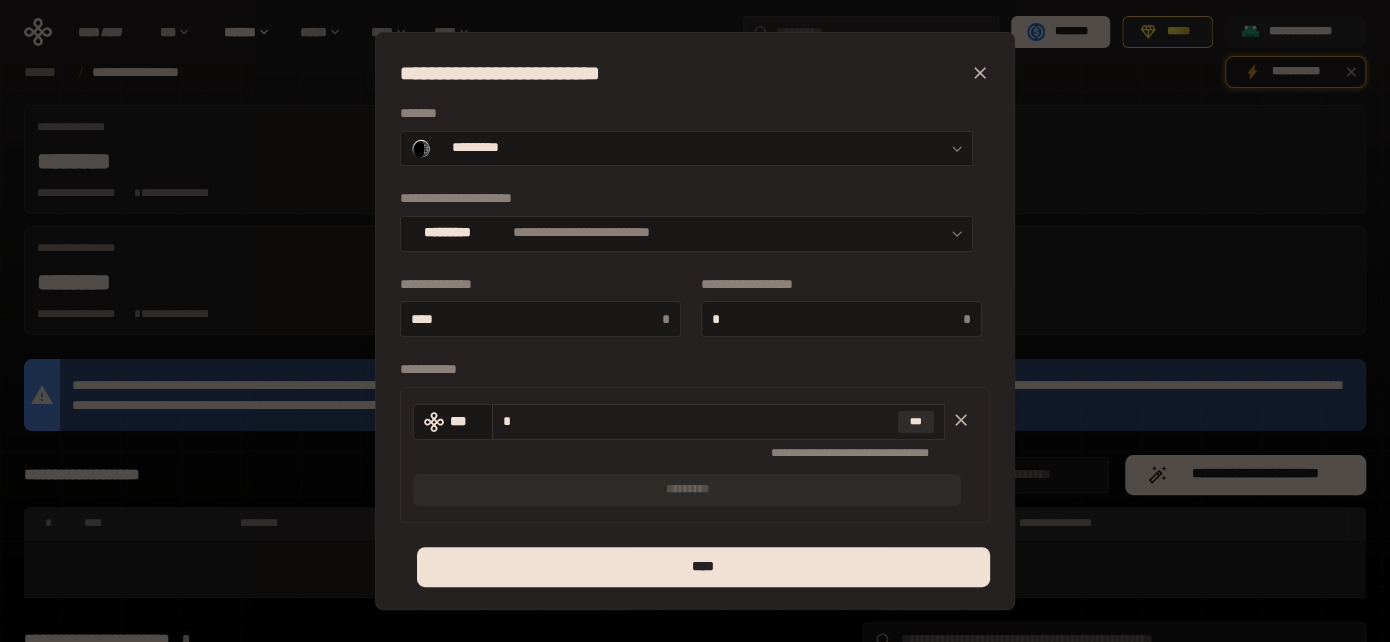 type on "*" 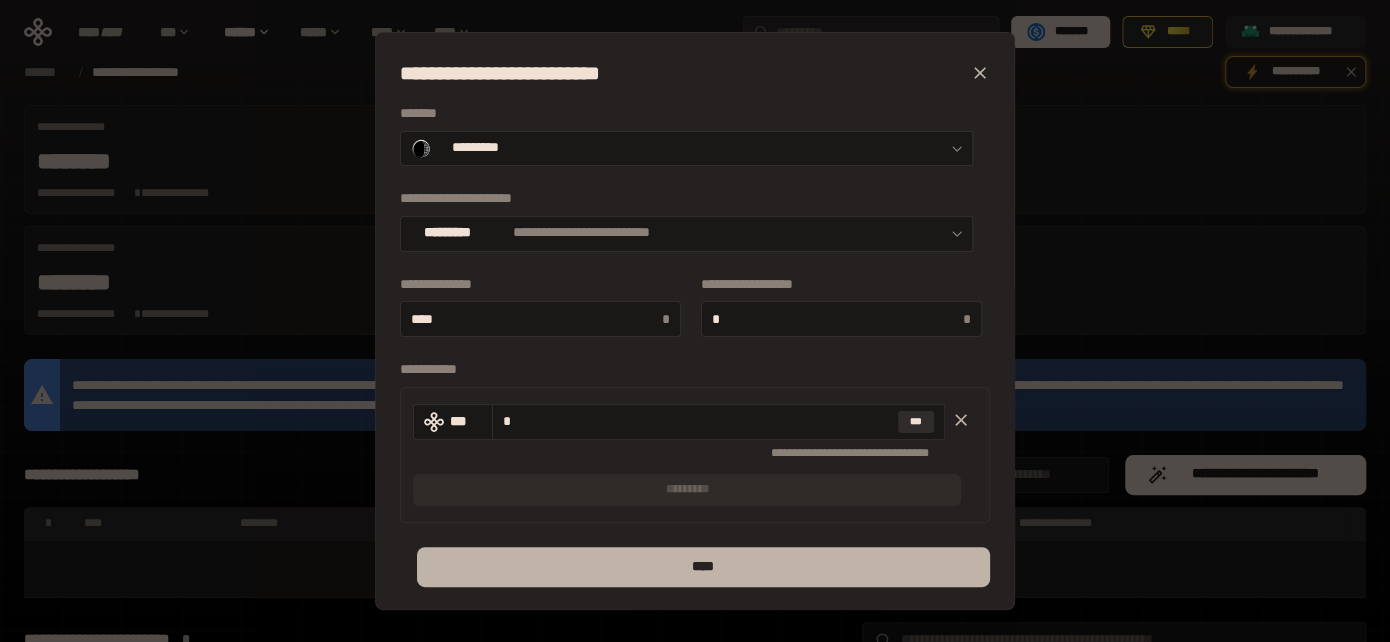 type on "*" 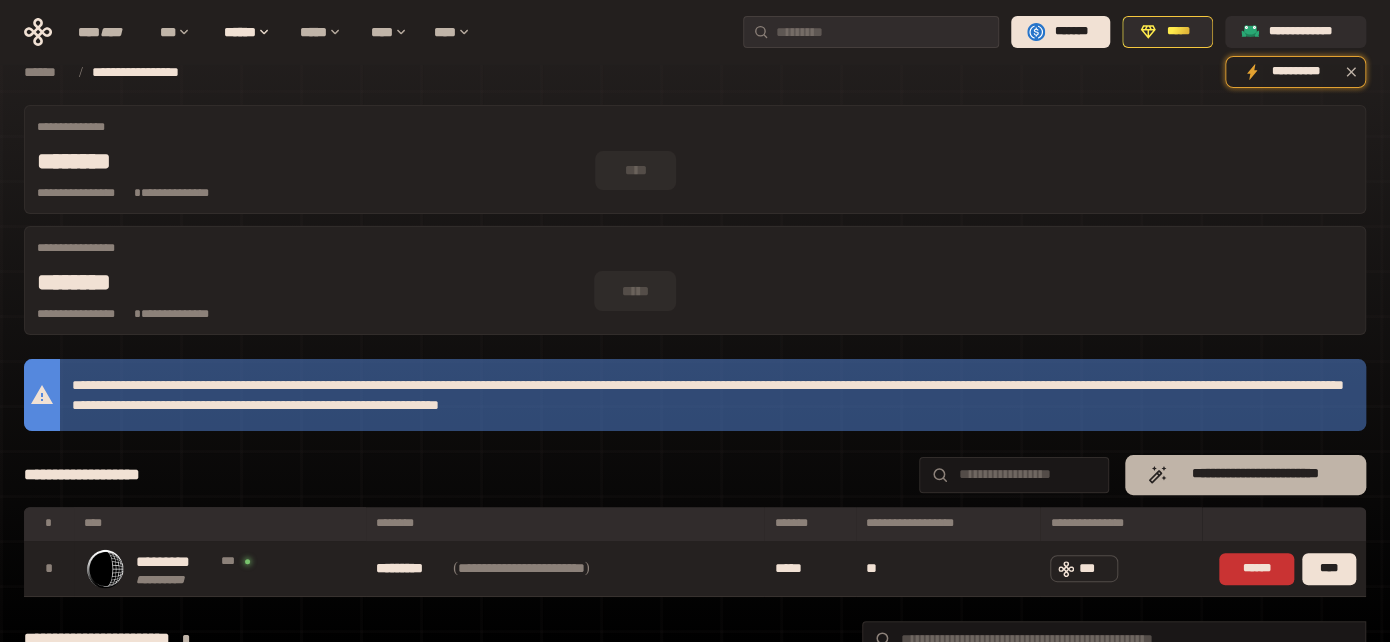 click on "**********" at bounding box center [1255, 474] 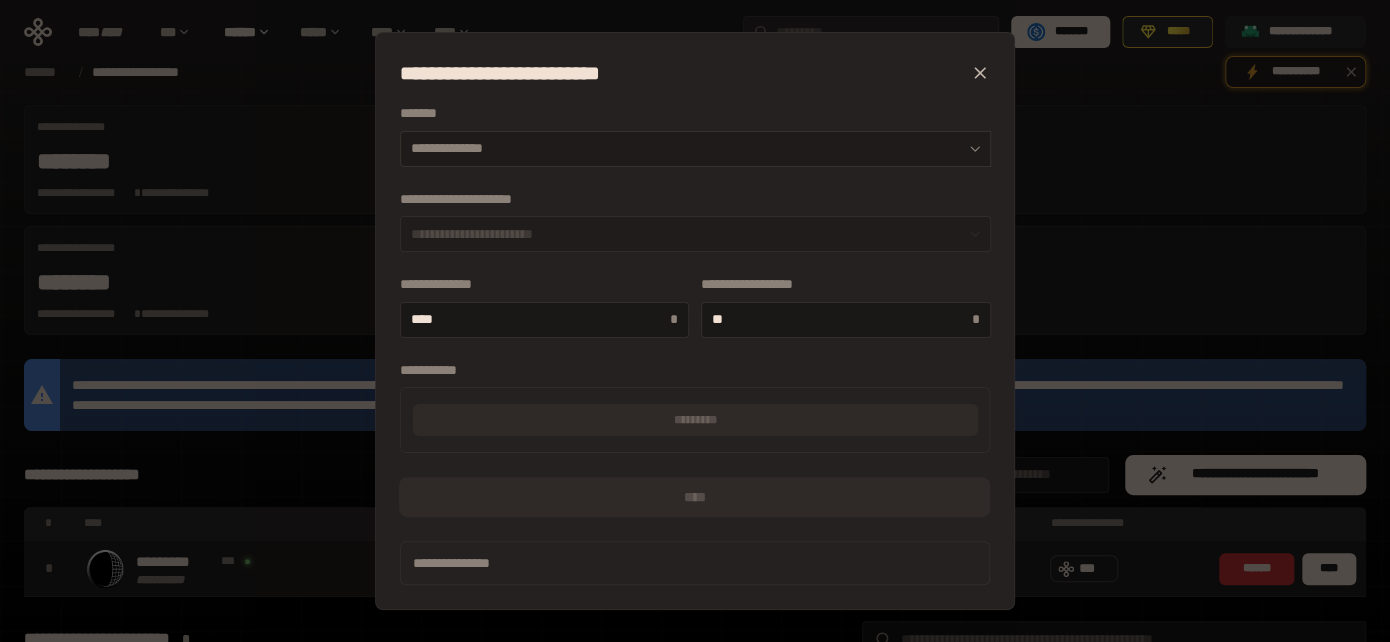 click on "**********" at bounding box center [695, 149] 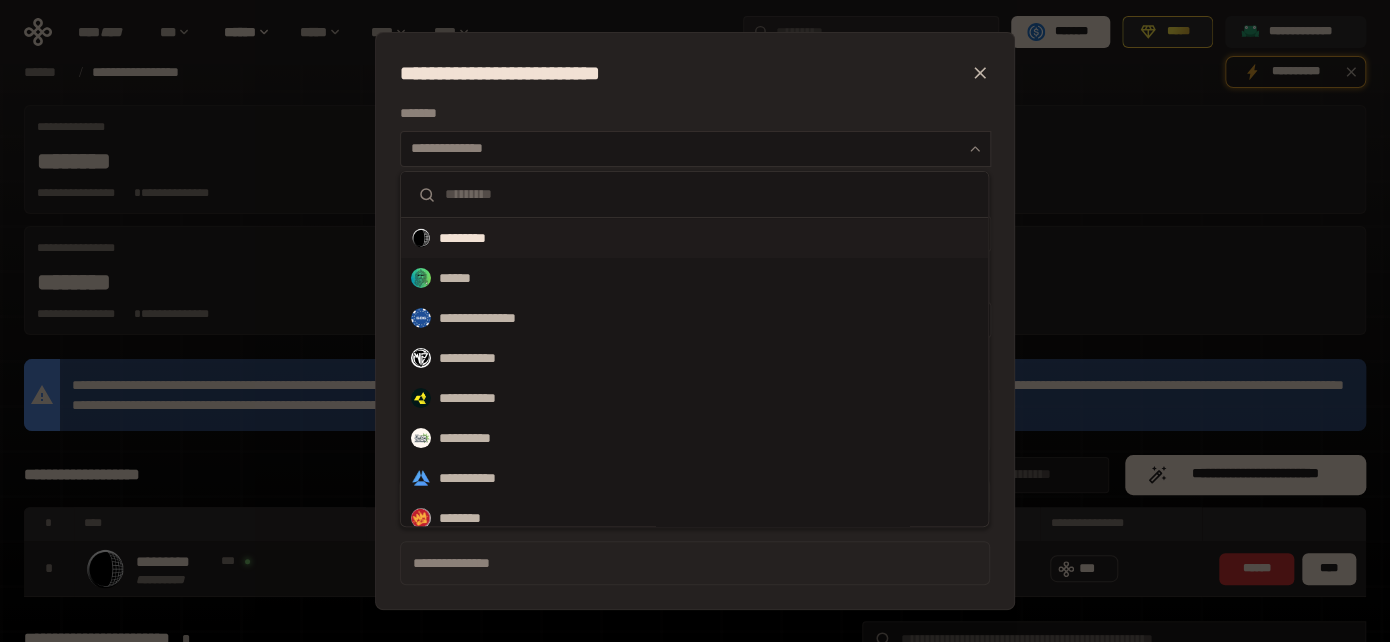 click on "*********" at bounding box center [694, 238] 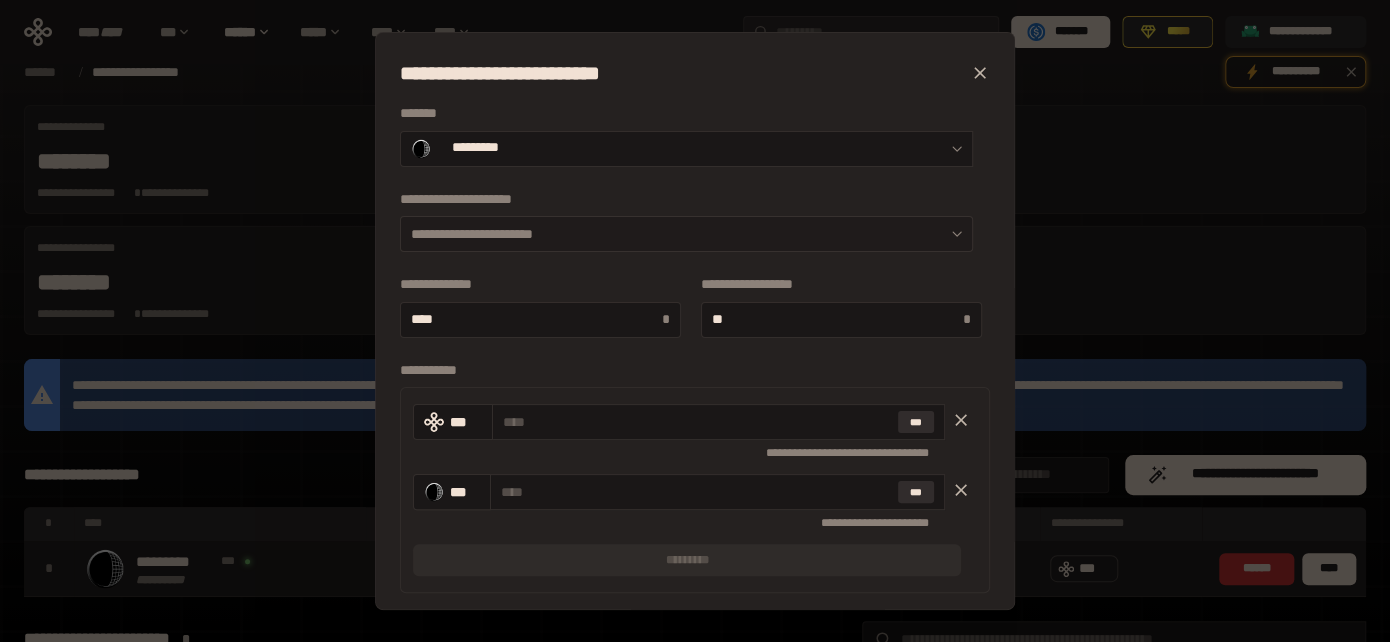 click on "**********" at bounding box center [686, 234] 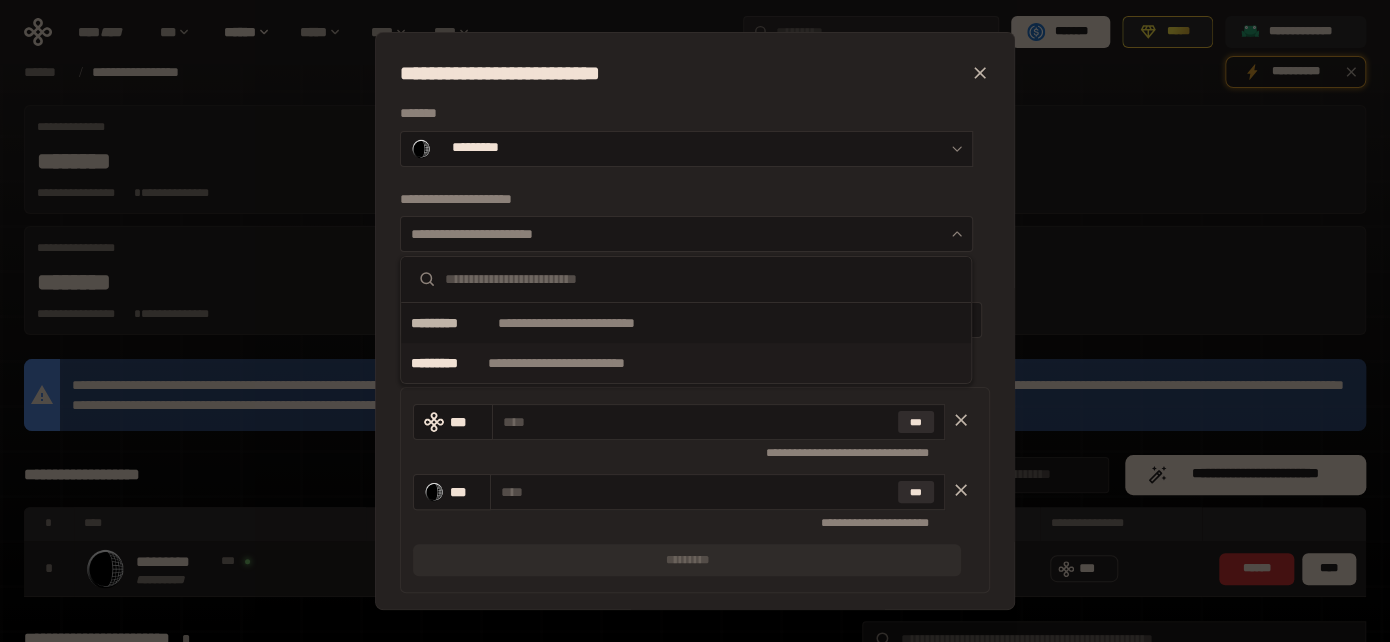 click on "**********" at bounding box center [581, 363] 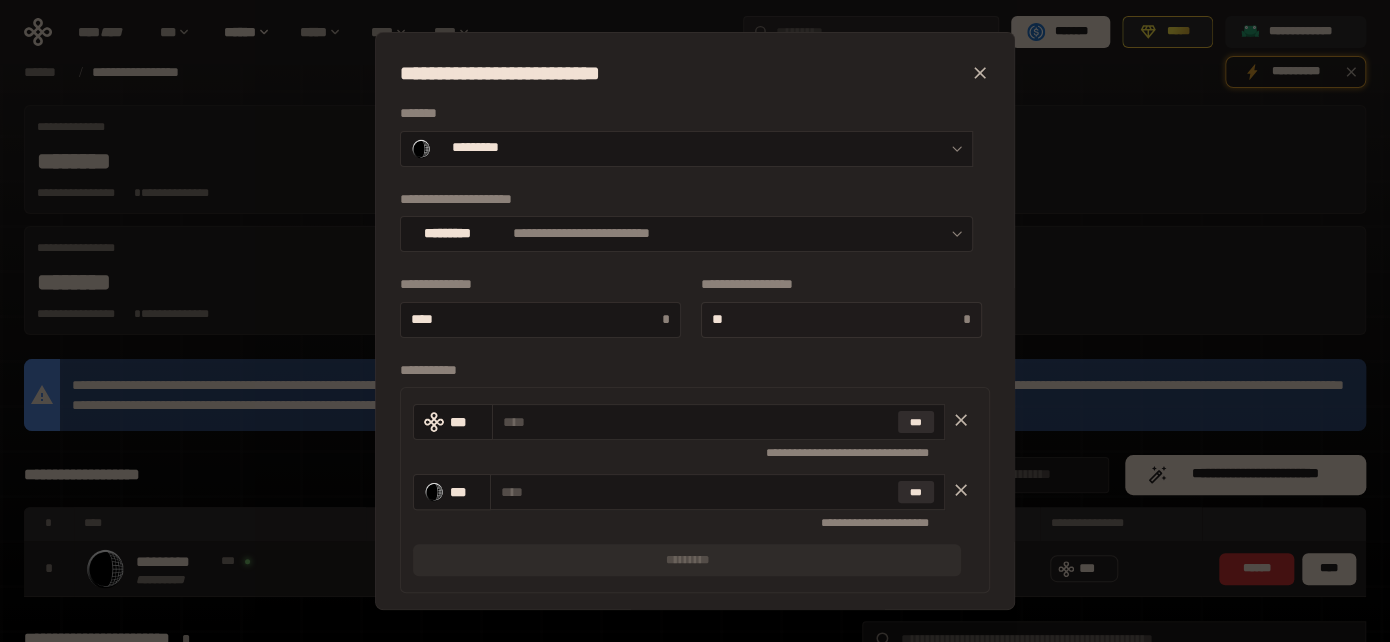 click on "**" at bounding box center [837, 319] 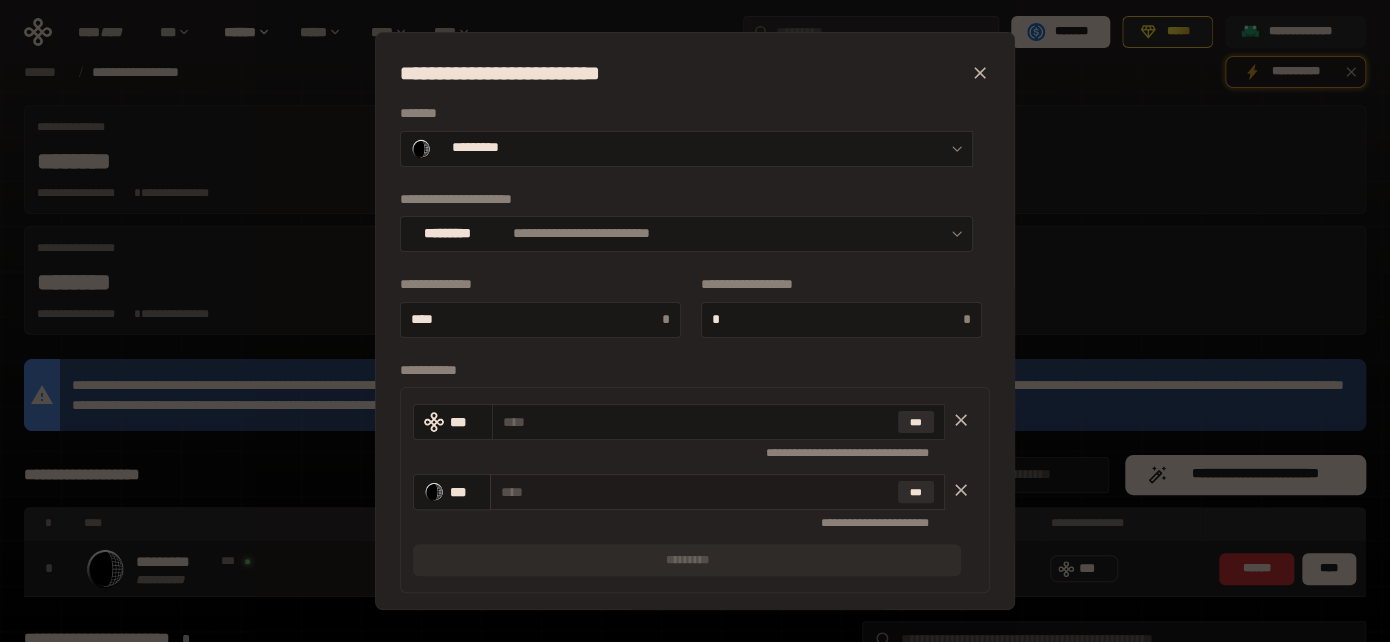 type on "*" 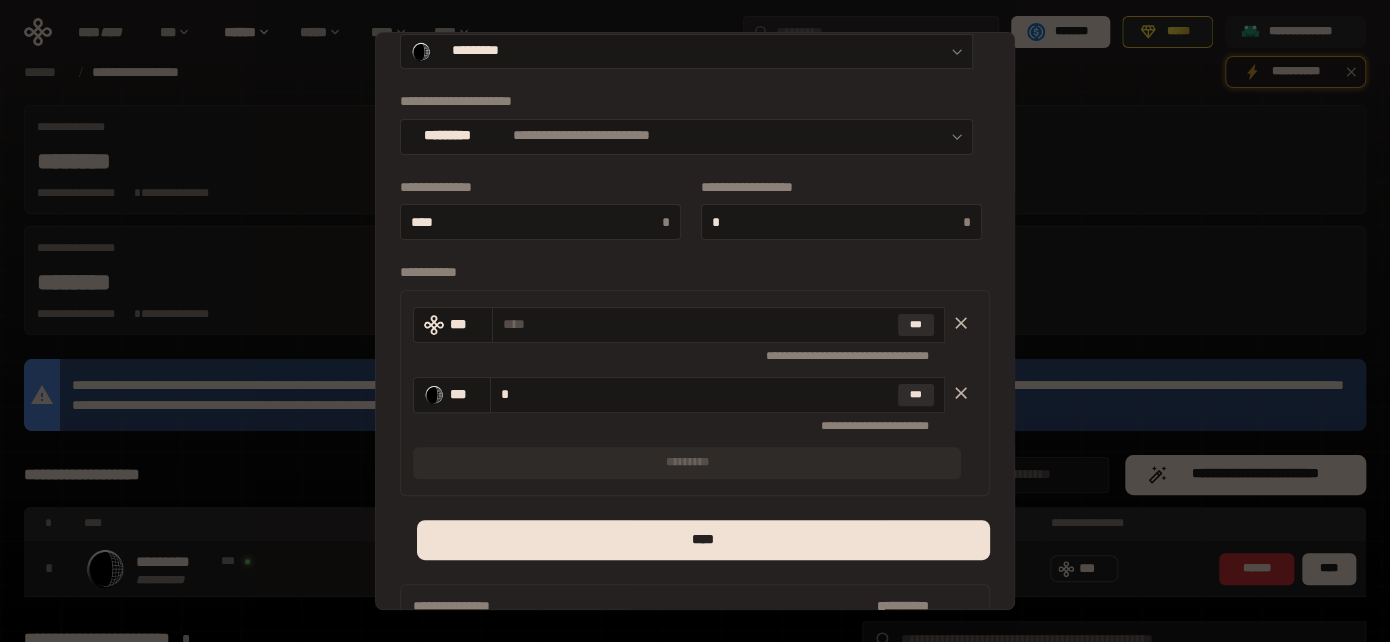 scroll, scrollTop: 137, scrollLeft: 0, axis: vertical 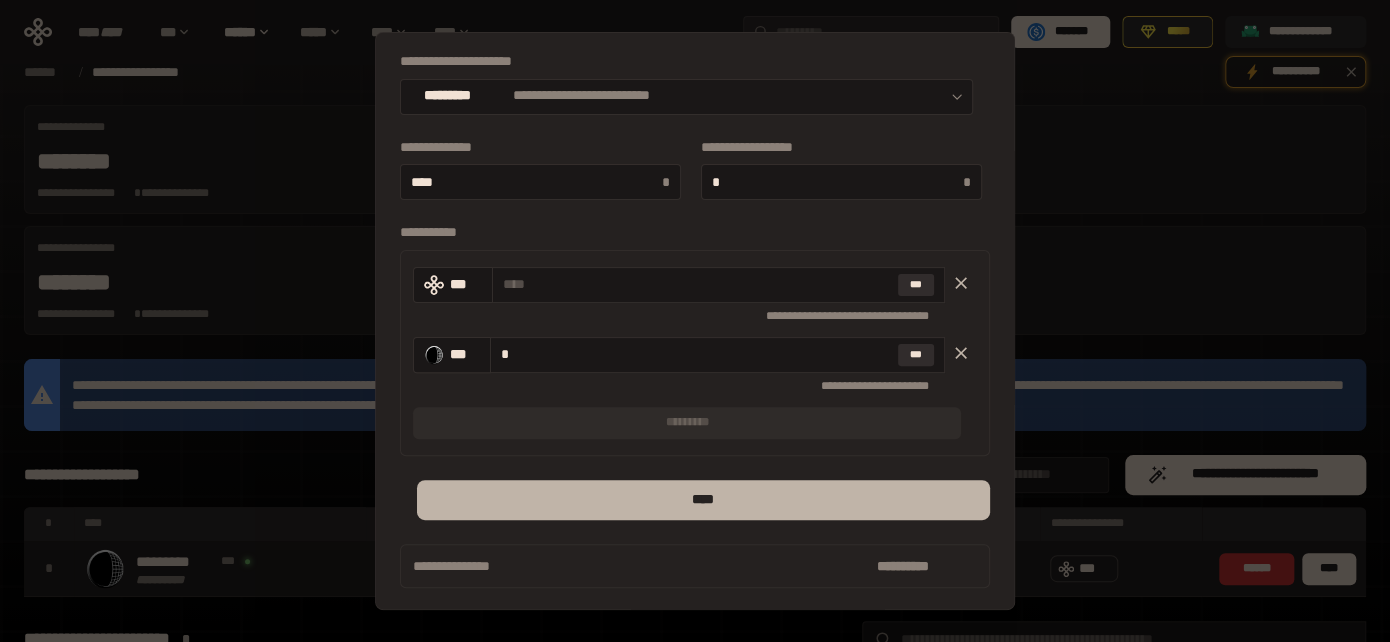 type on "*" 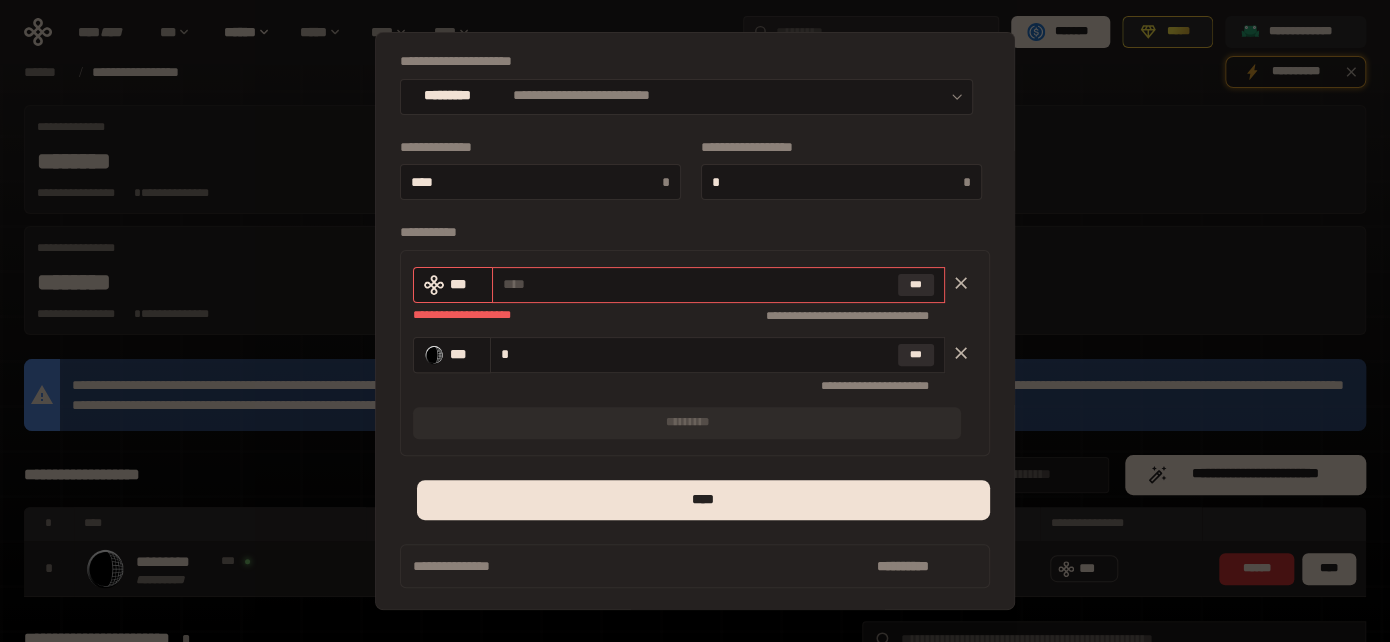 click 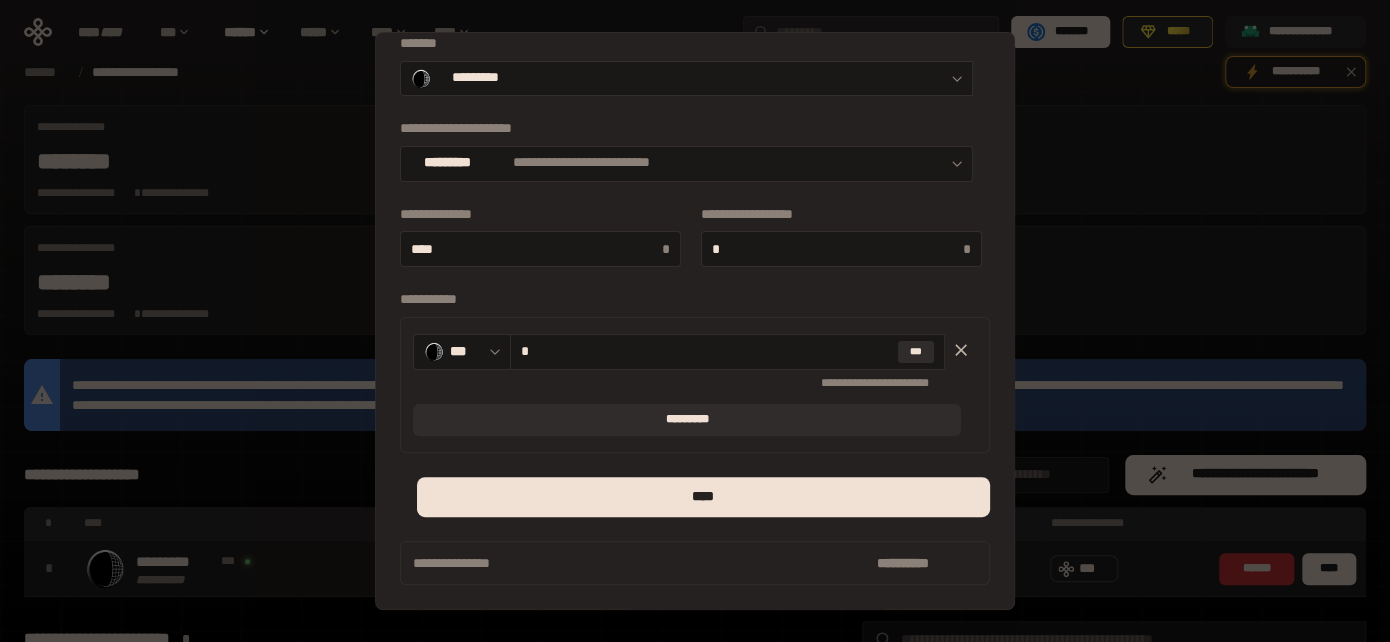scroll, scrollTop: 68, scrollLeft: 0, axis: vertical 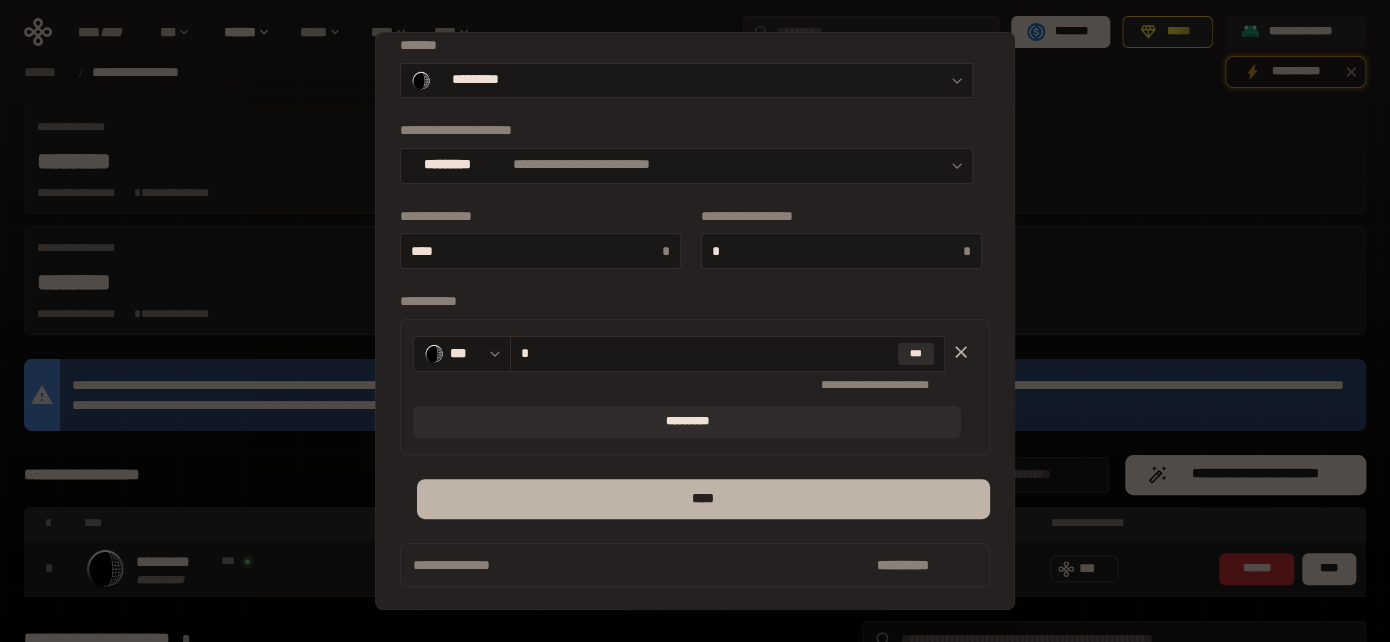 click on "****" at bounding box center (703, 499) 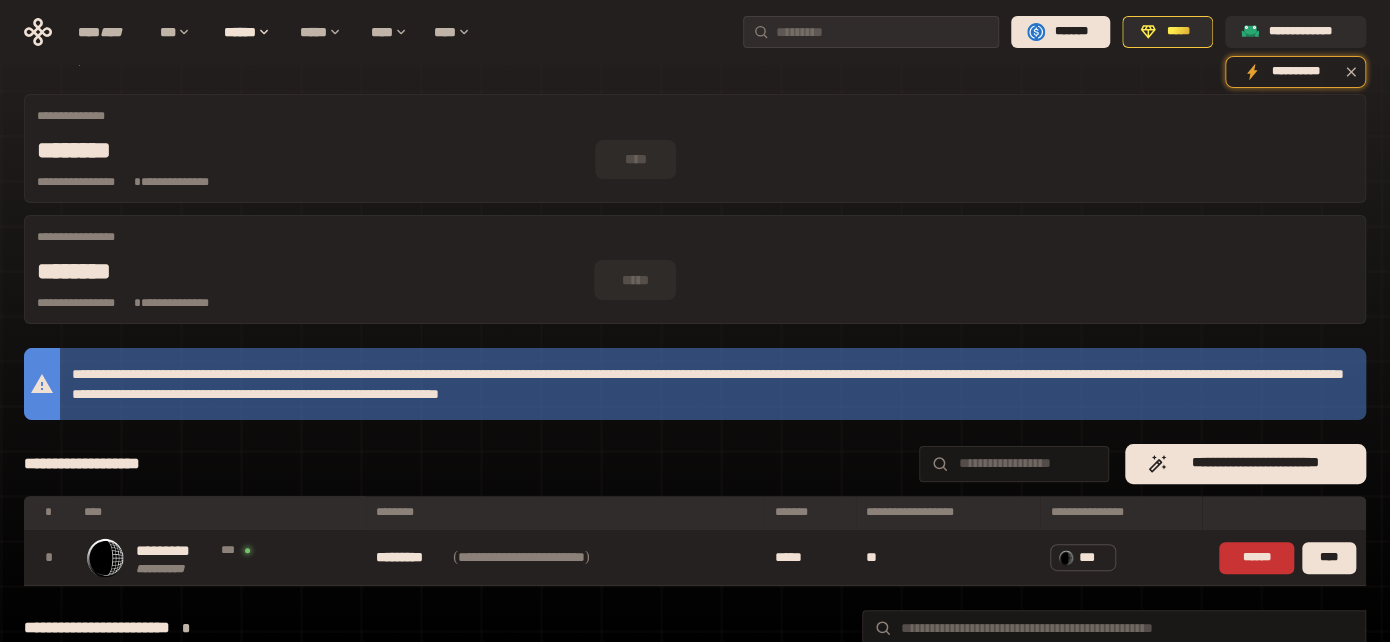 scroll, scrollTop: 0, scrollLeft: 0, axis: both 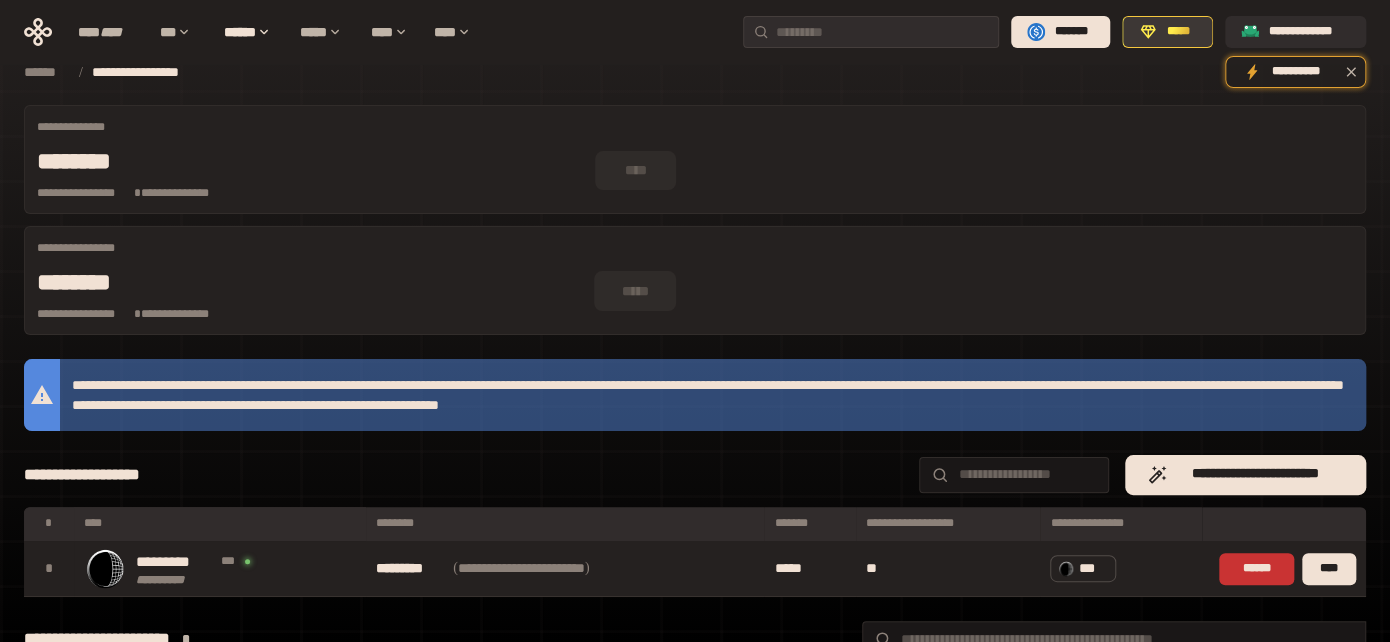 click on "*****" at bounding box center [1178, 32] 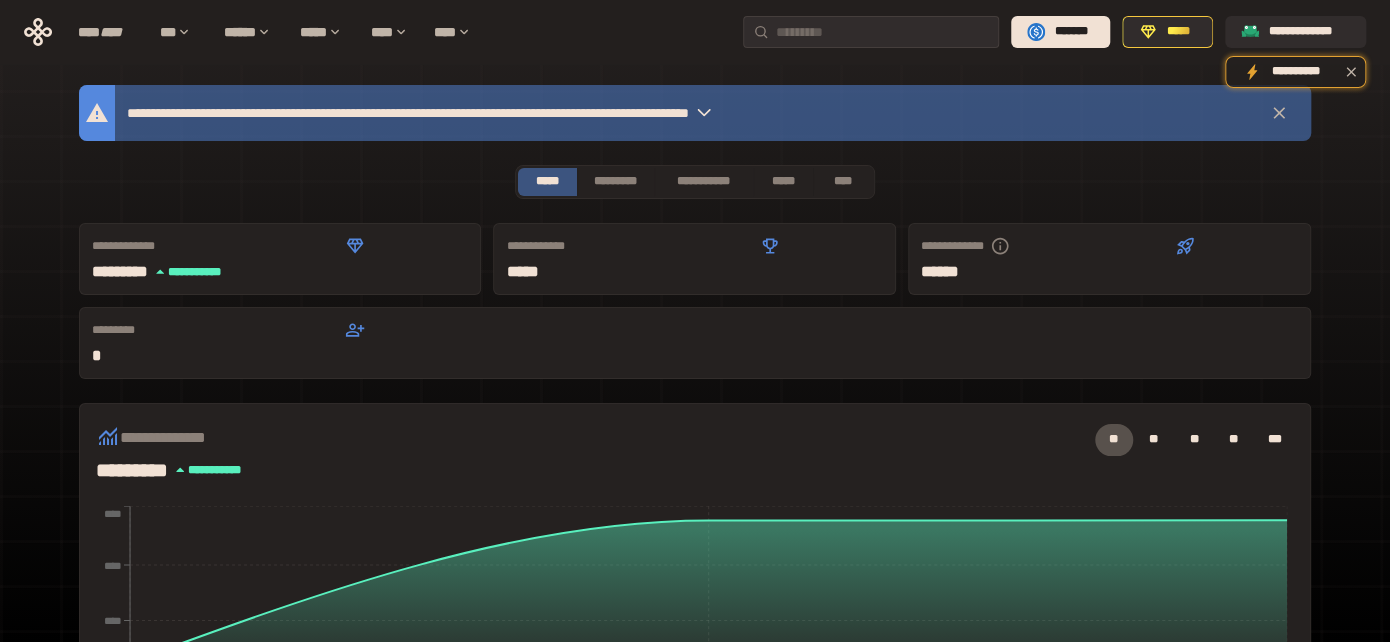 scroll, scrollTop: 0, scrollLeft: 0, axis: both 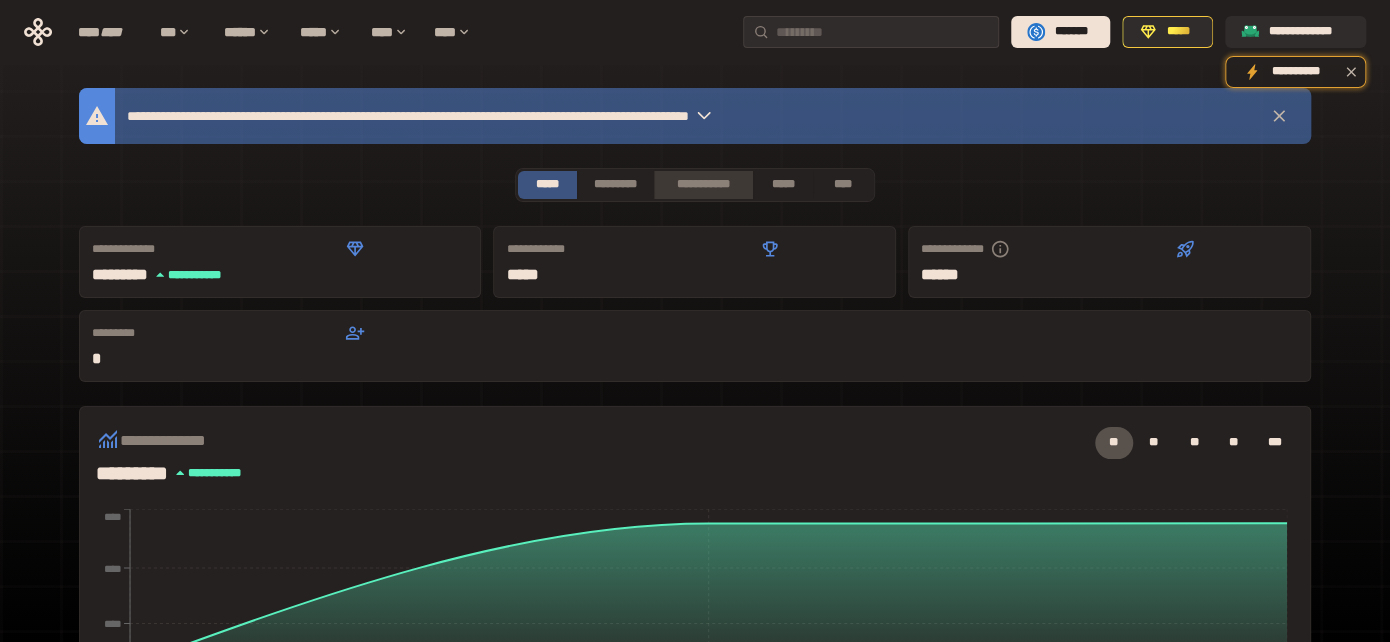 click on "**********" at bounding box center (703, 185) 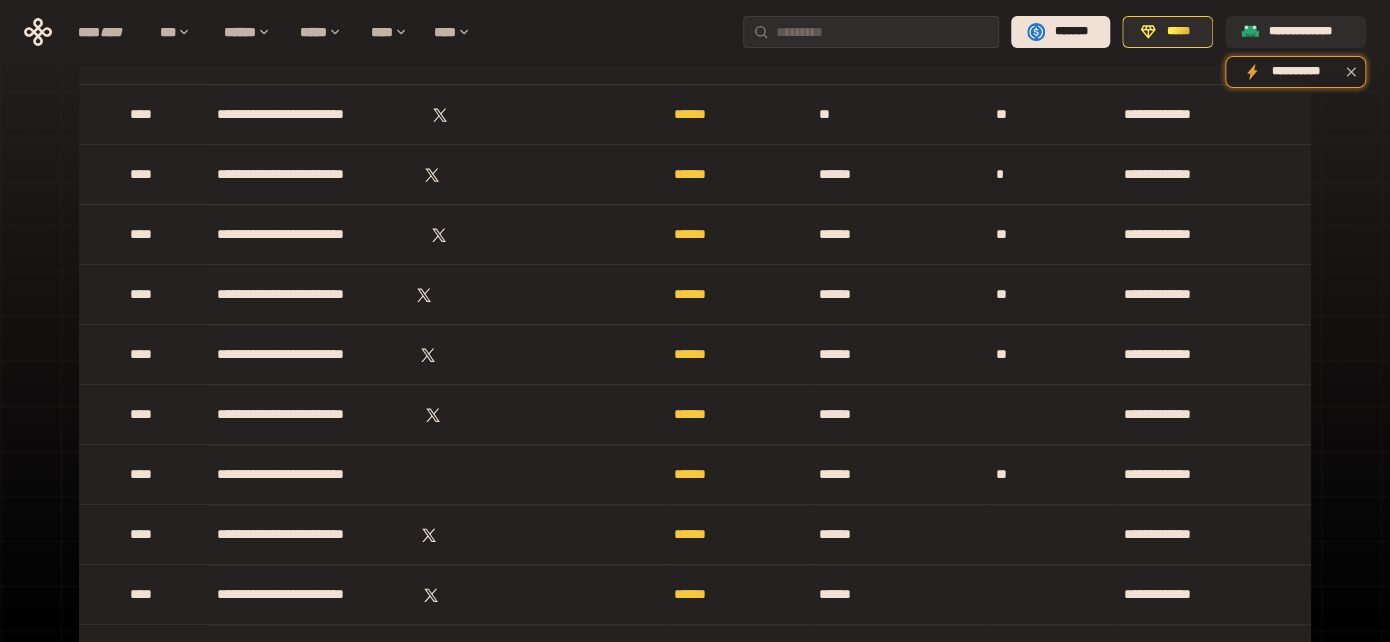 scroll, scrollTop: 12192, scrollLeft: 0, axis: vertical 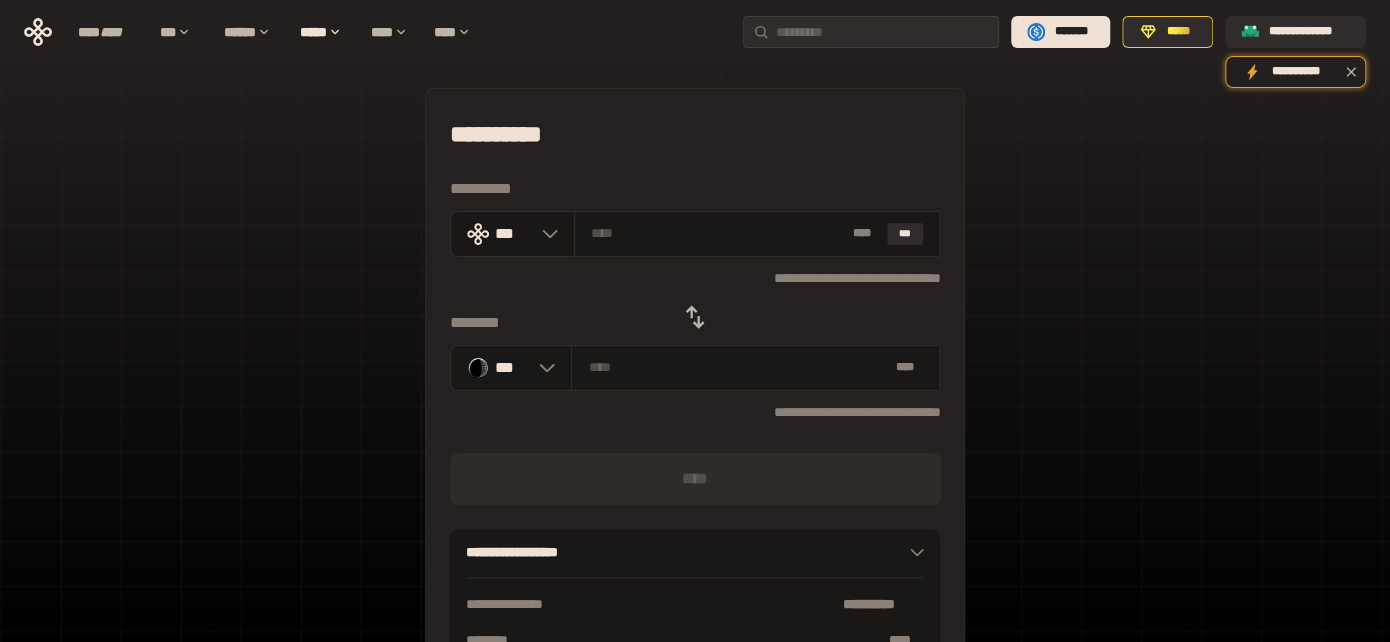 click 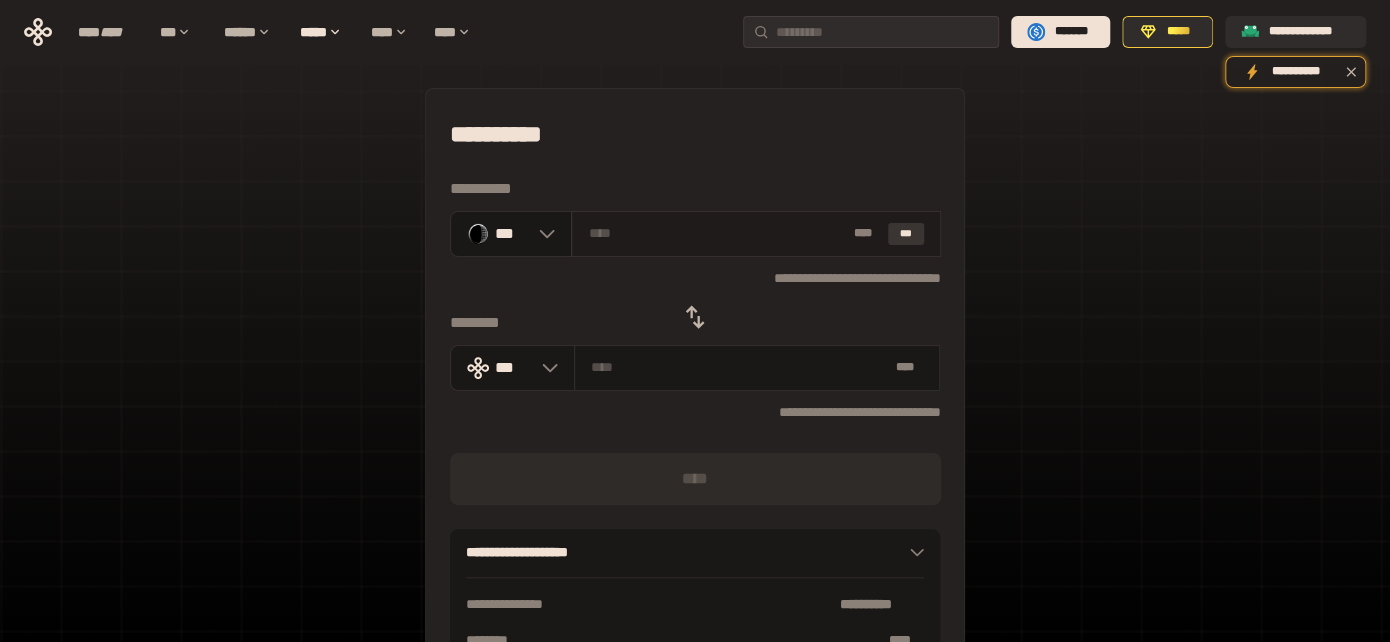 click on "***" at bounding box center (906, 234) 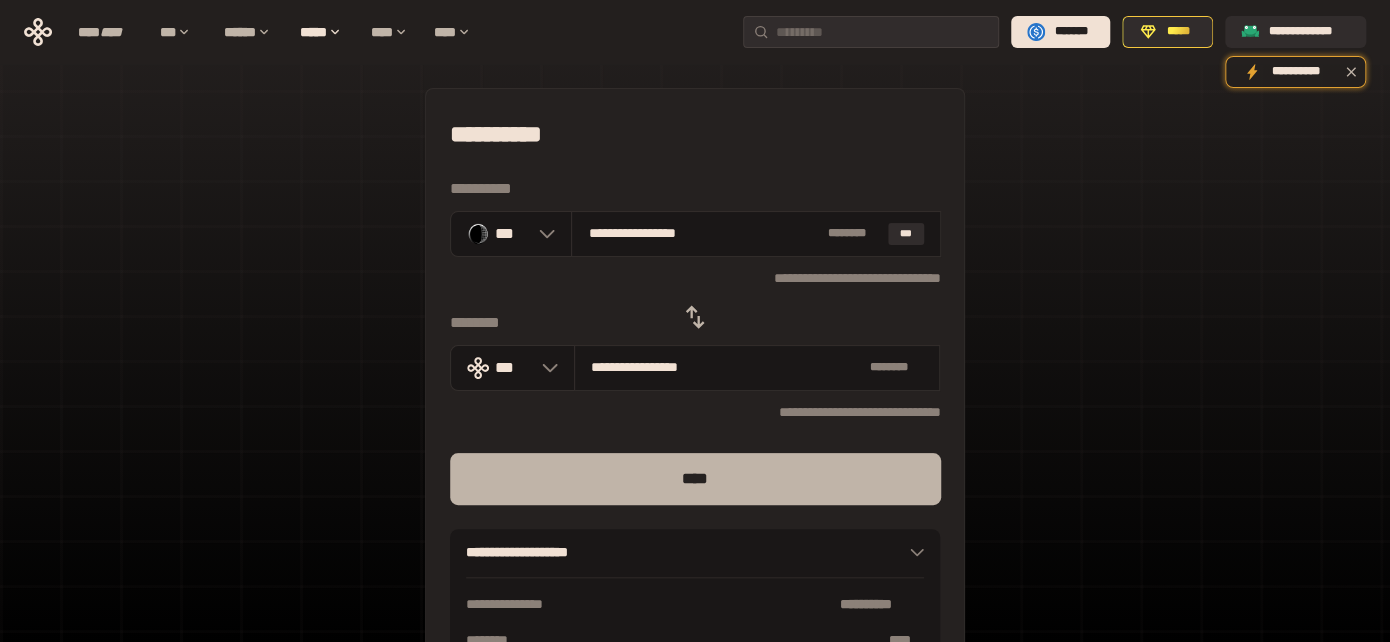 click on "****" at bounding box center [695, 479] 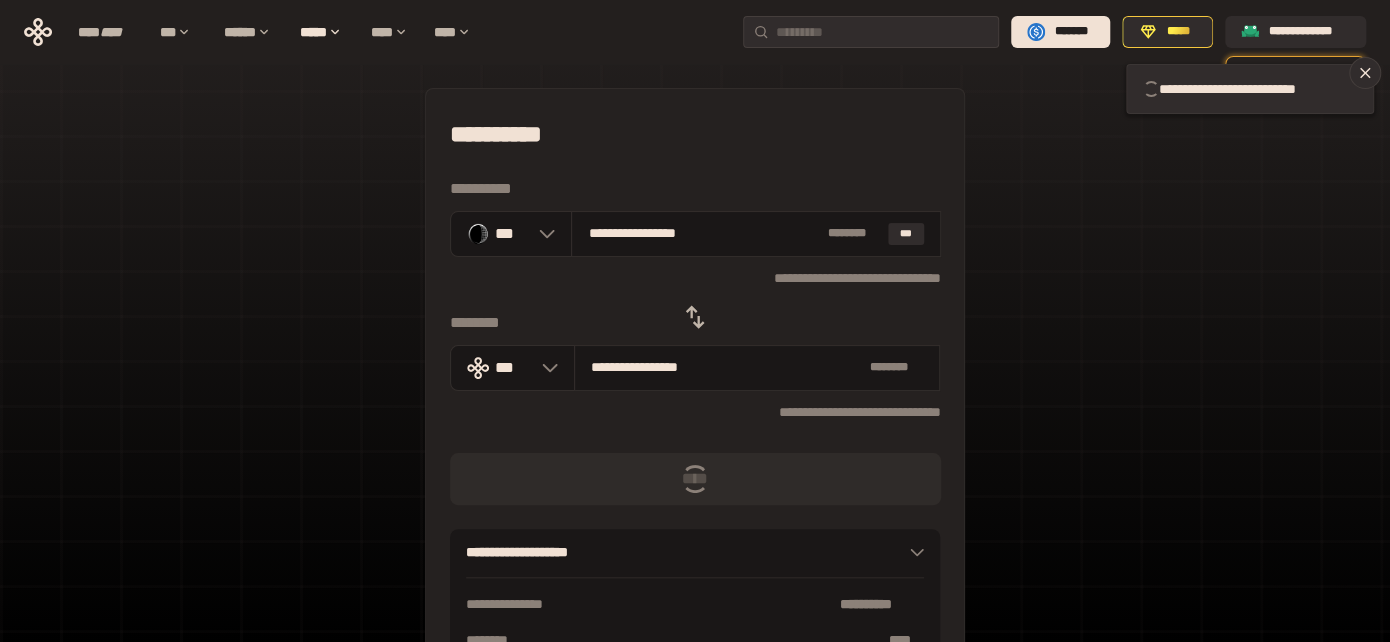 type 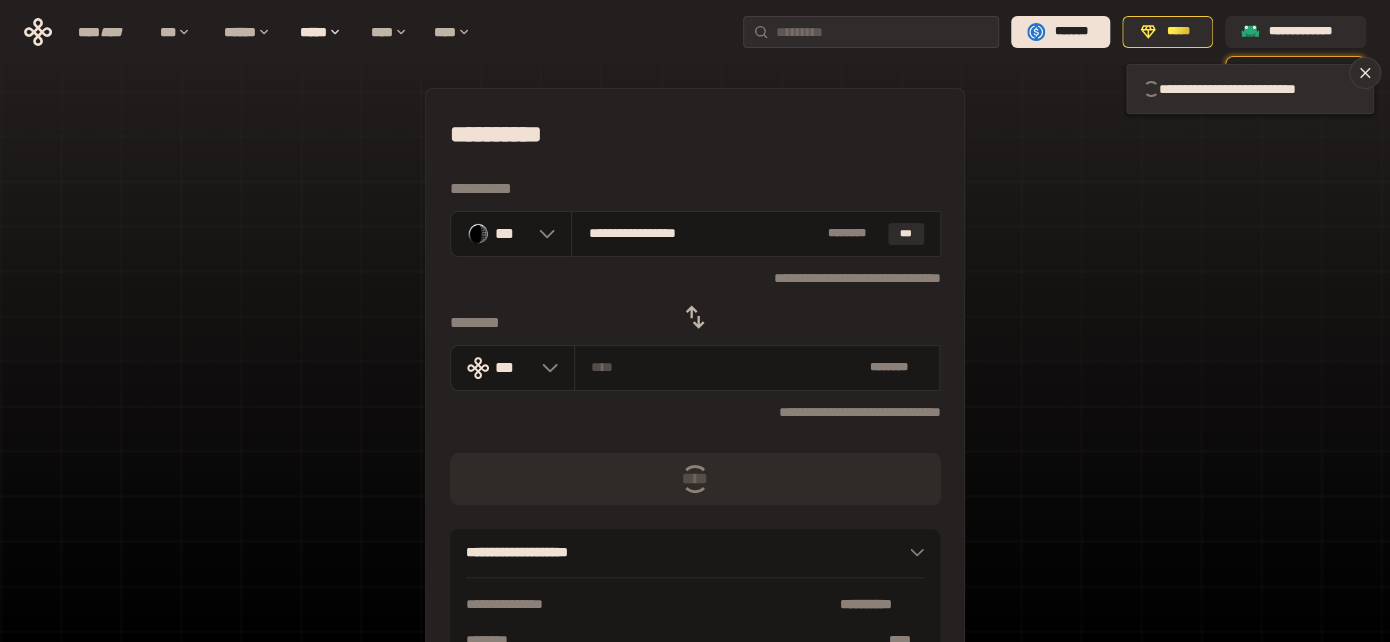 type 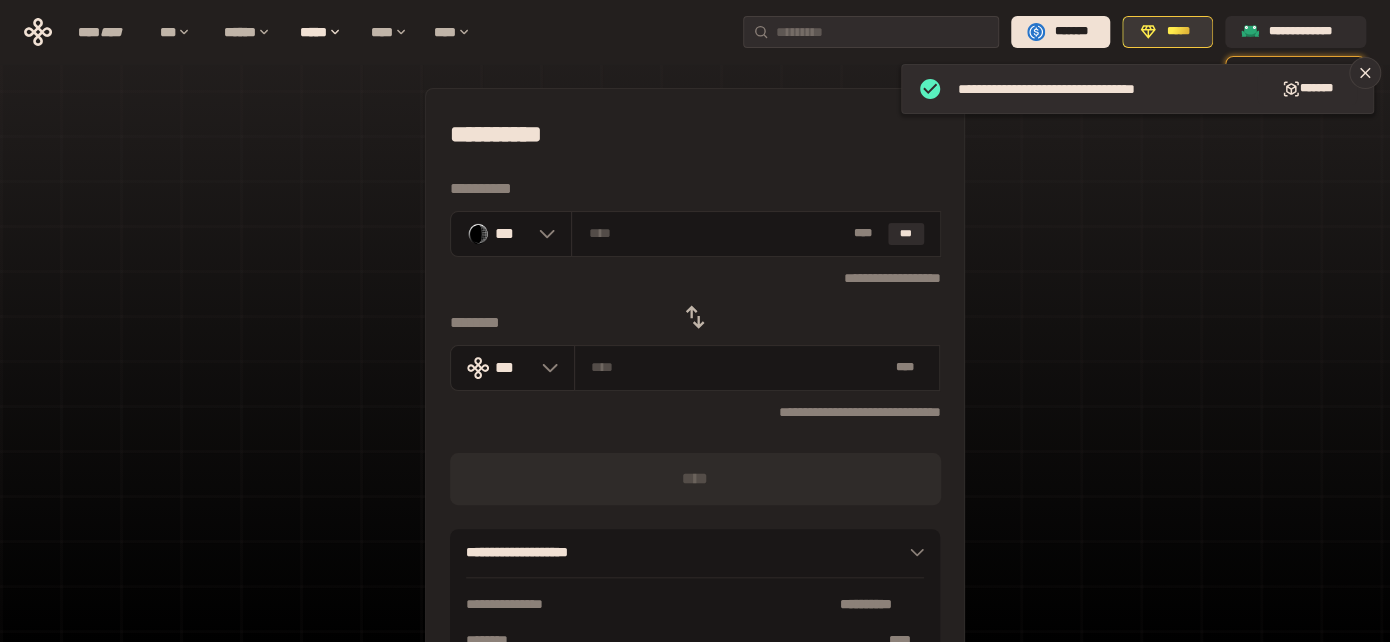 click on "*****" at bounding box center (1178, 32) 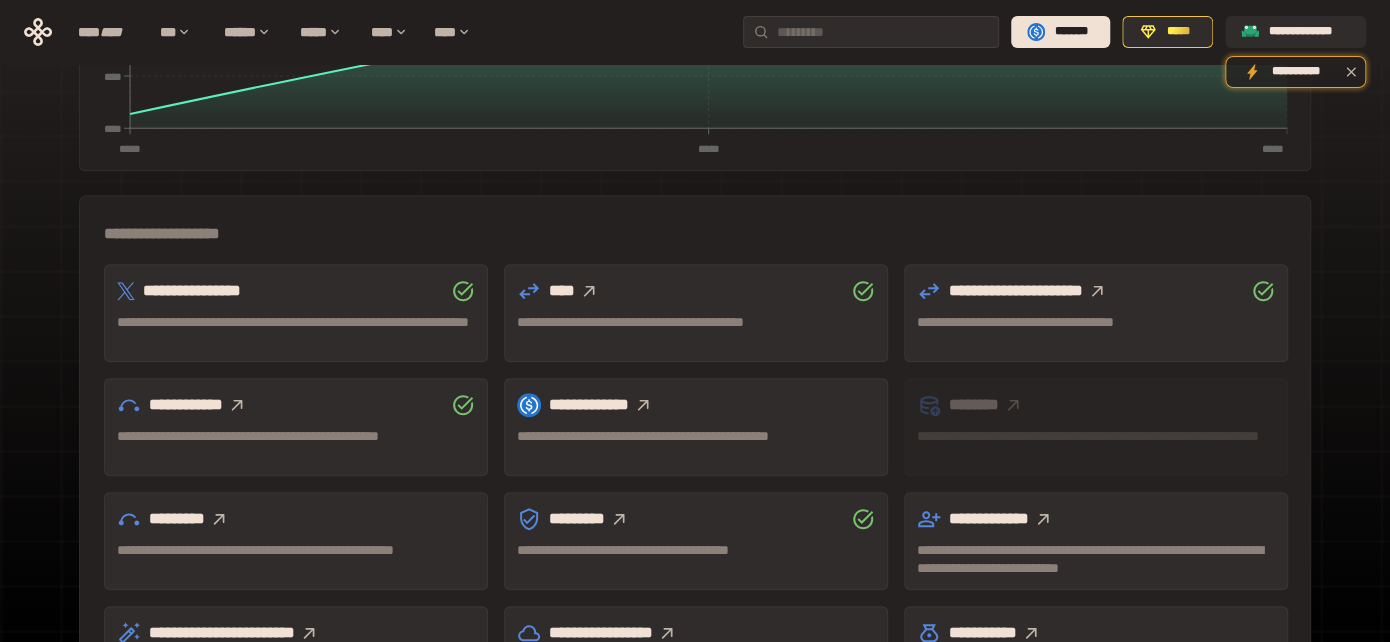 scroll, scrollTop: 552, scrollLeft: 0, axis: vertical 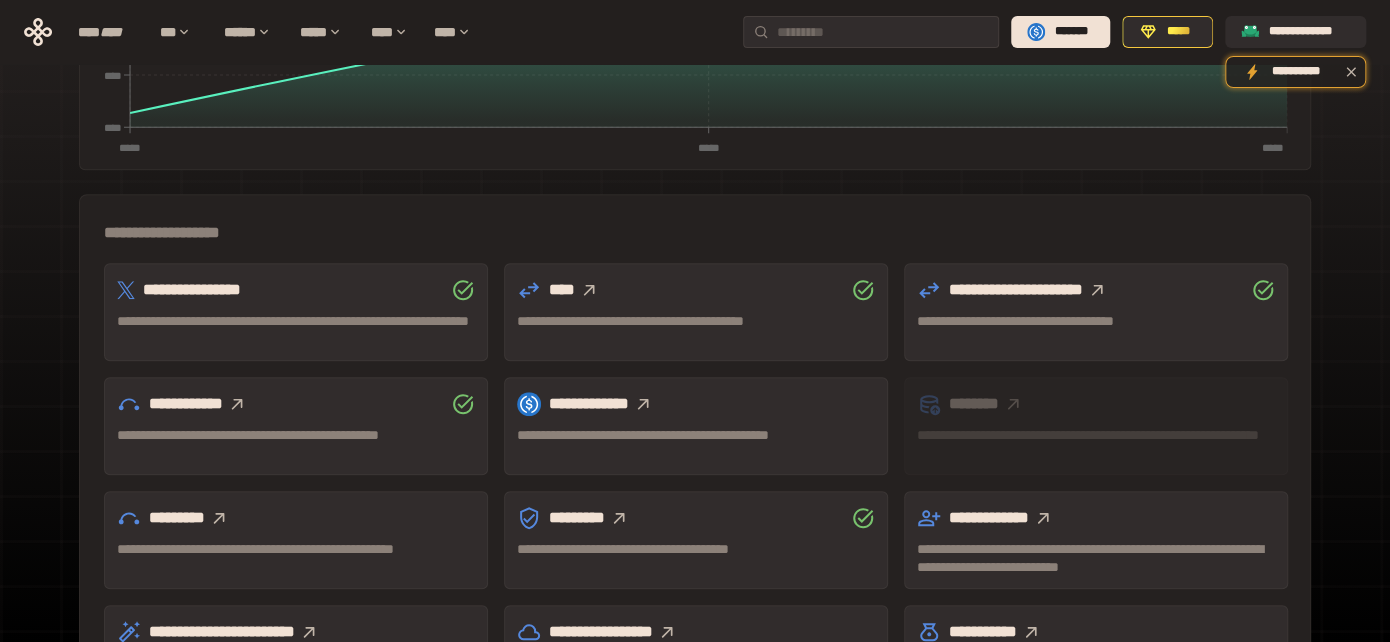 click on "**********" at bounding box center (695, 233) 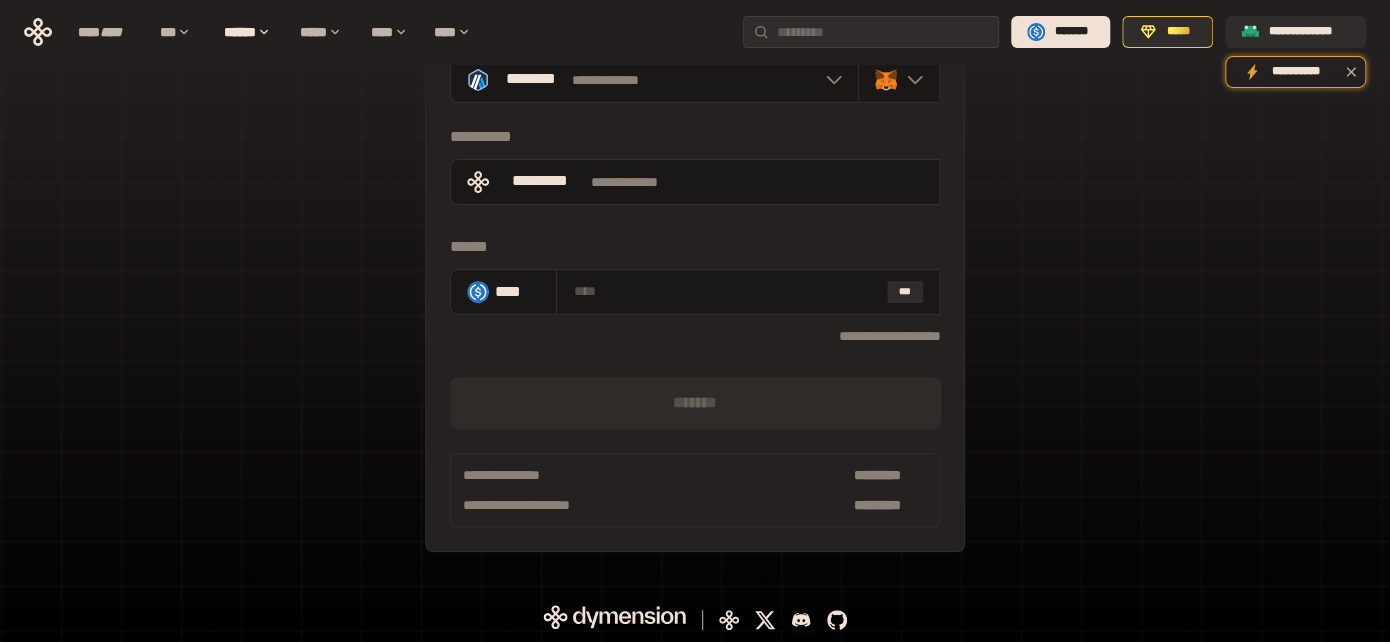 scroll, scrollTop: 0, scrollLeft: 0, axis: both 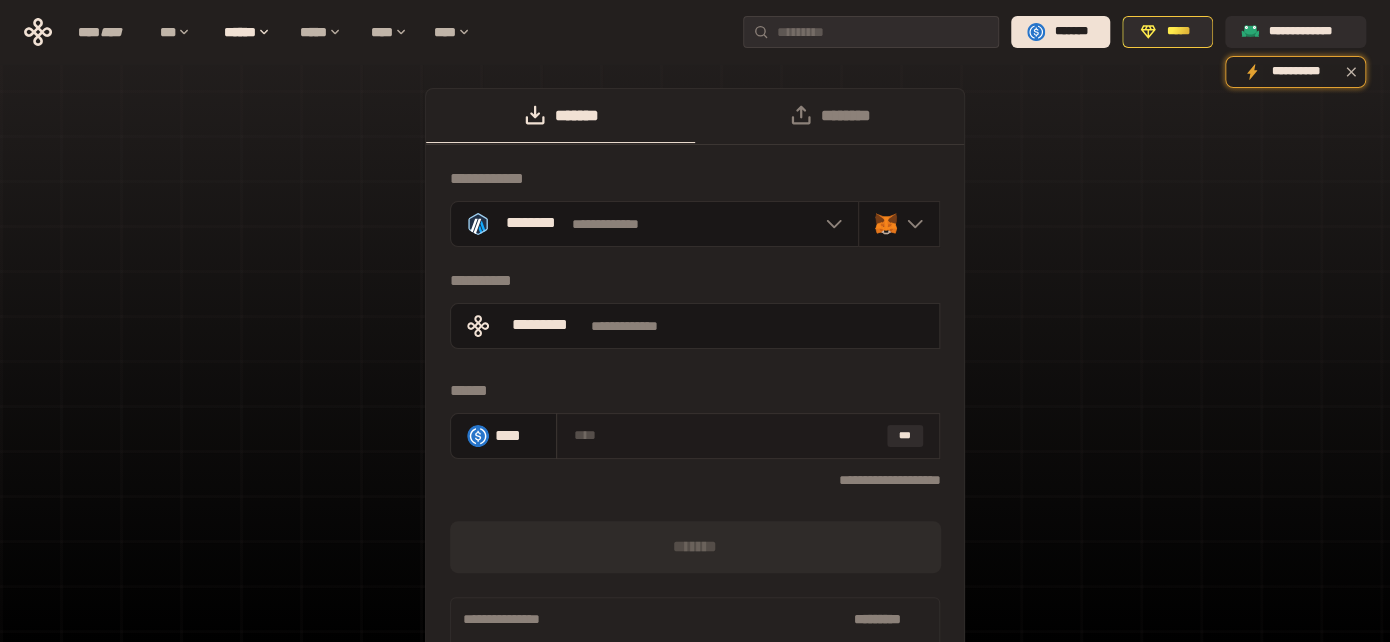 click at bounding box center [726, 435] 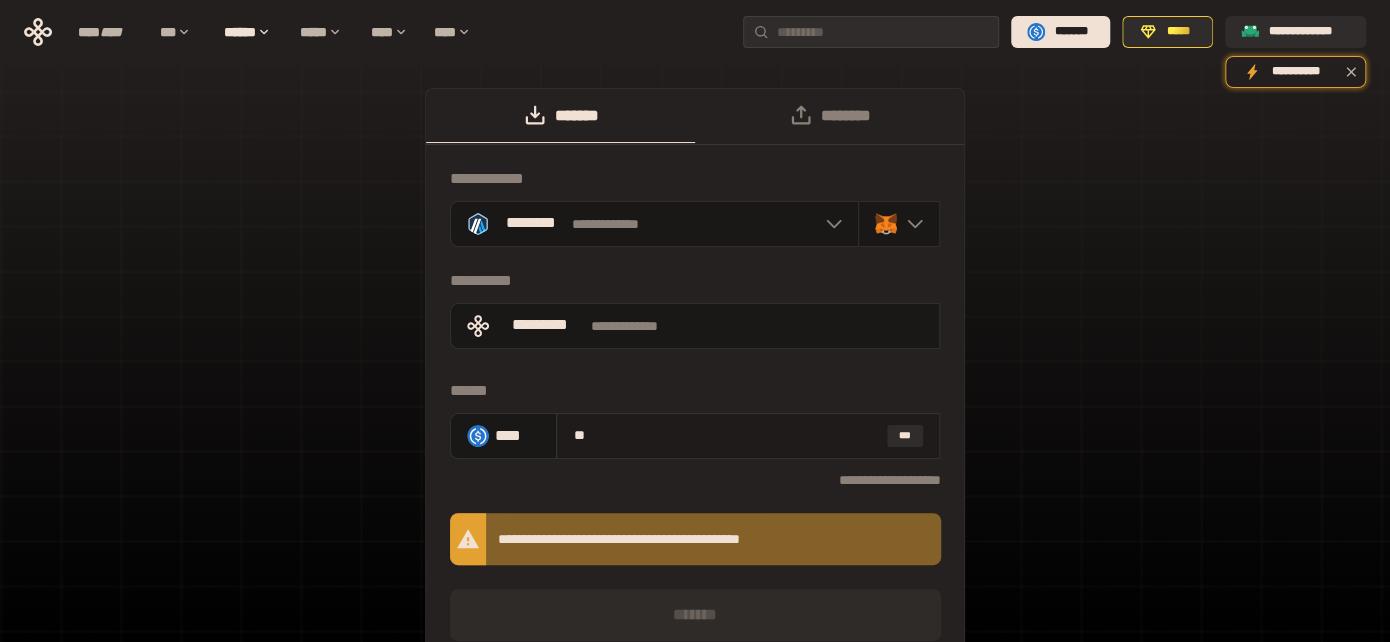 type on "*" 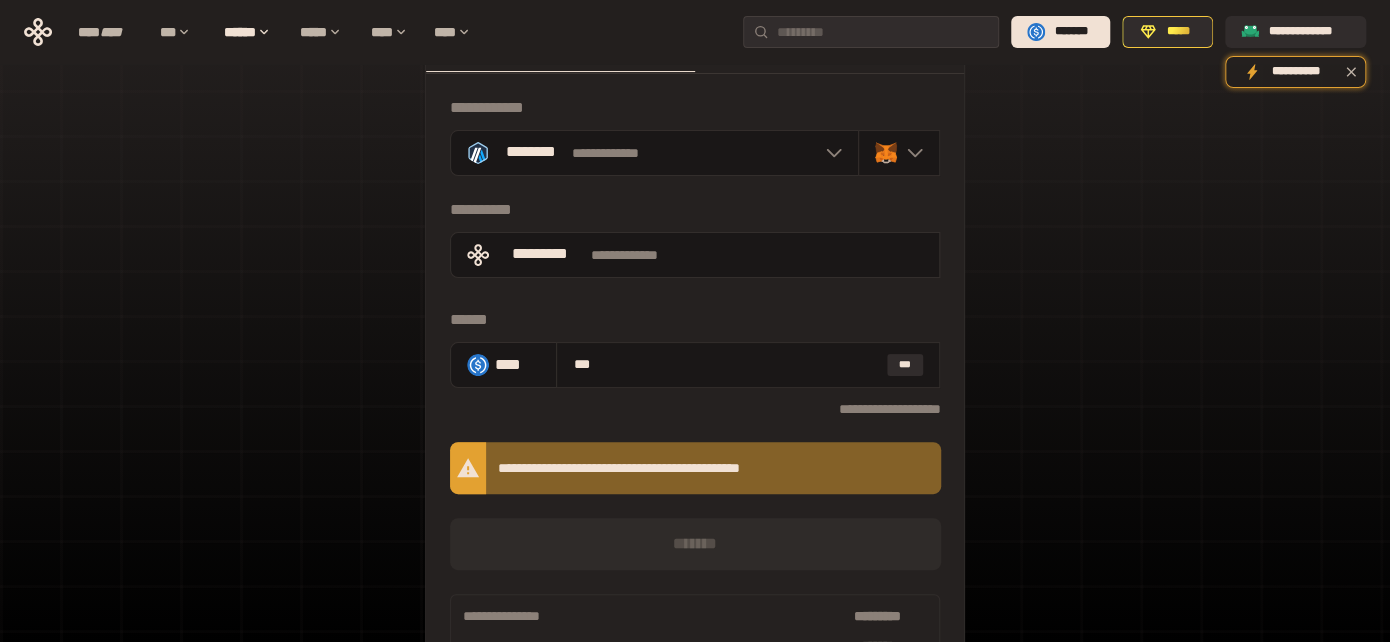 scroll, scrollTop: 0, scrollLeft: 0, axis: both 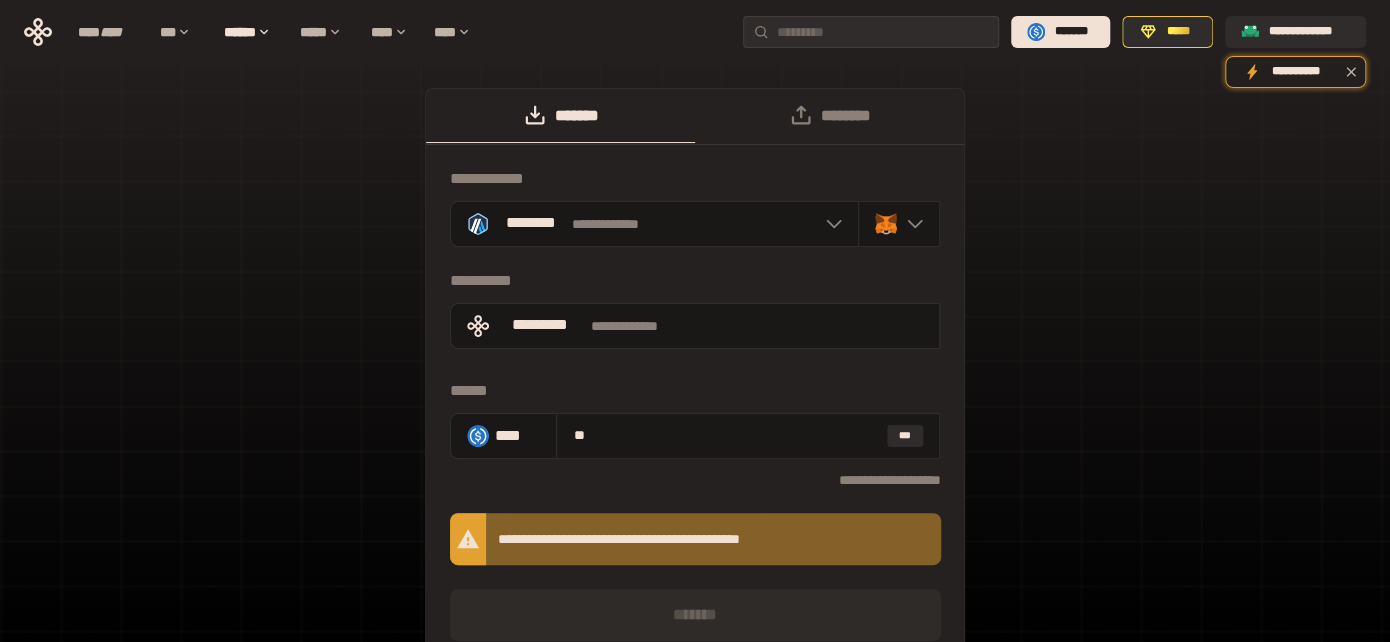 type on "*" 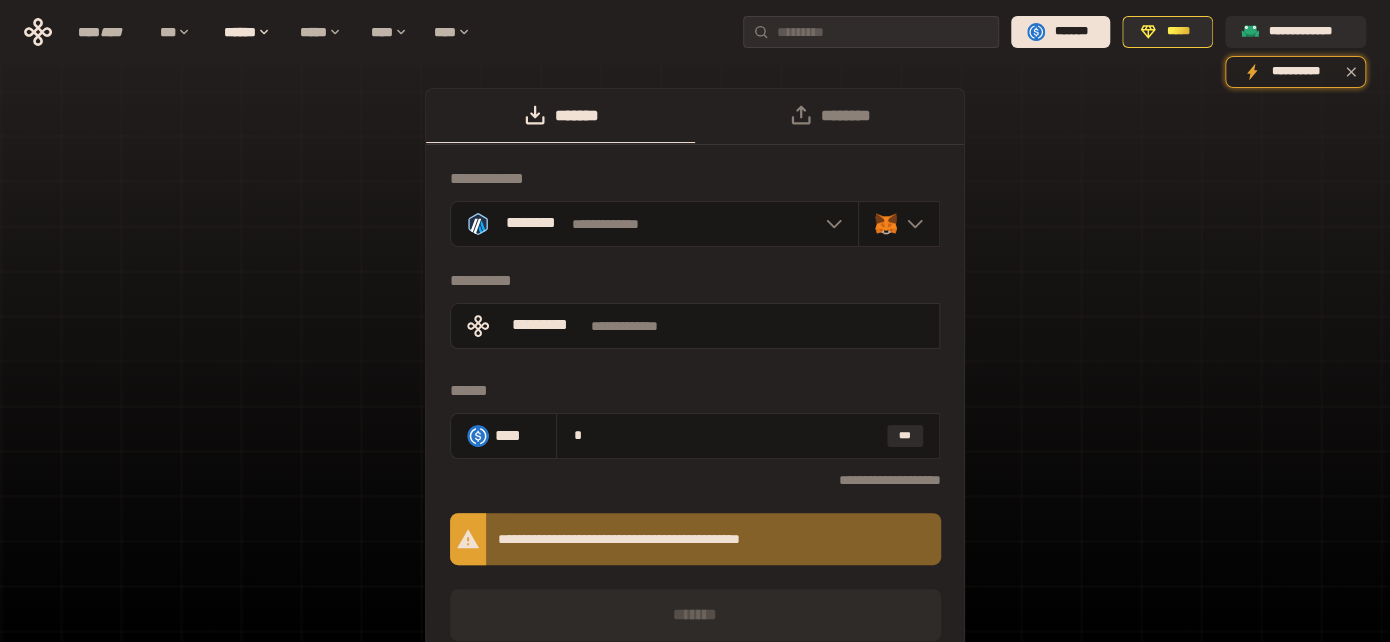 type 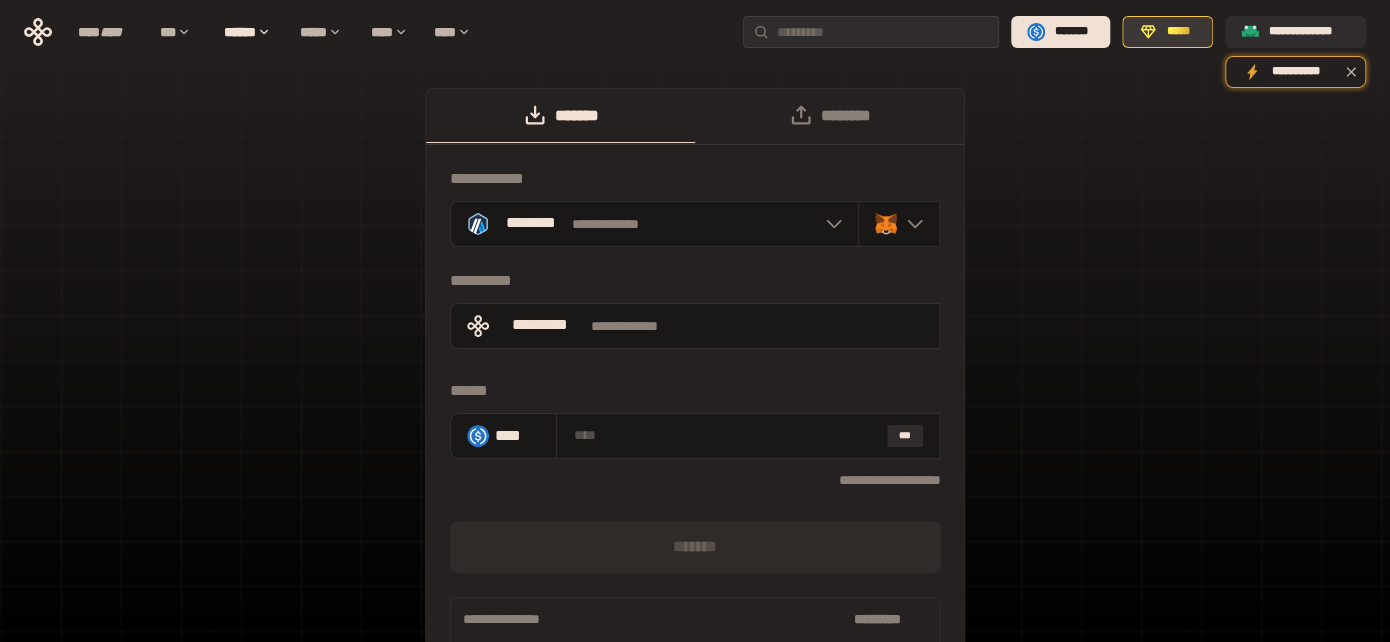 click on "*****" at bounding box center (1167, 32) 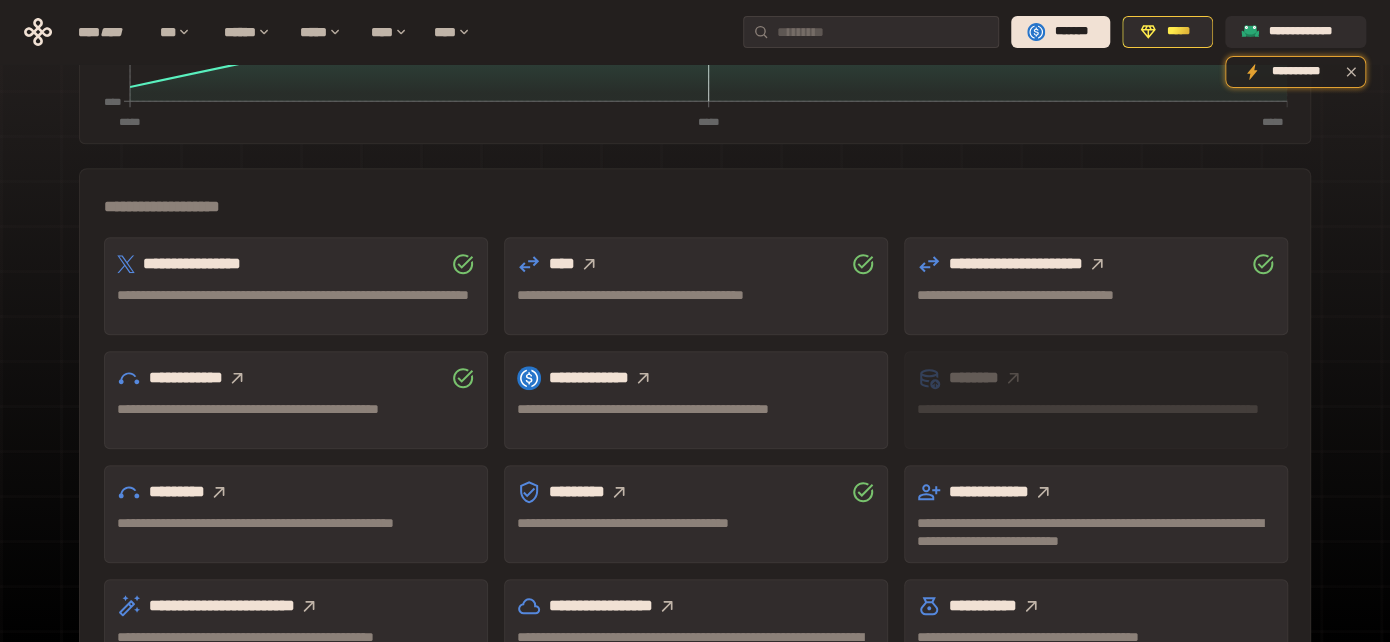 scroll, scrollTop: 579, scrollLeft: 0, axis: vertical 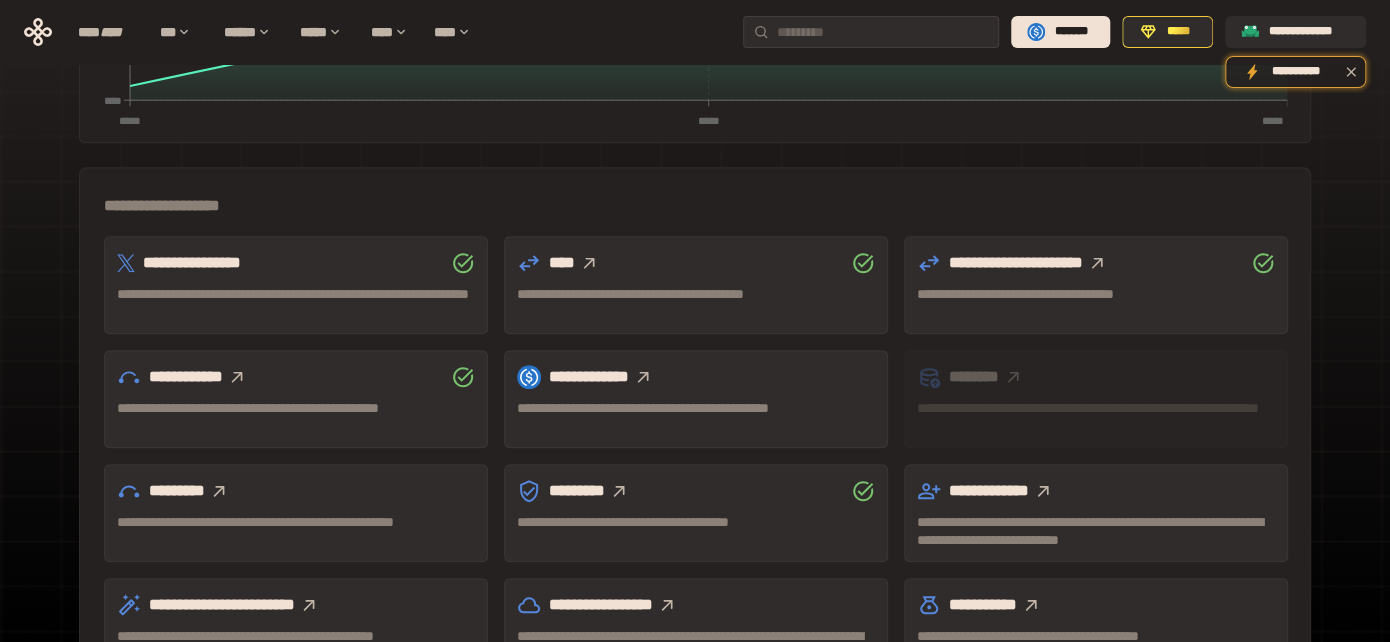 click 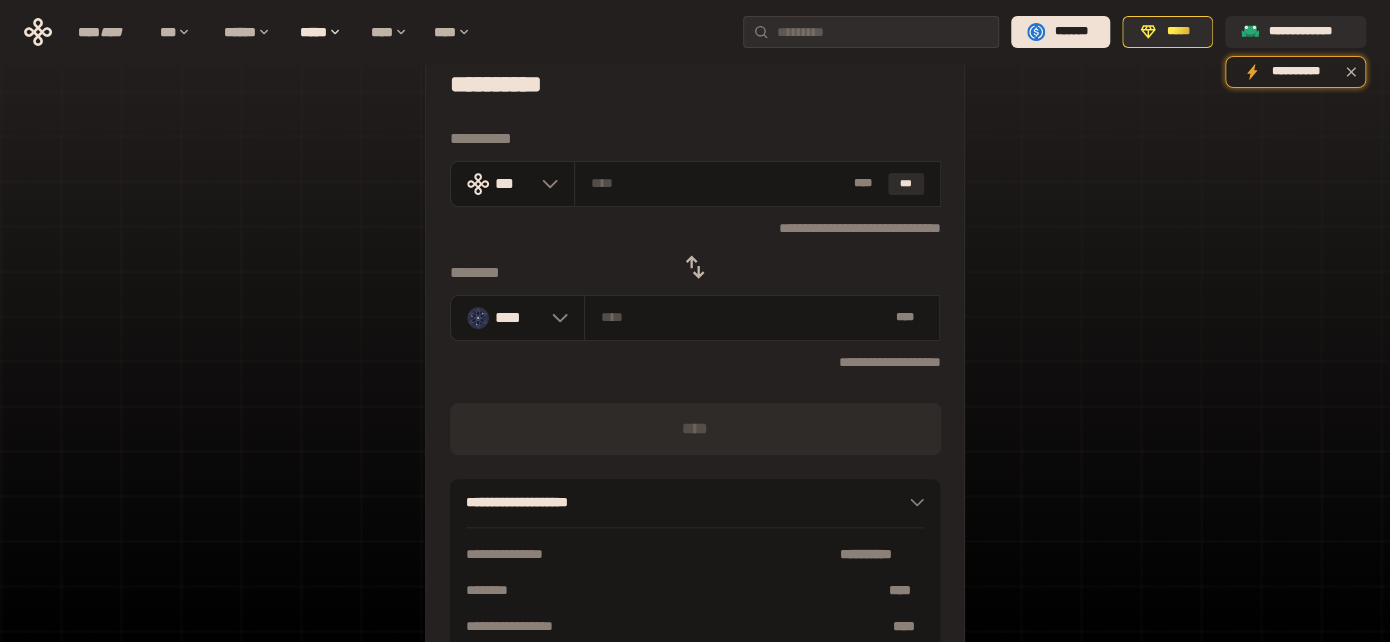 scroll, scrollTop: 0, scrollLeft: 0, axis: both 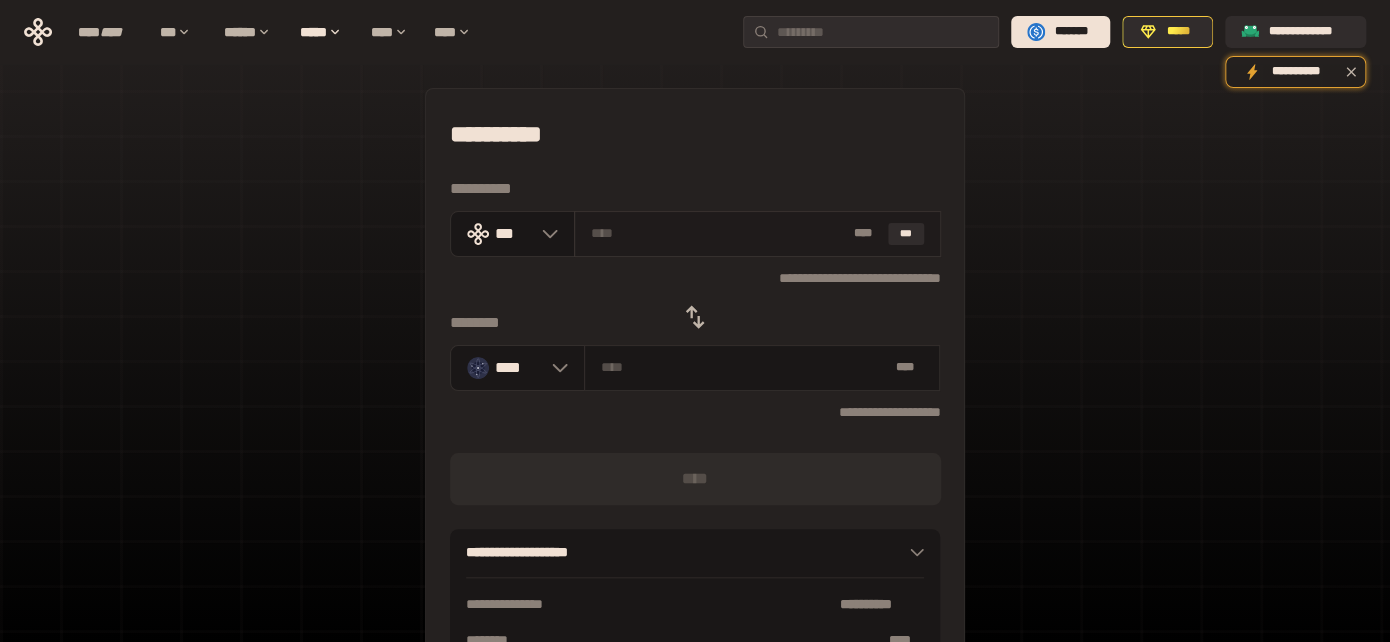 click at bounding box center [718, 233] 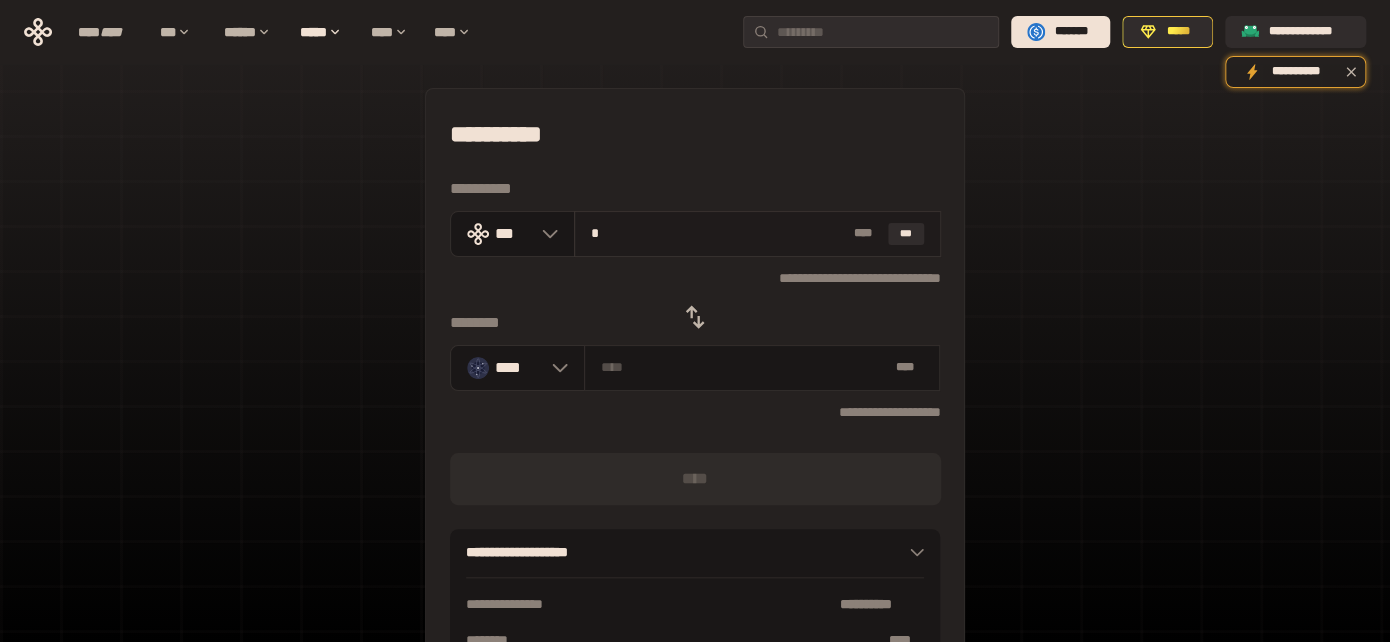 type on "********" 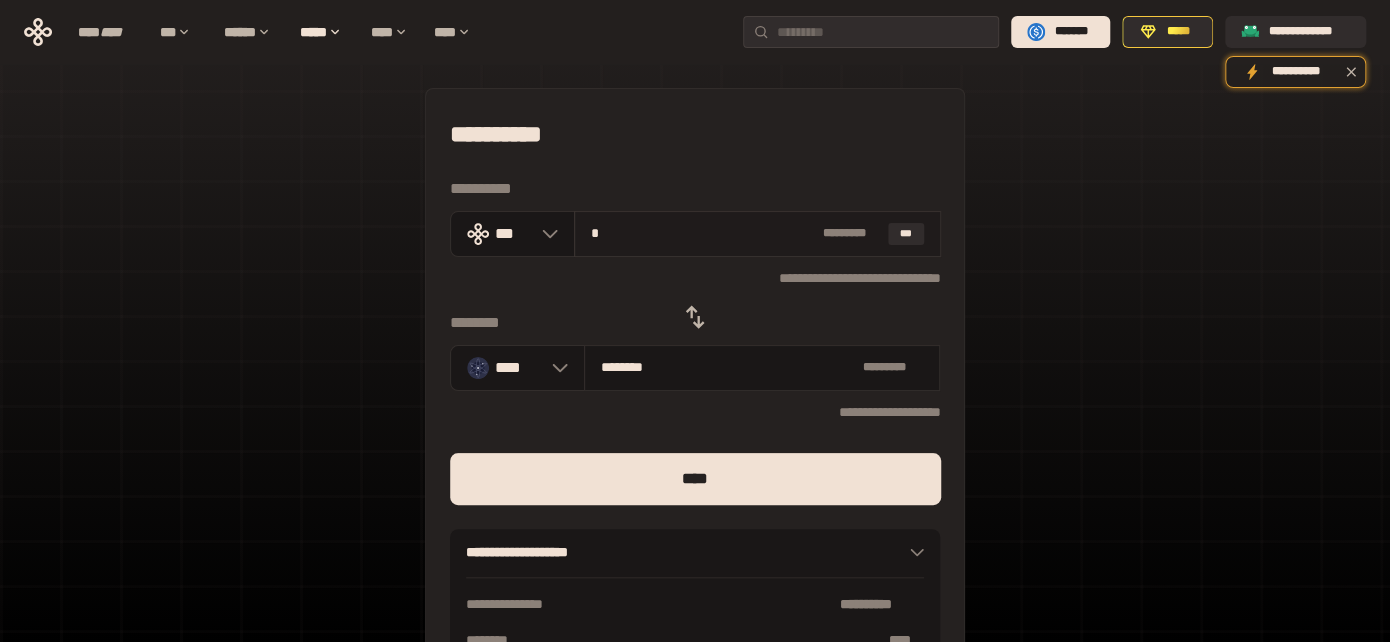 type on "**" 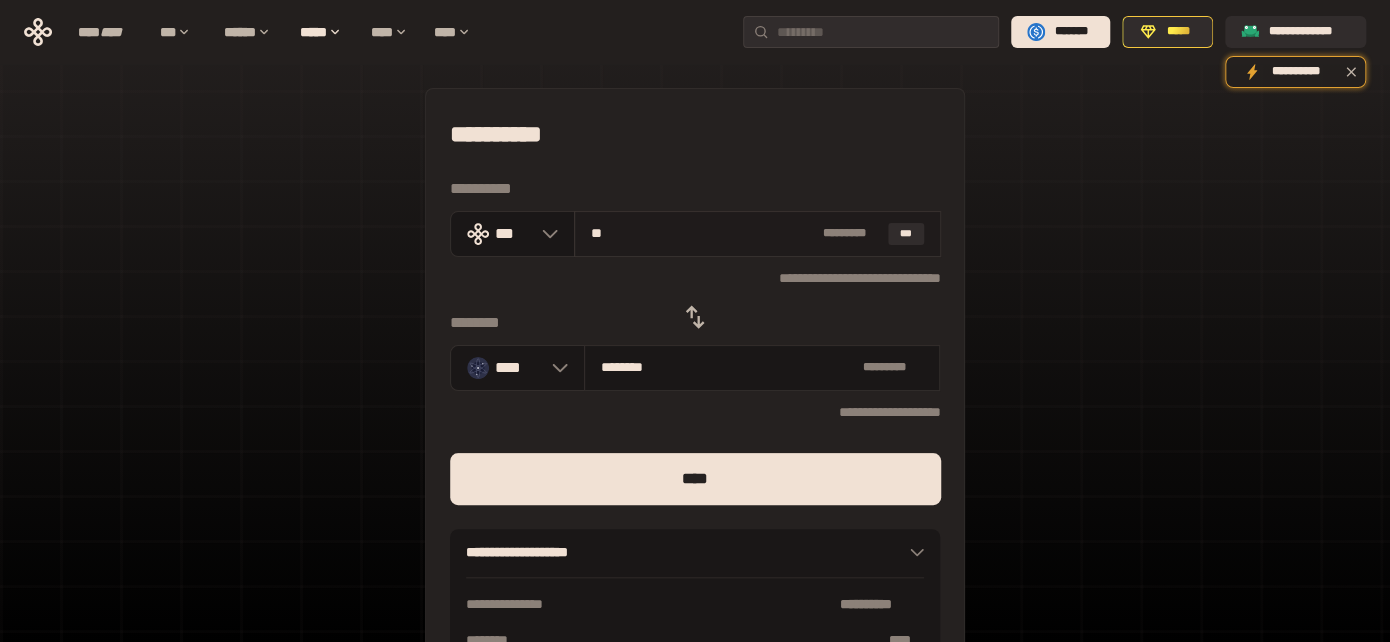 type on "********" 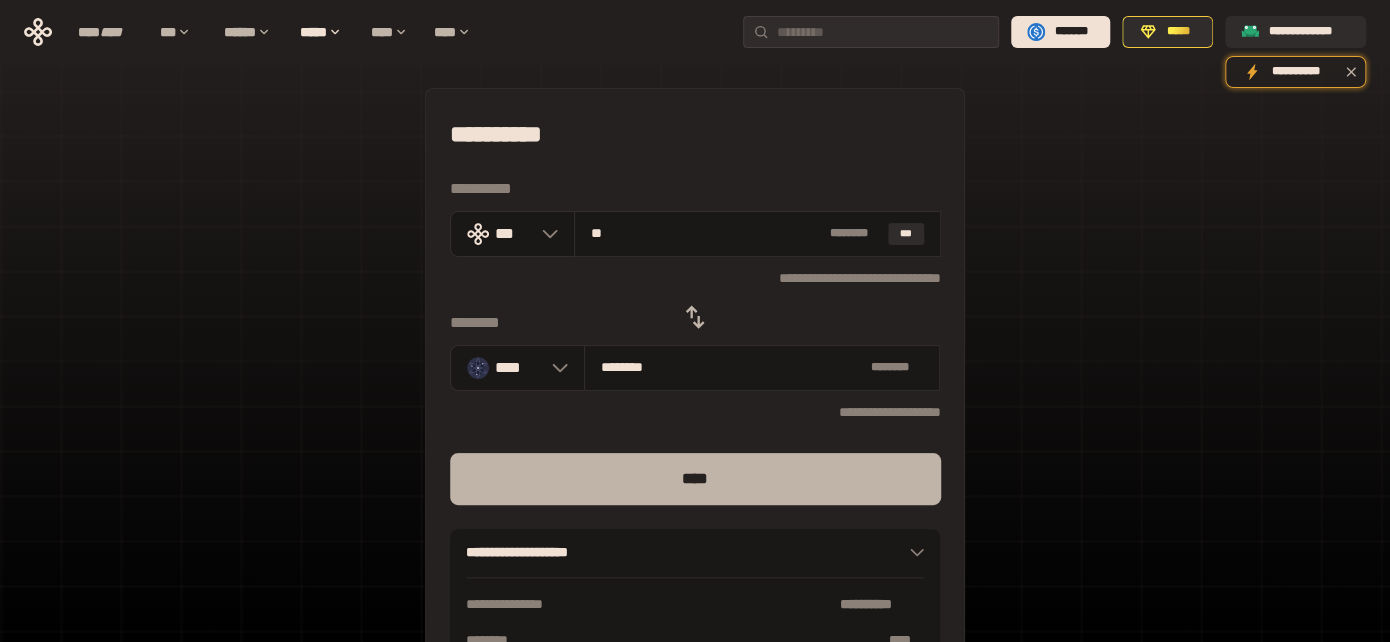 type on "**" 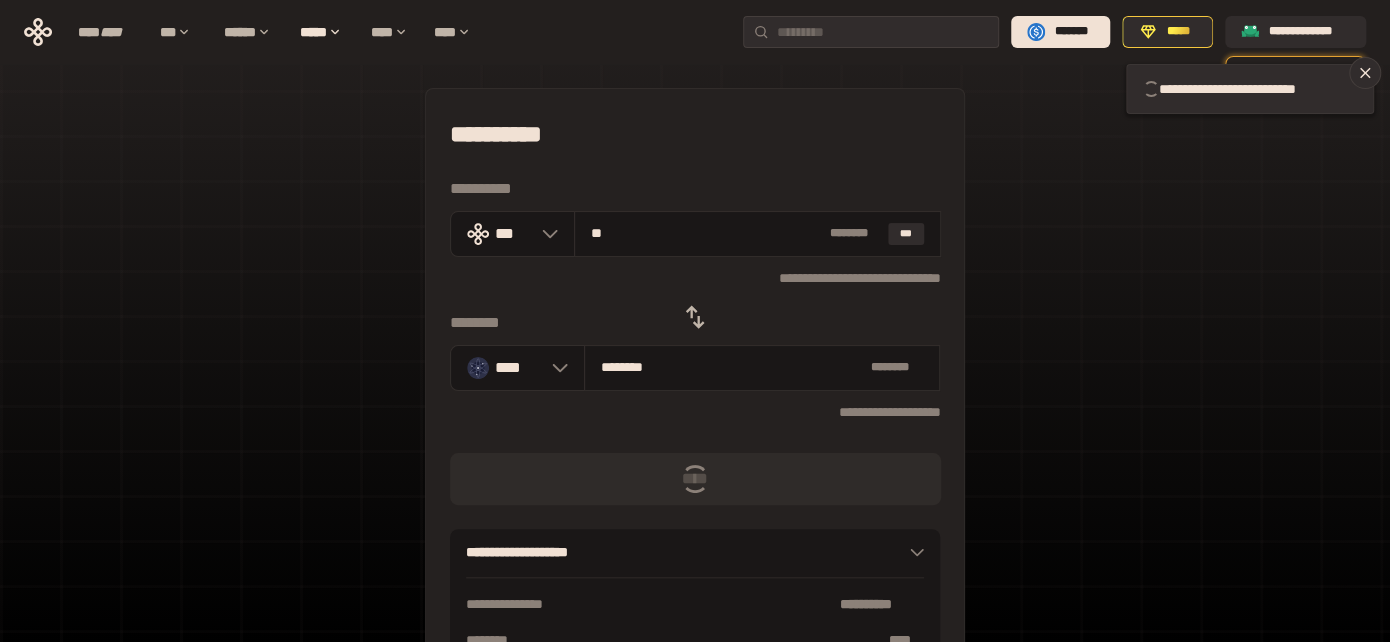 type 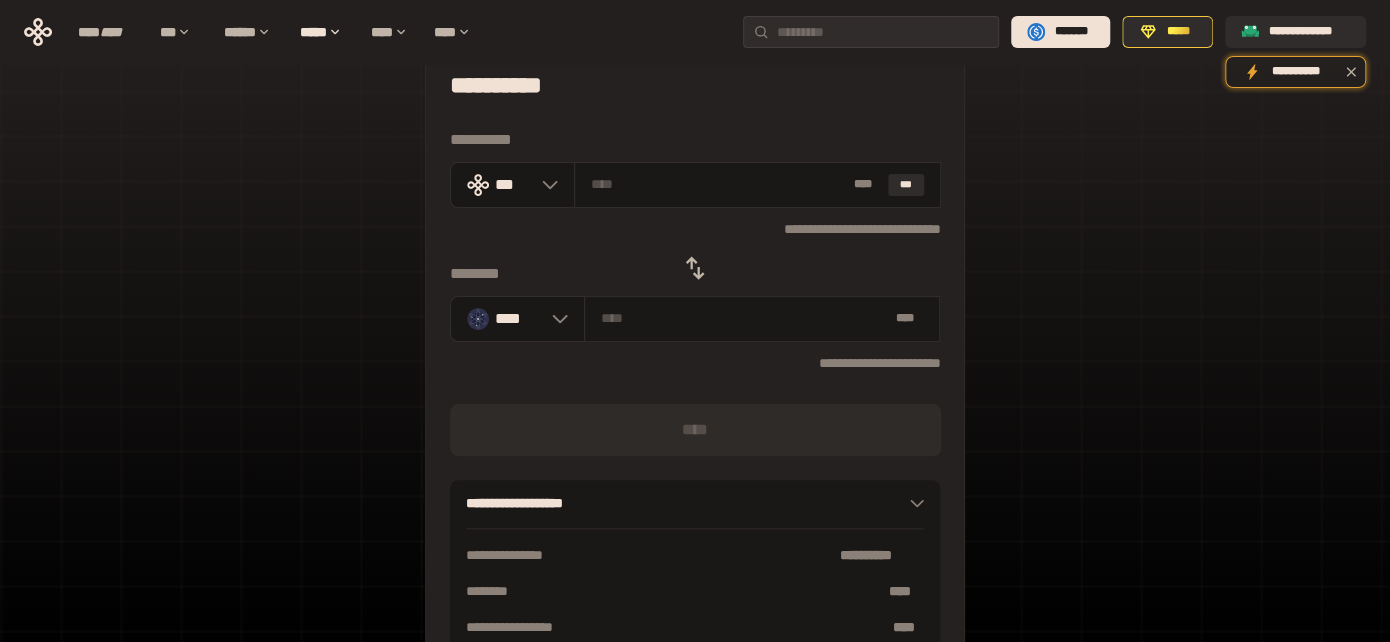 scroll, scrollTop: 0, scrollLeft: 0, axis: both 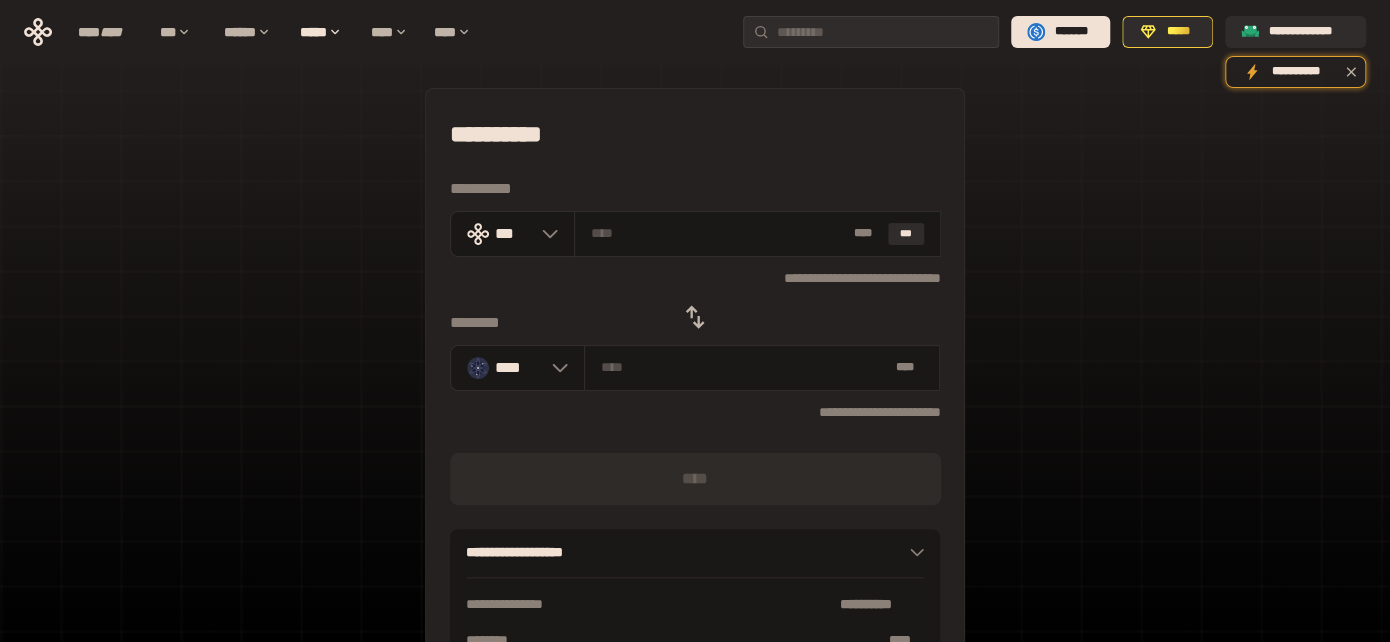 click 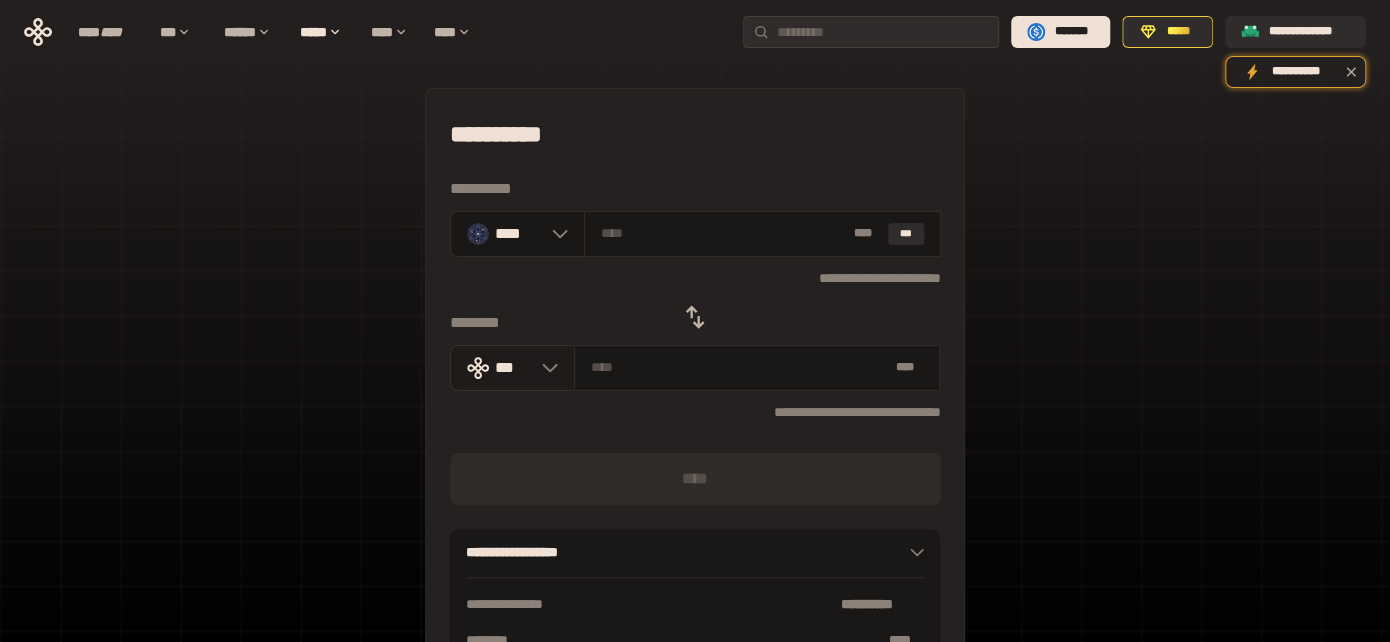 click on "***" at bounding box center (512, 368) 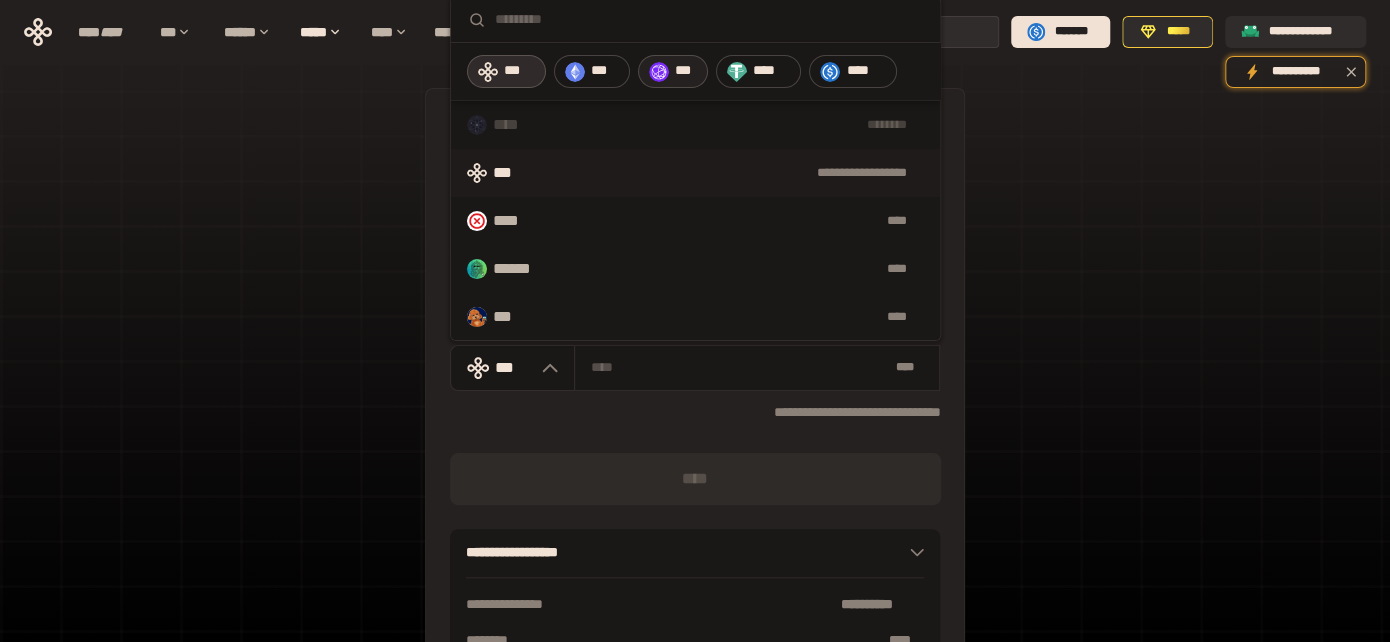 click on "***" at bounding box center [686, 71] 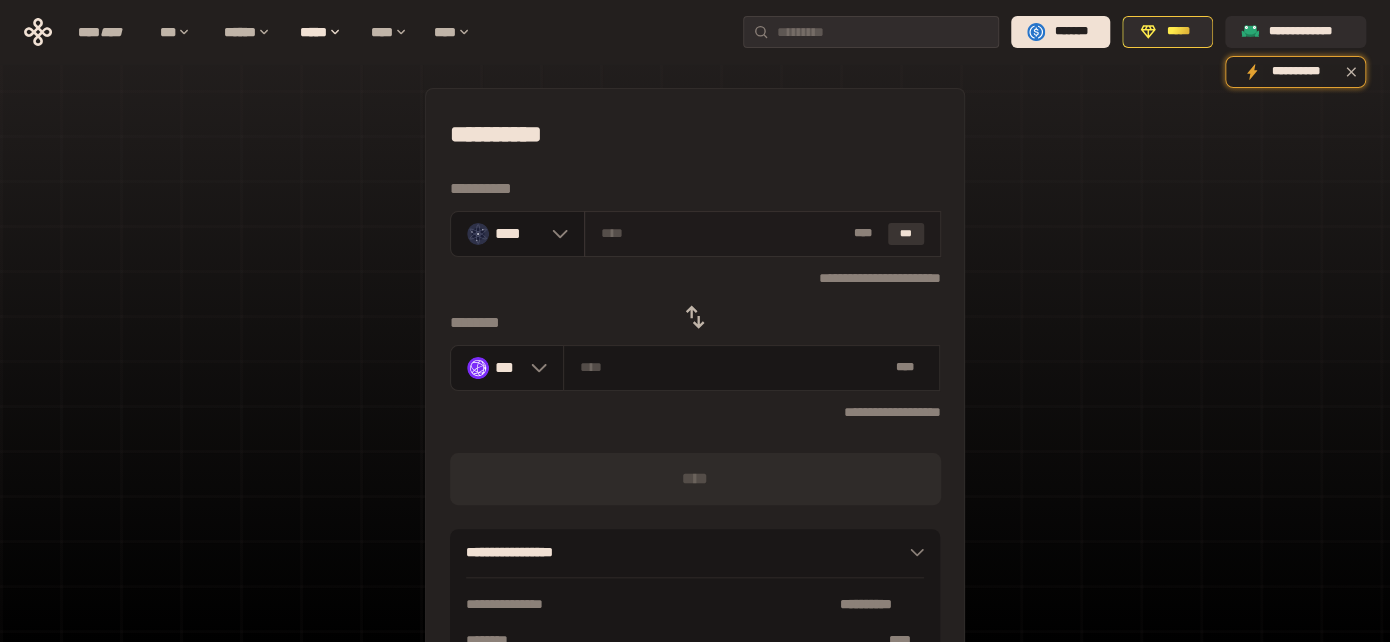 click on "***" at bounding box center (906, 234) 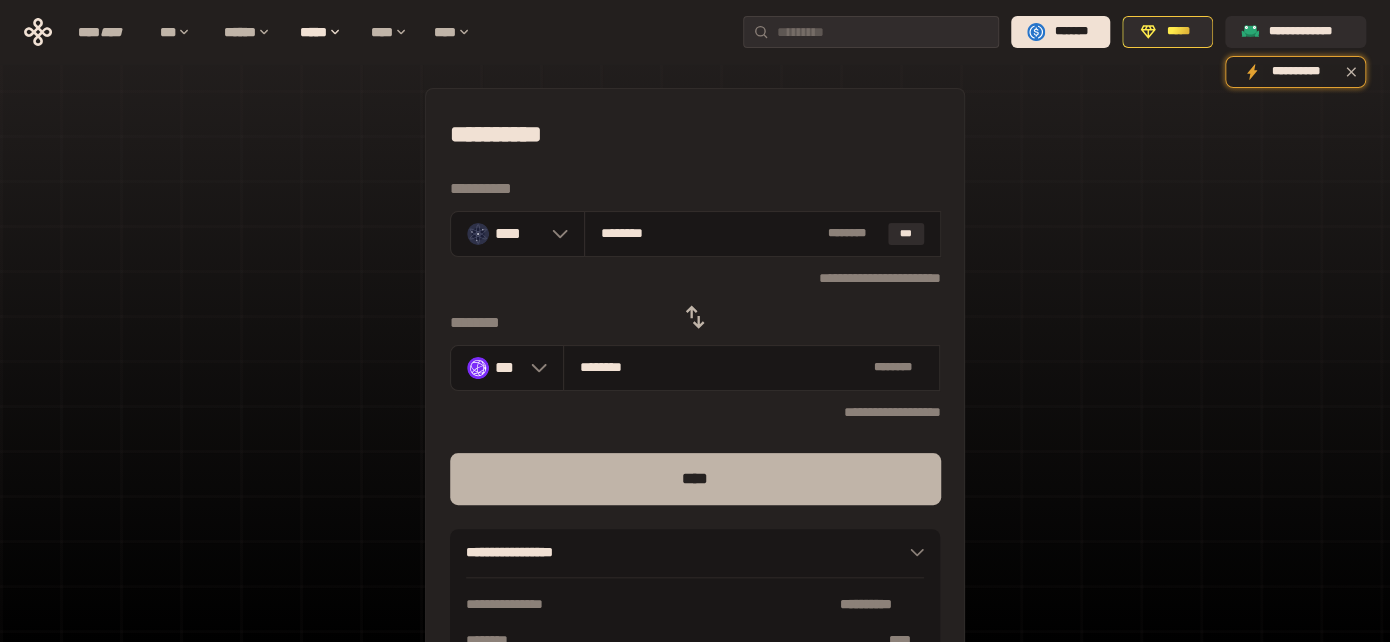click on "****" at bounding box center [695, 479] 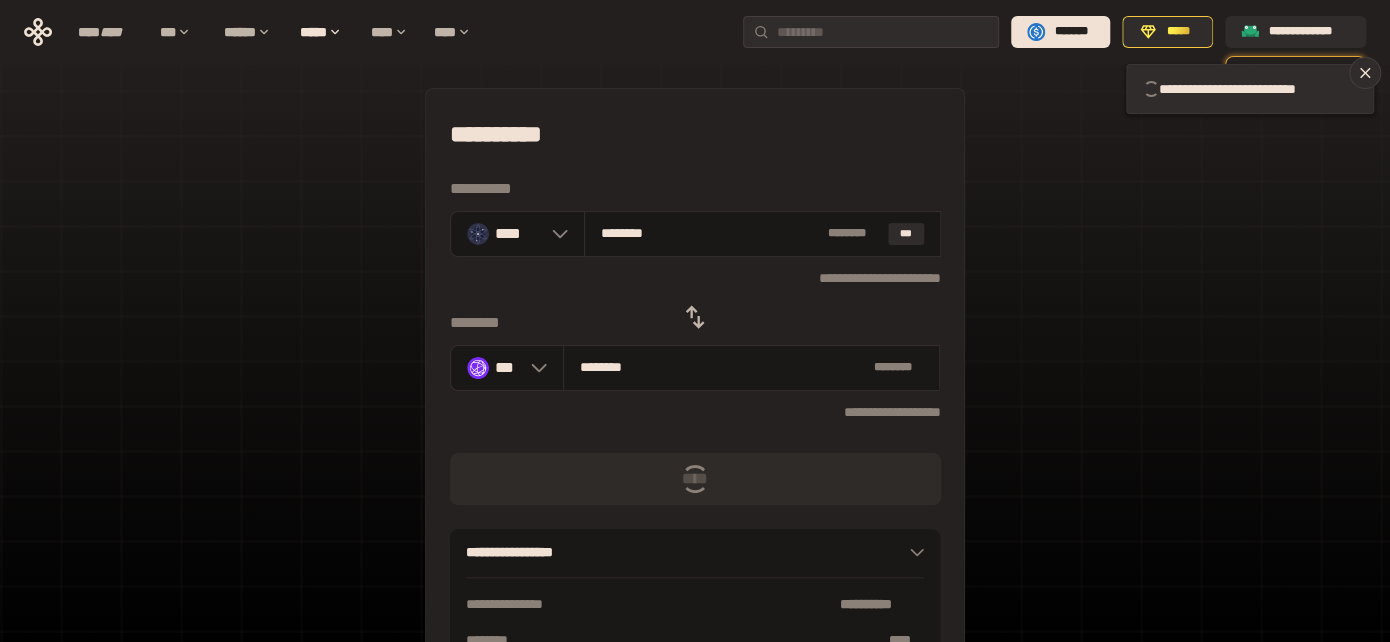 type 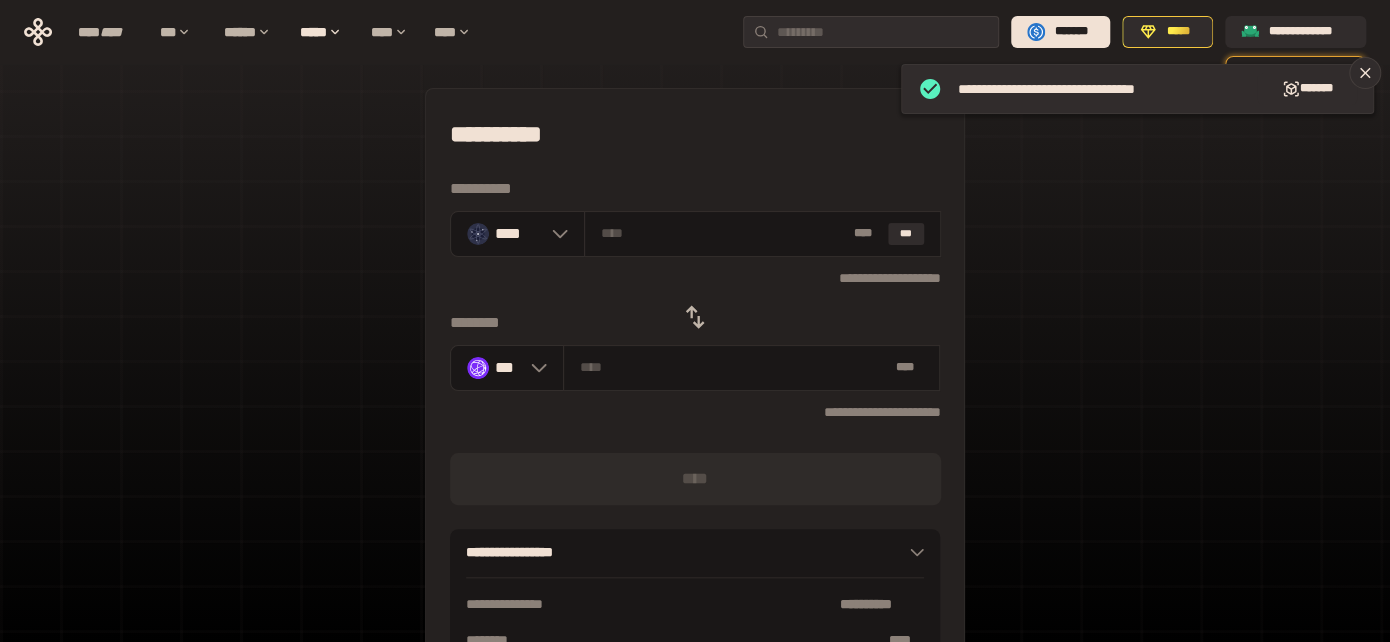 click 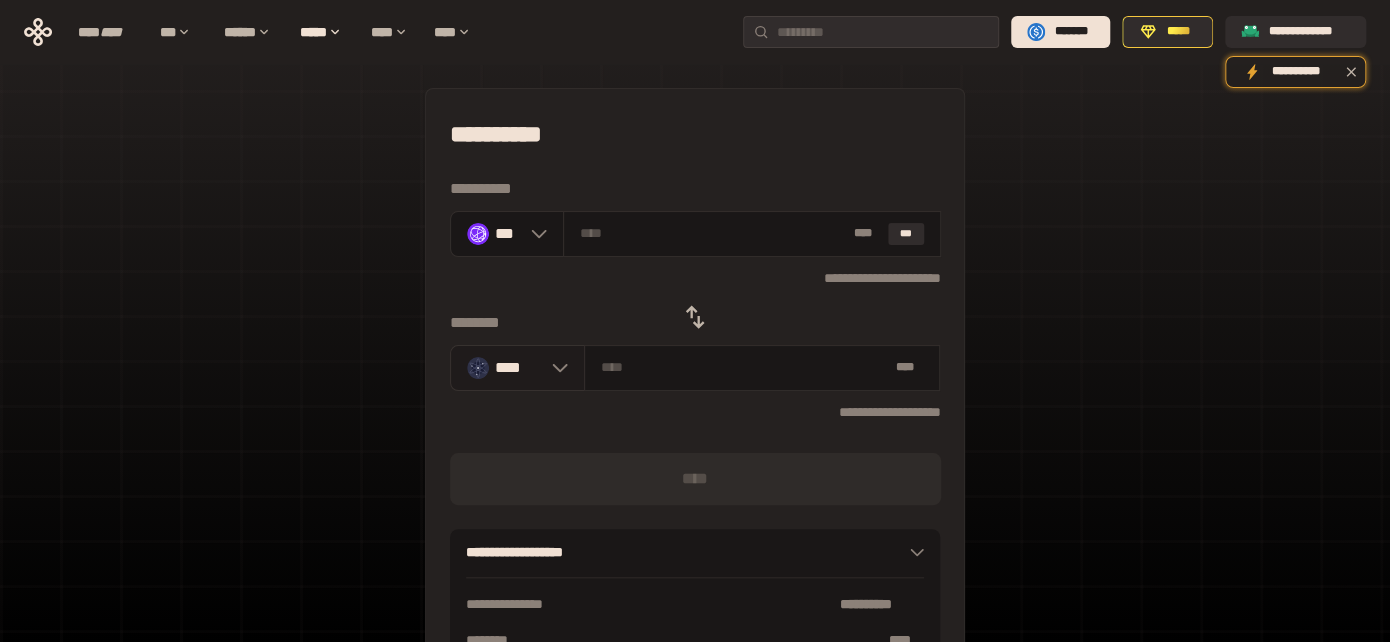 click 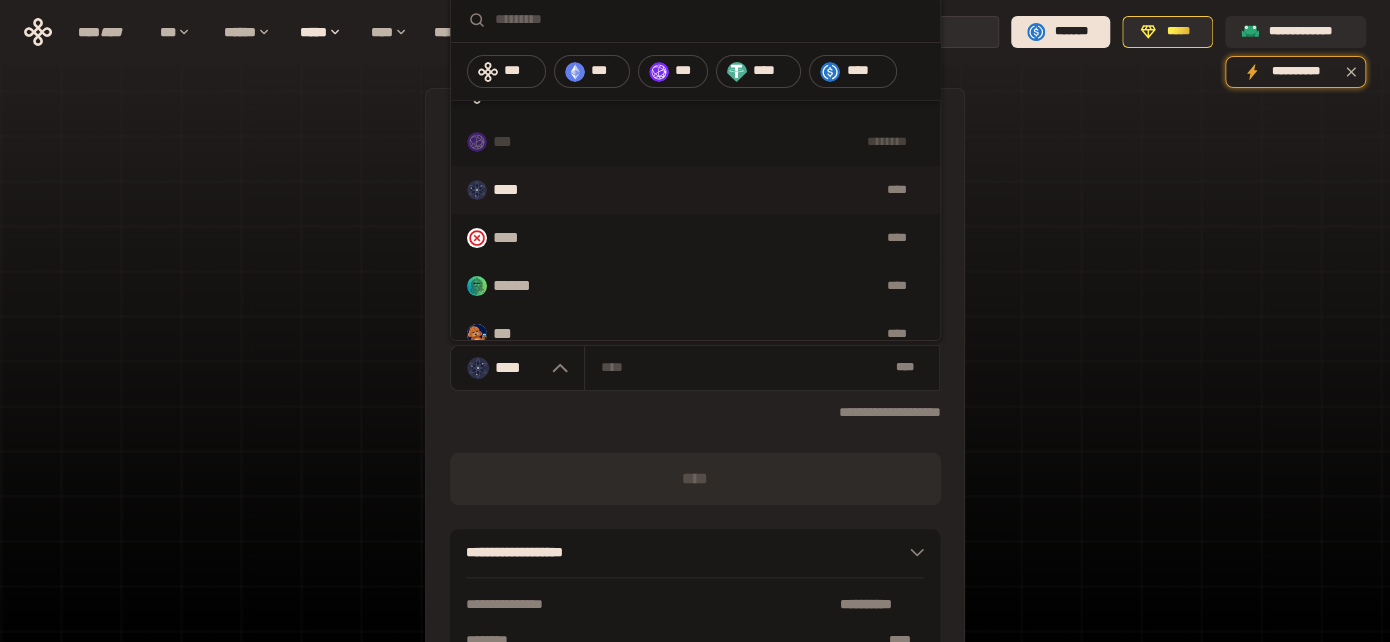 scroll, scrollTop: 0, scrollLeft: 0, axis: both 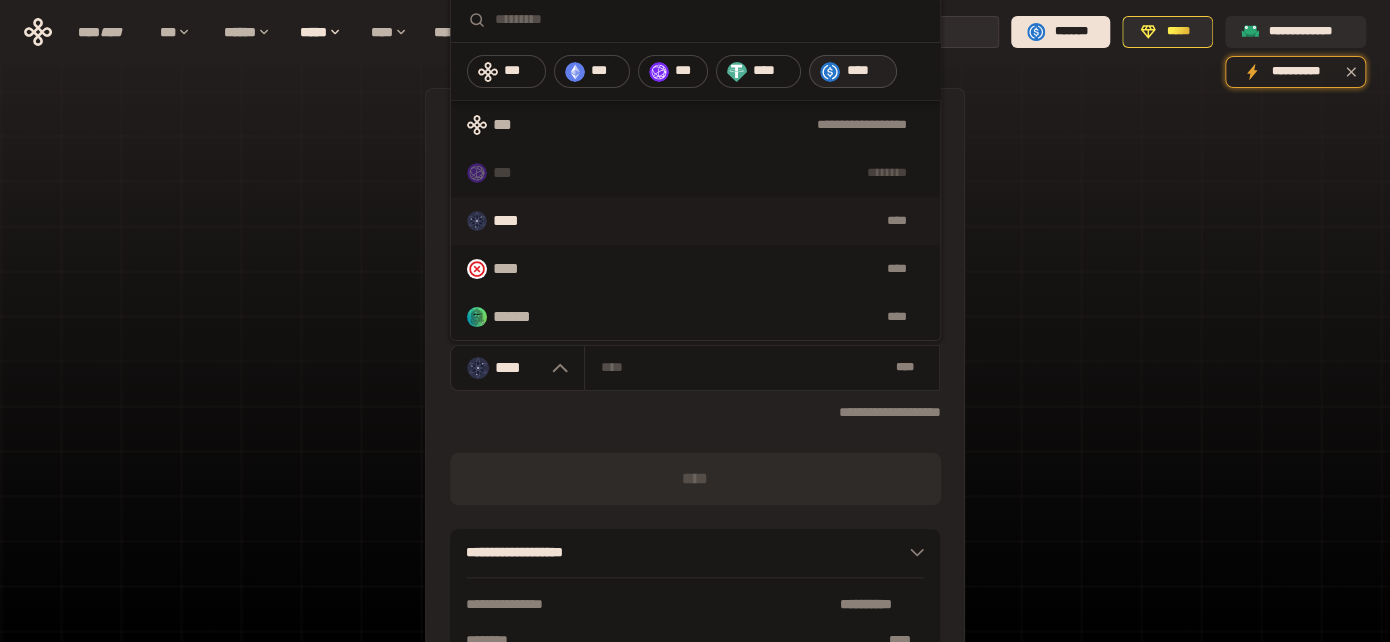 click on "****" at bounding box center [852, 71] 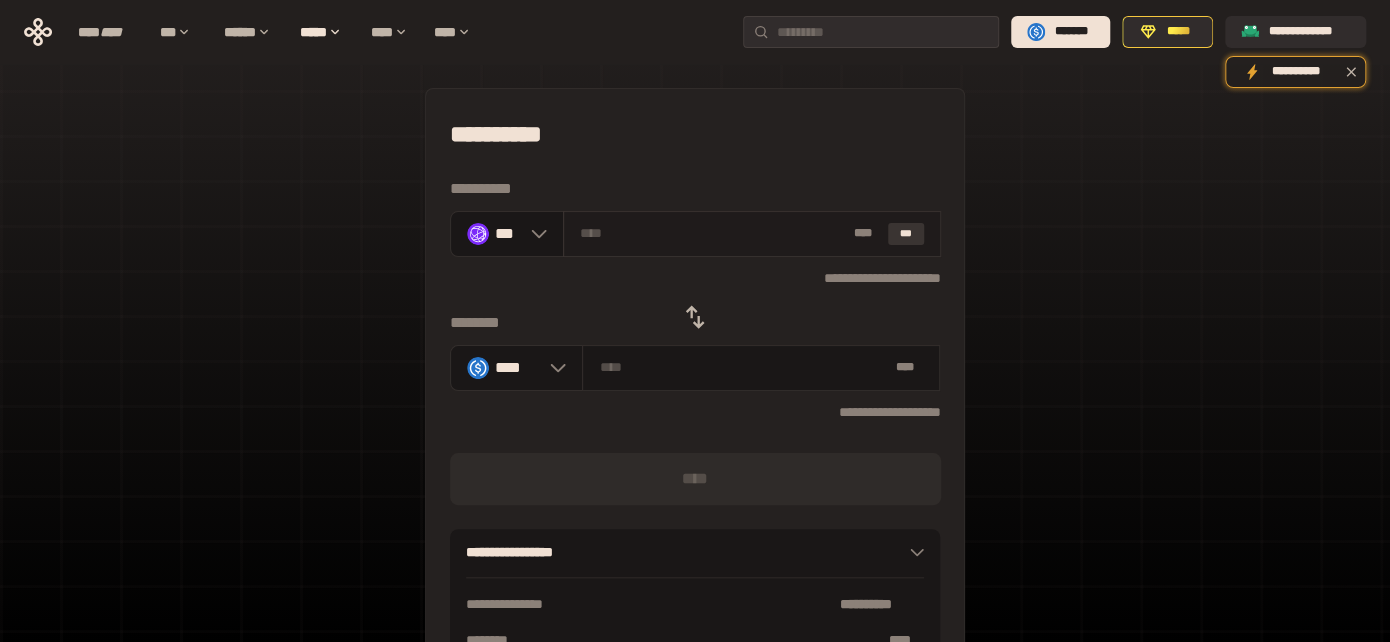 click on "***" at bounding box center (906, 234) 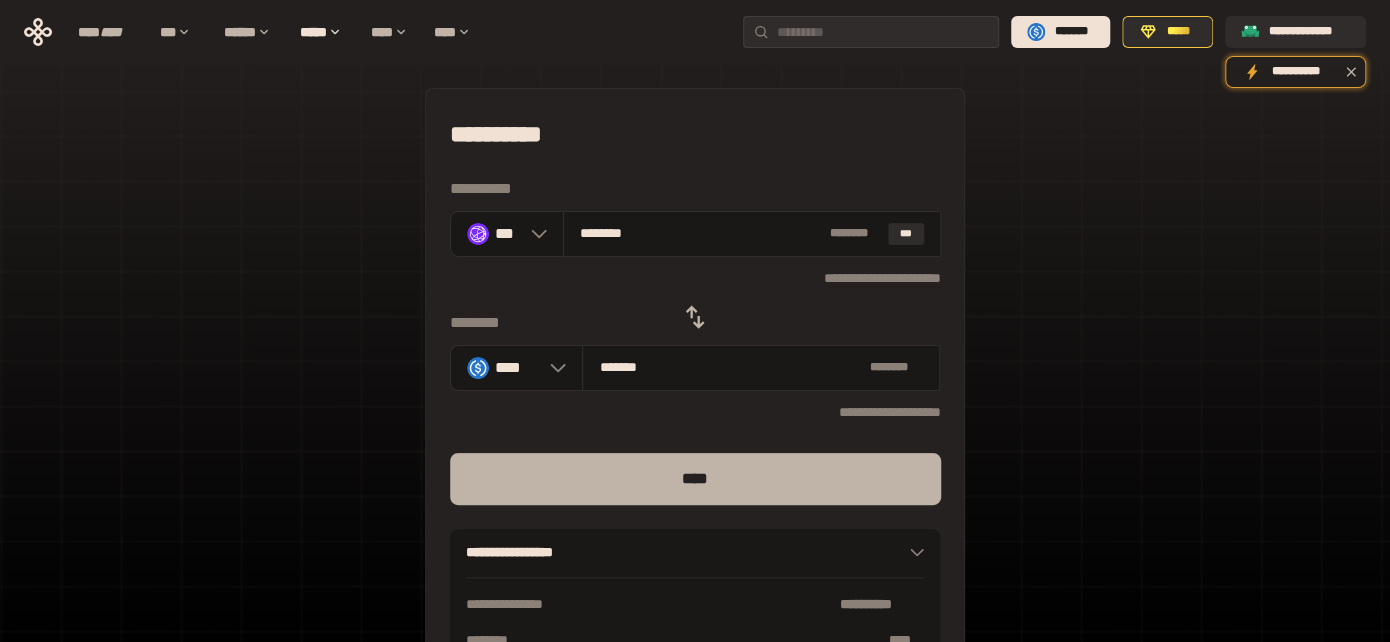 click on "****" at bounding box center [695, 479] 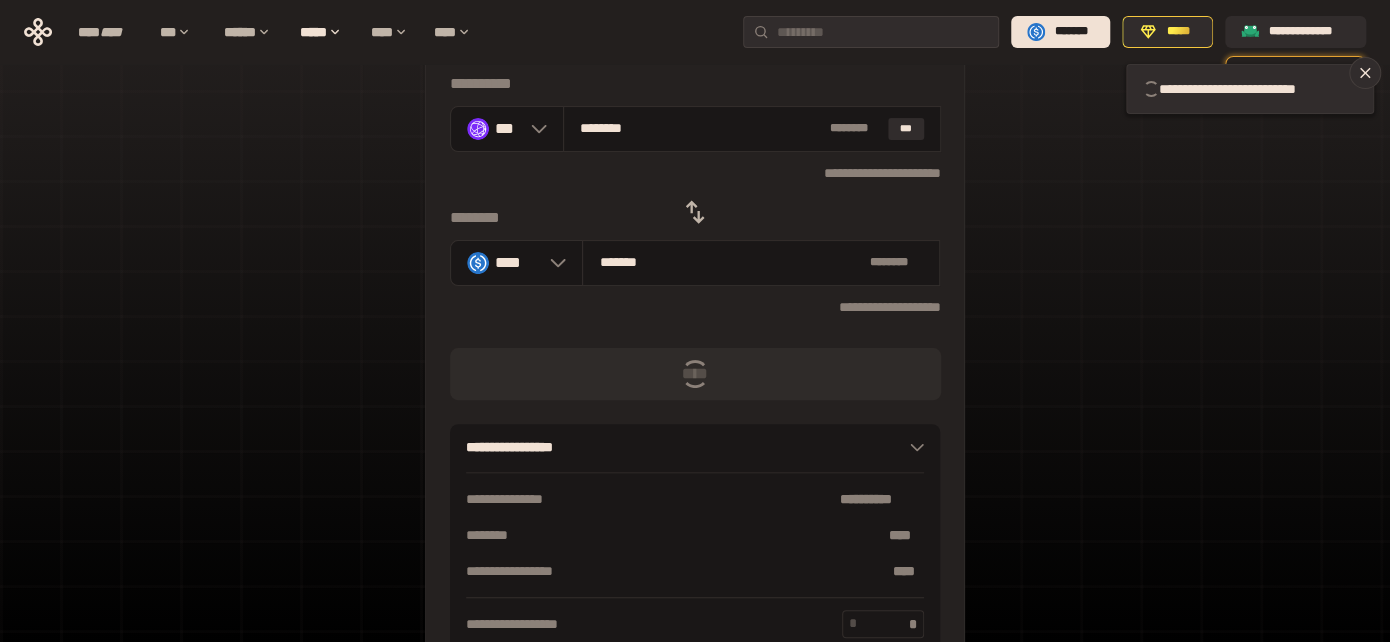 scroll, scrollTop: 0, scrollLeft: 0, axis: both 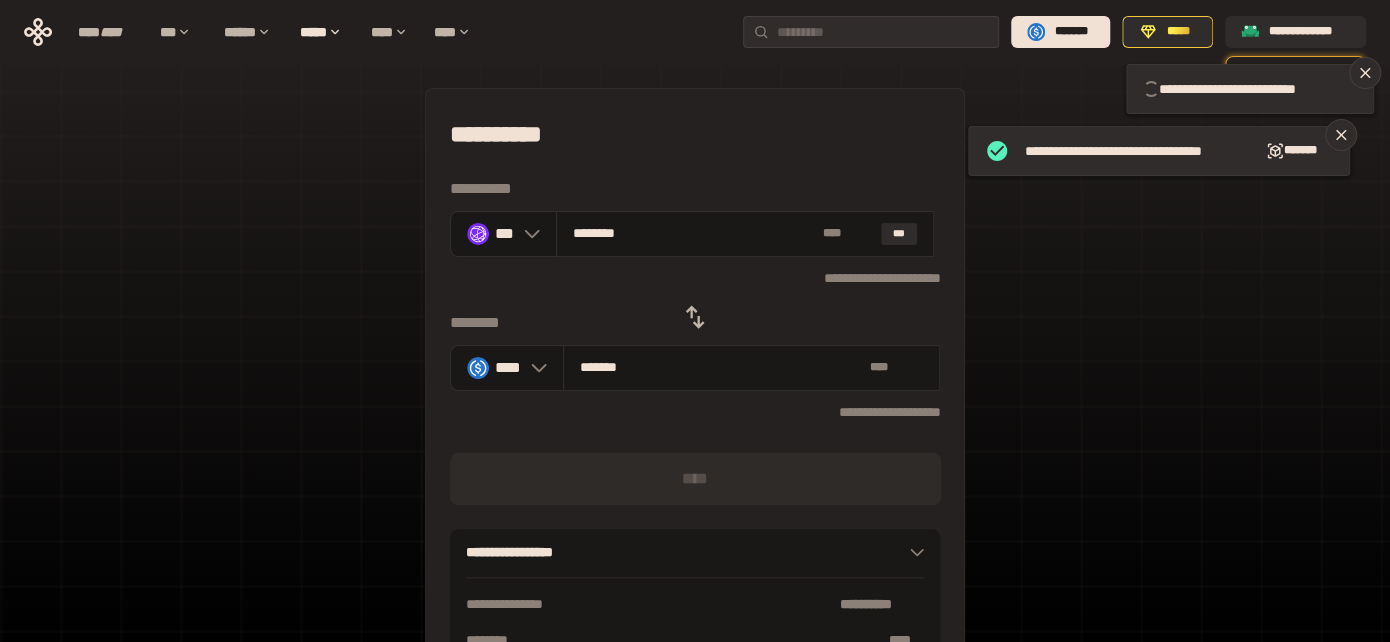 type 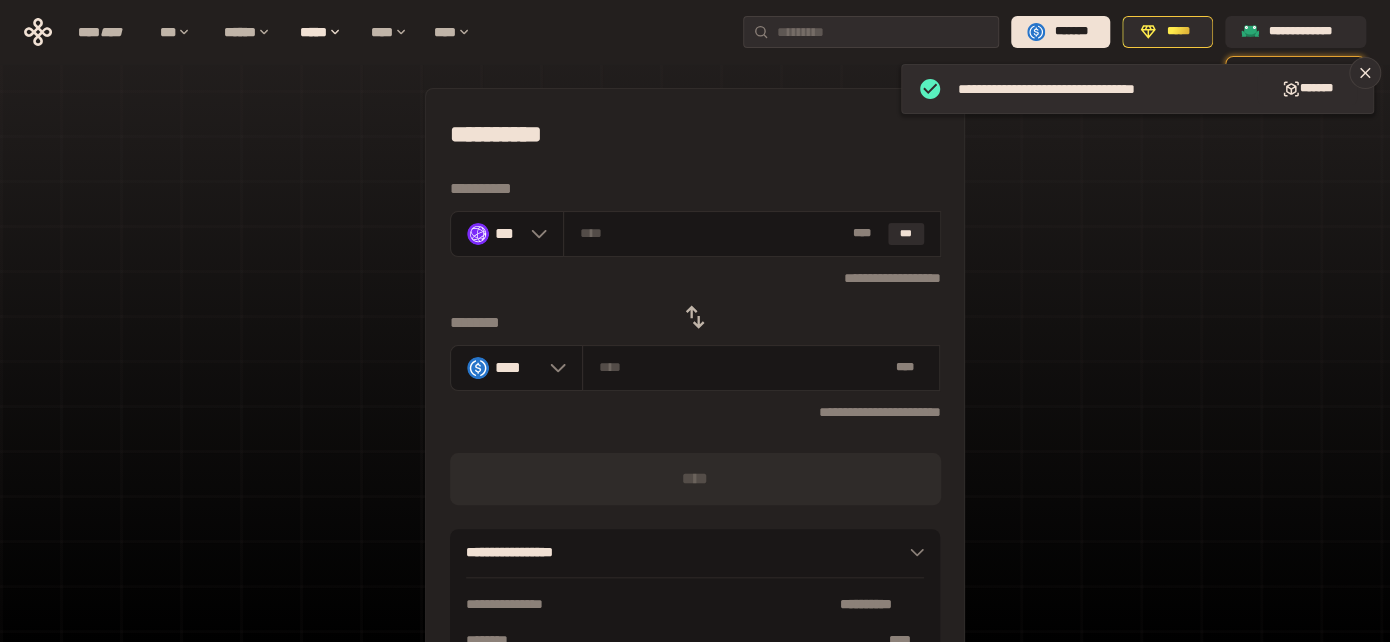 click 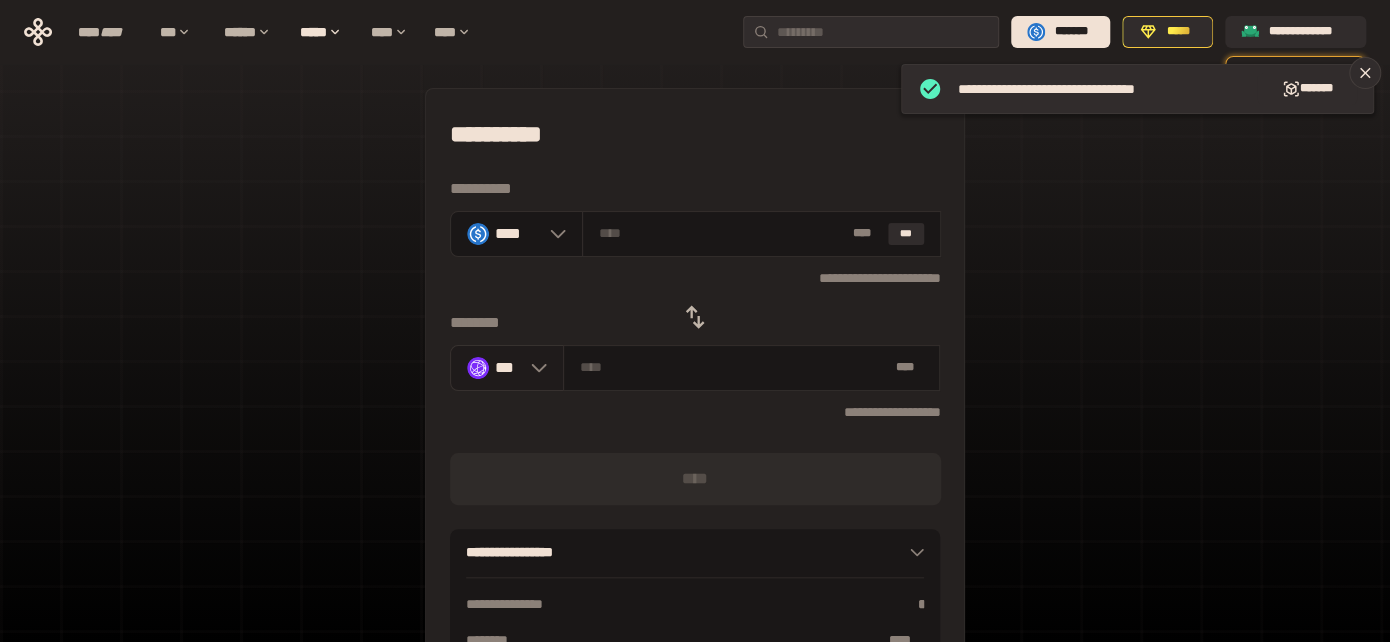 click 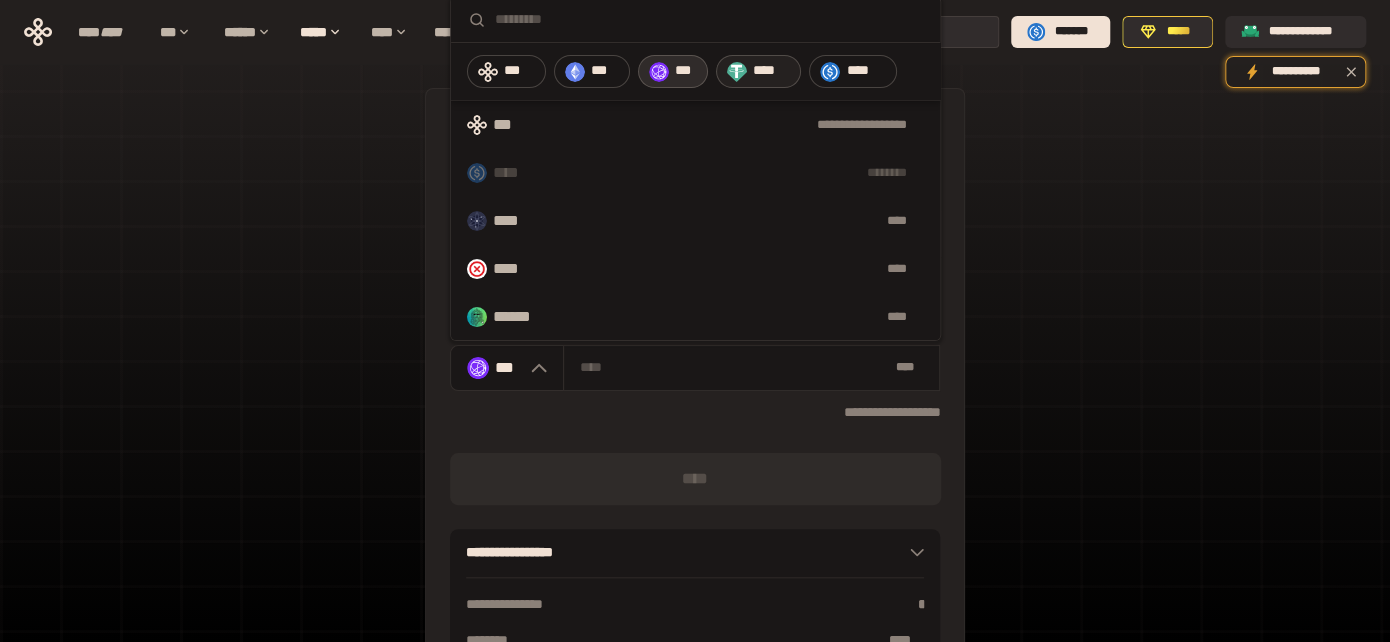 click on "****" at bounding box center (772, 71) 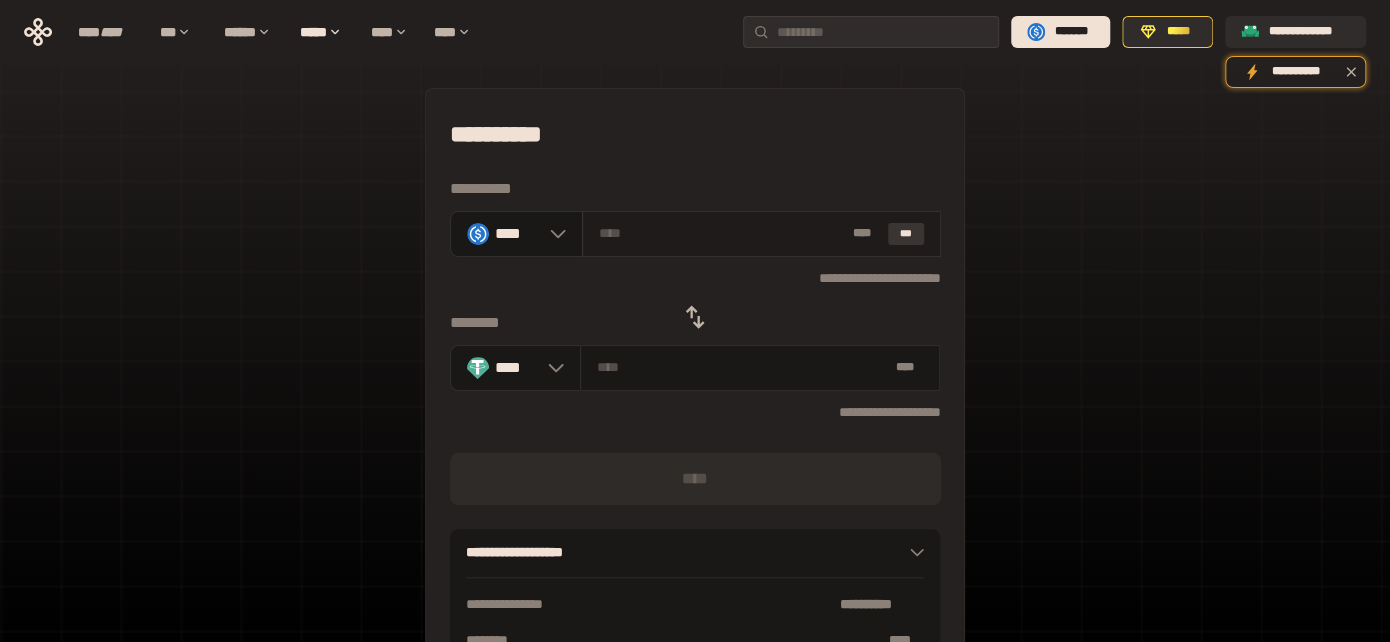 click on "***" at bounding box center (906, 234) 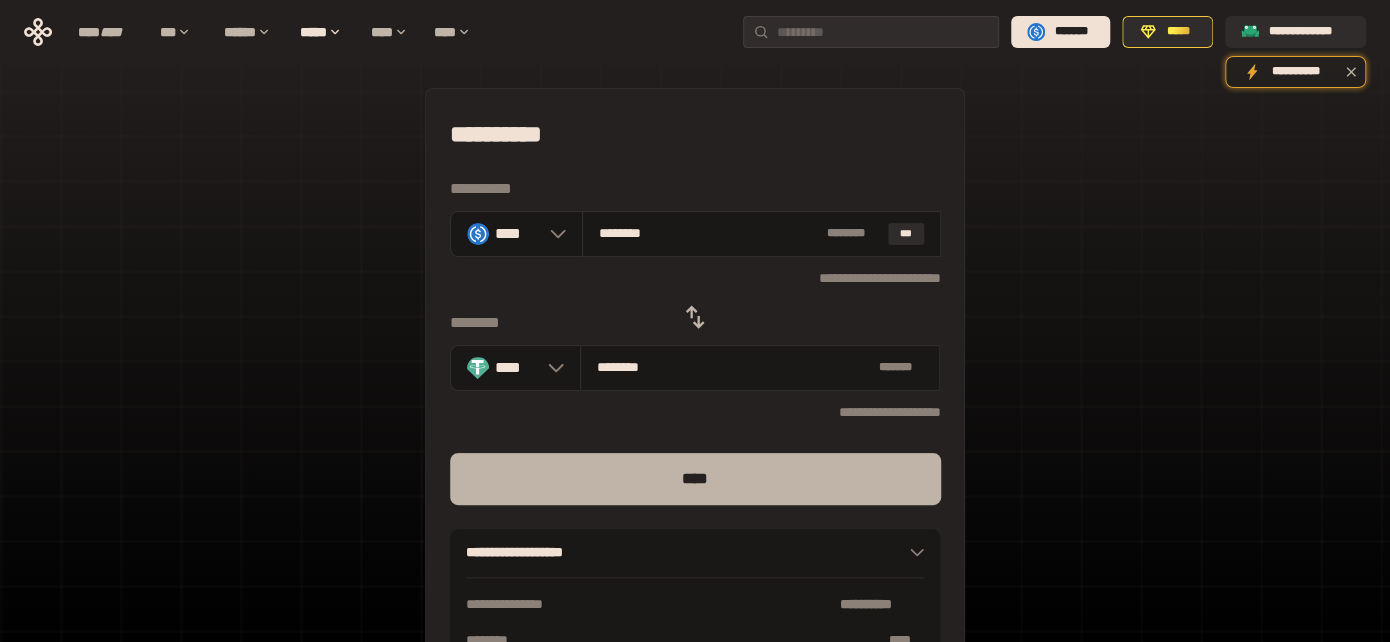click on "****" at bounding box center (695, 479) 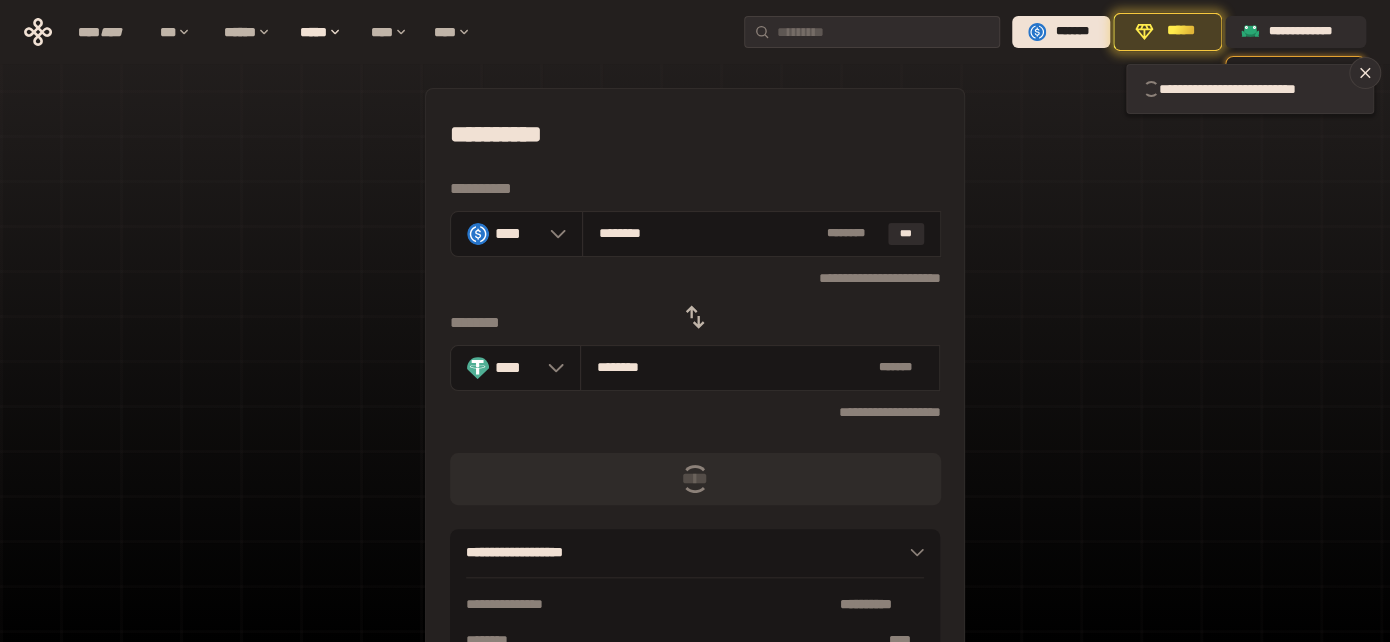 type 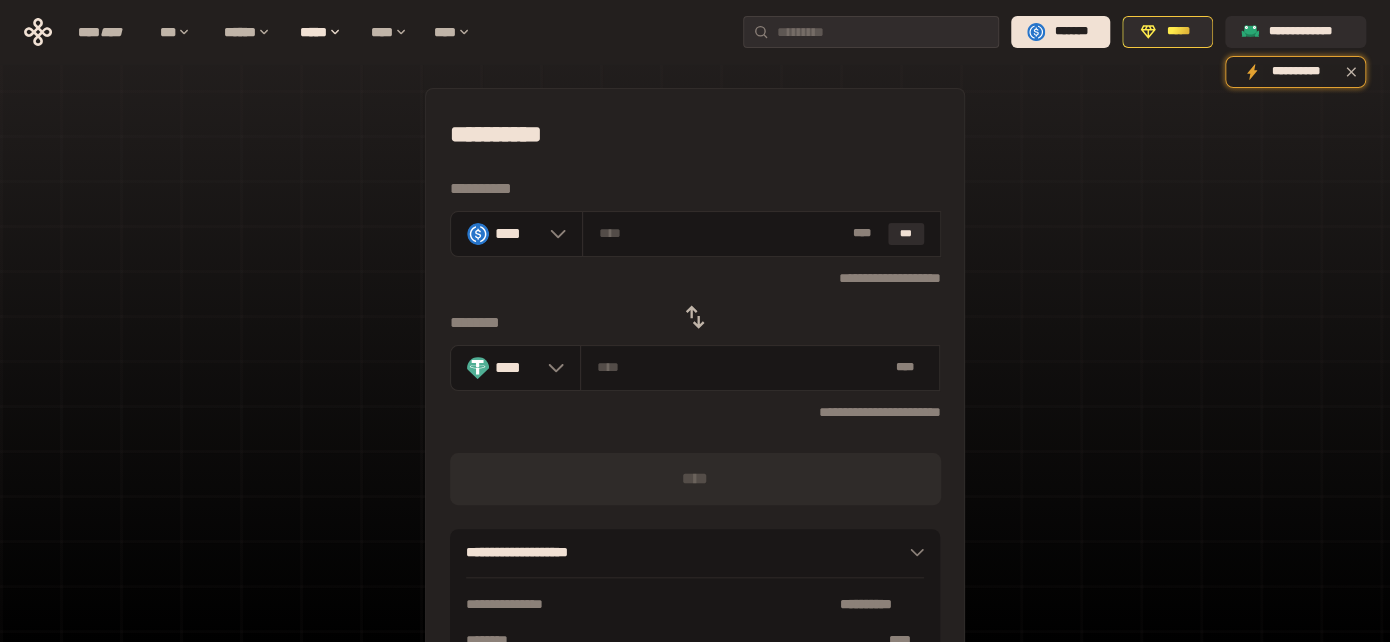 click 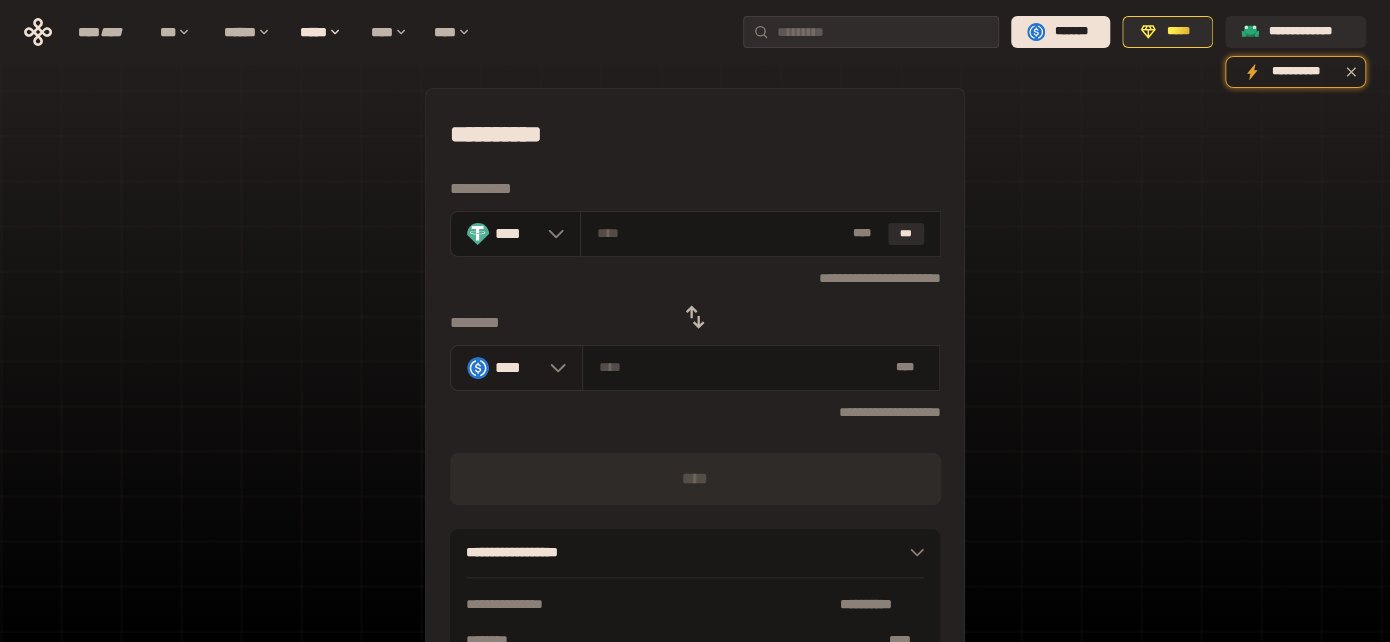 click on "****" at bounding box center [517, 367] 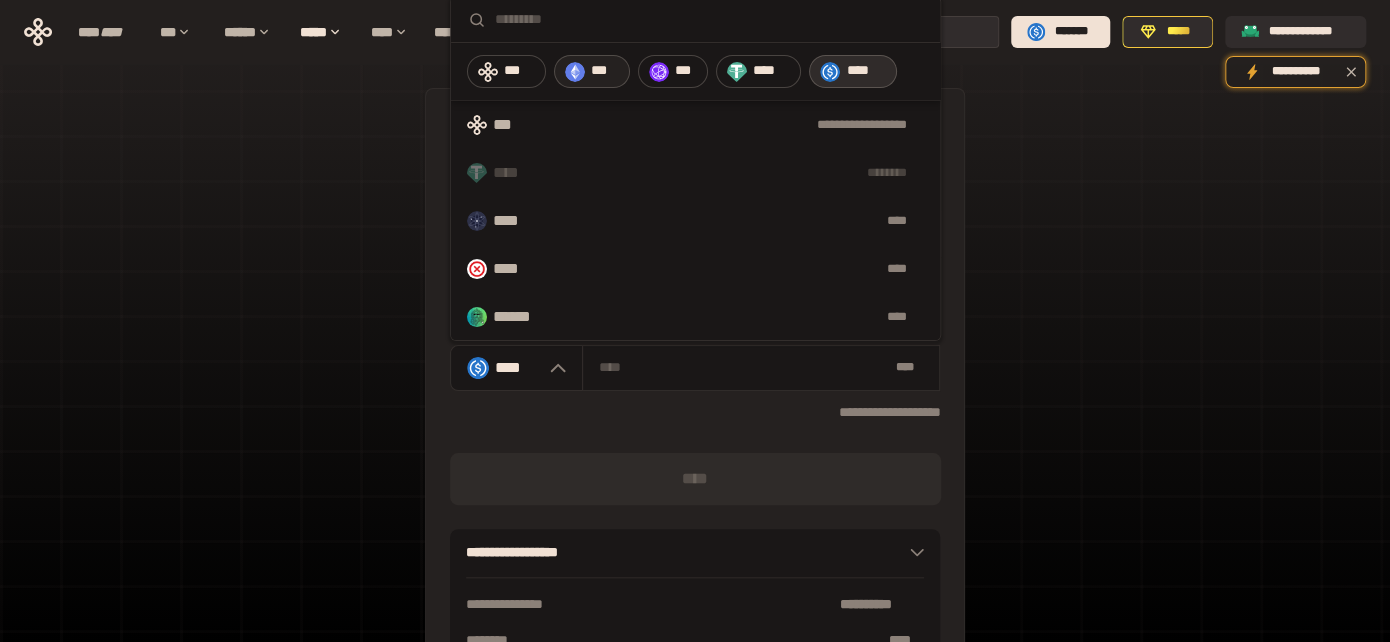 click on "***" at bounding box center [605, 71] 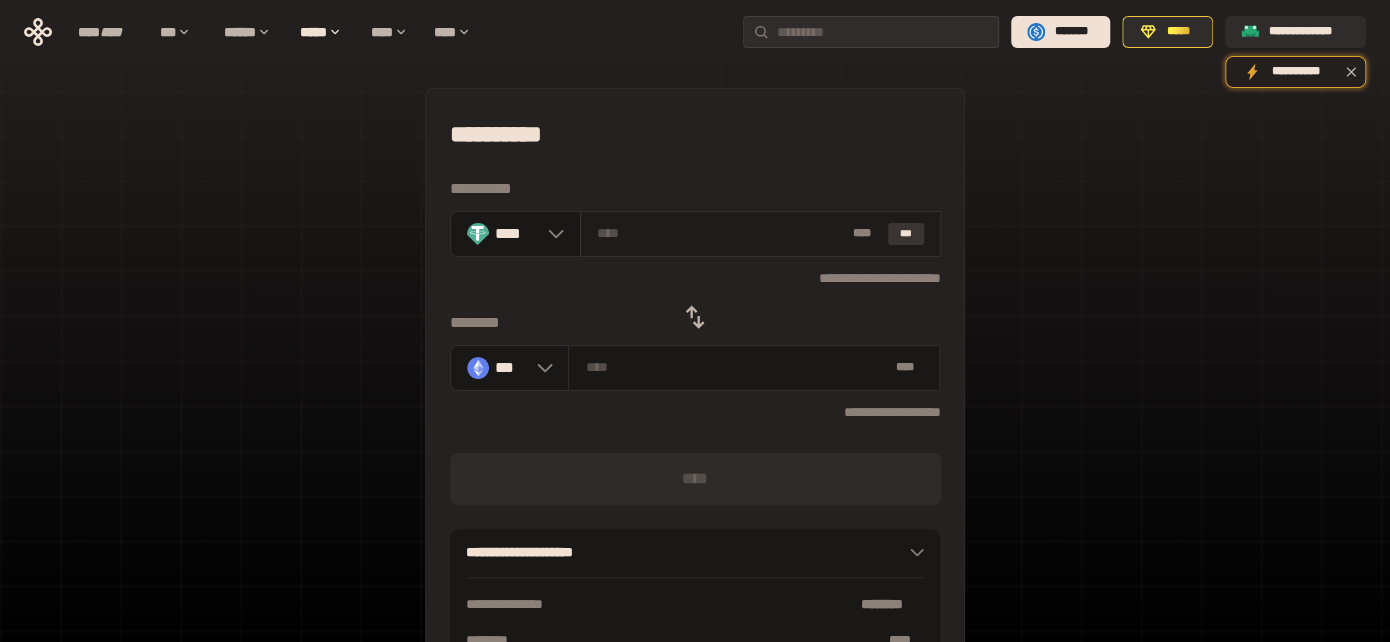 click on "***" at bounding box center [906, 234] 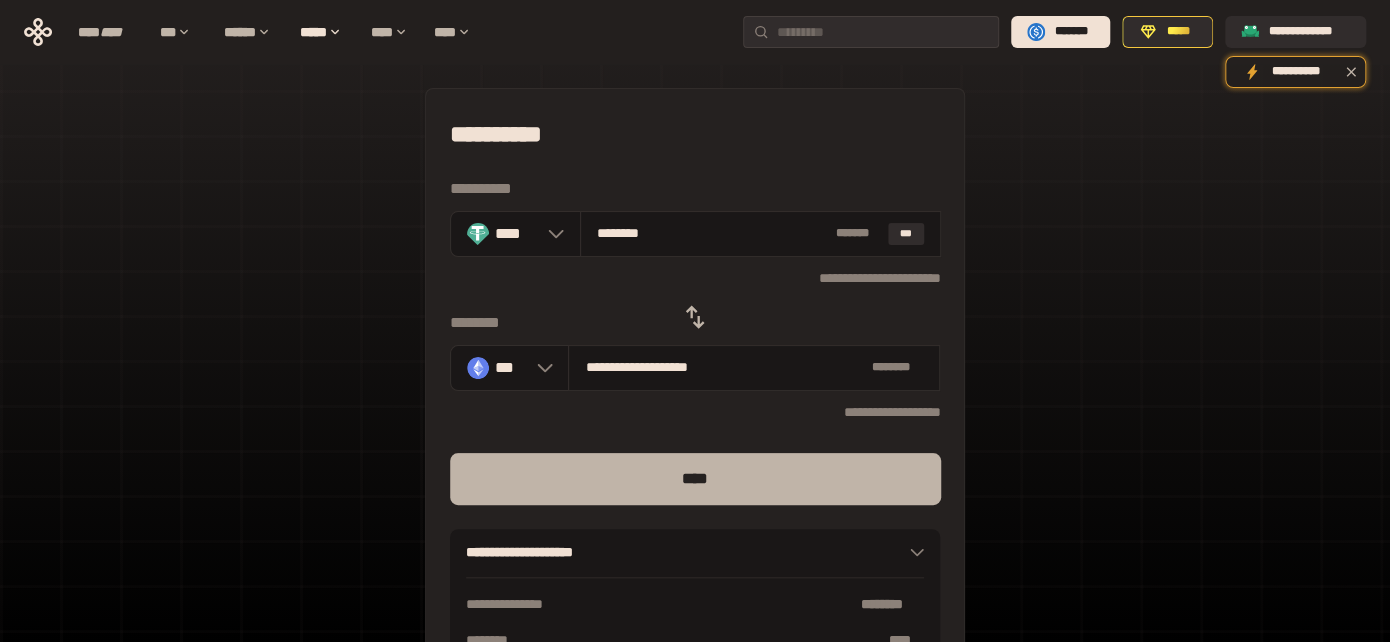 click on "****" at bounding box center (695, 479) 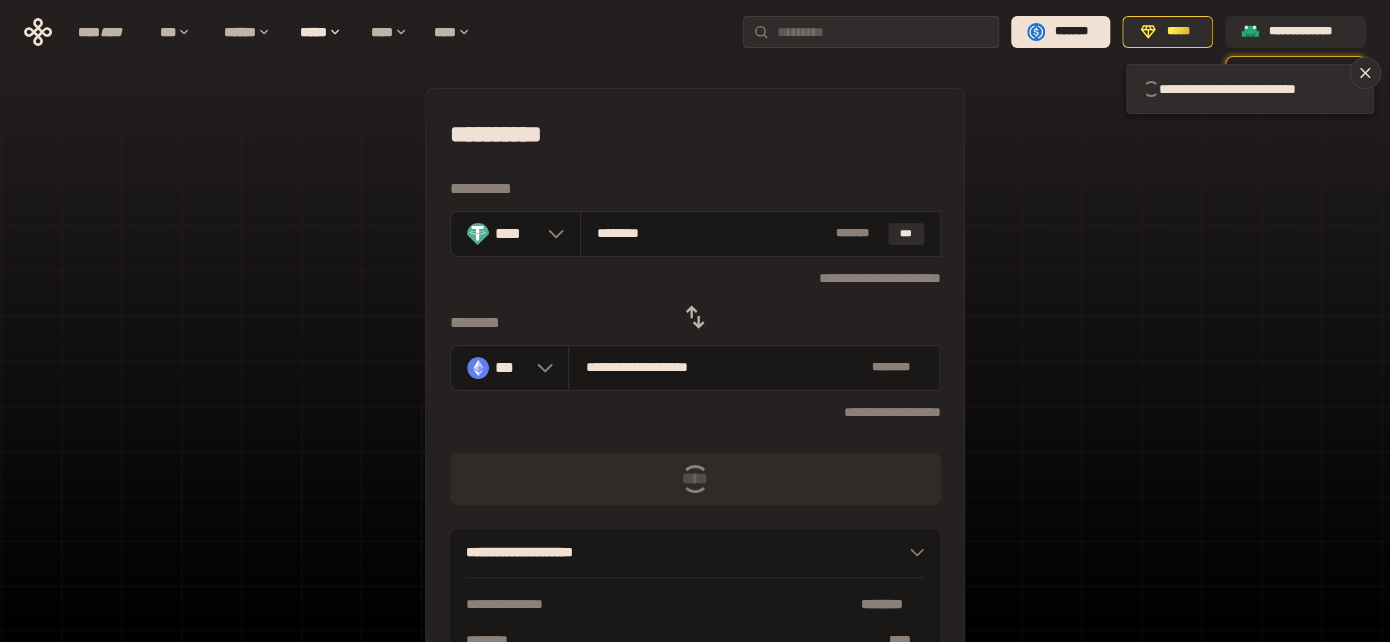 type 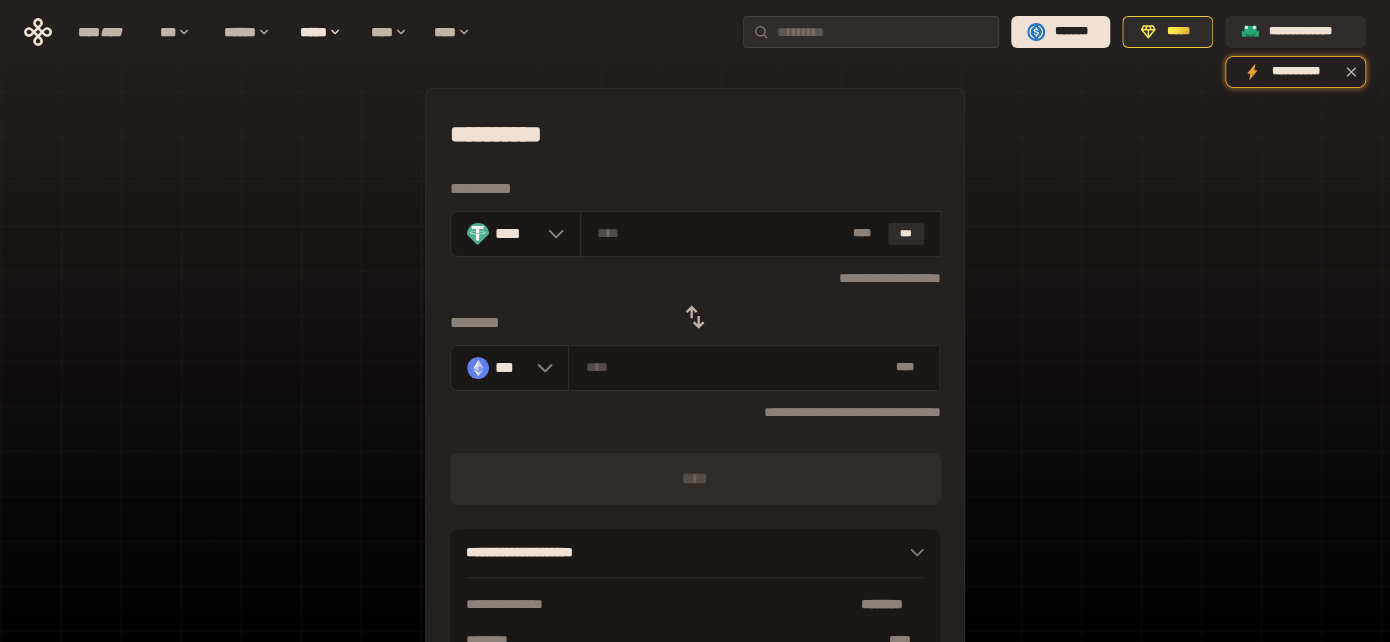 click at bounding box center (695, 317) 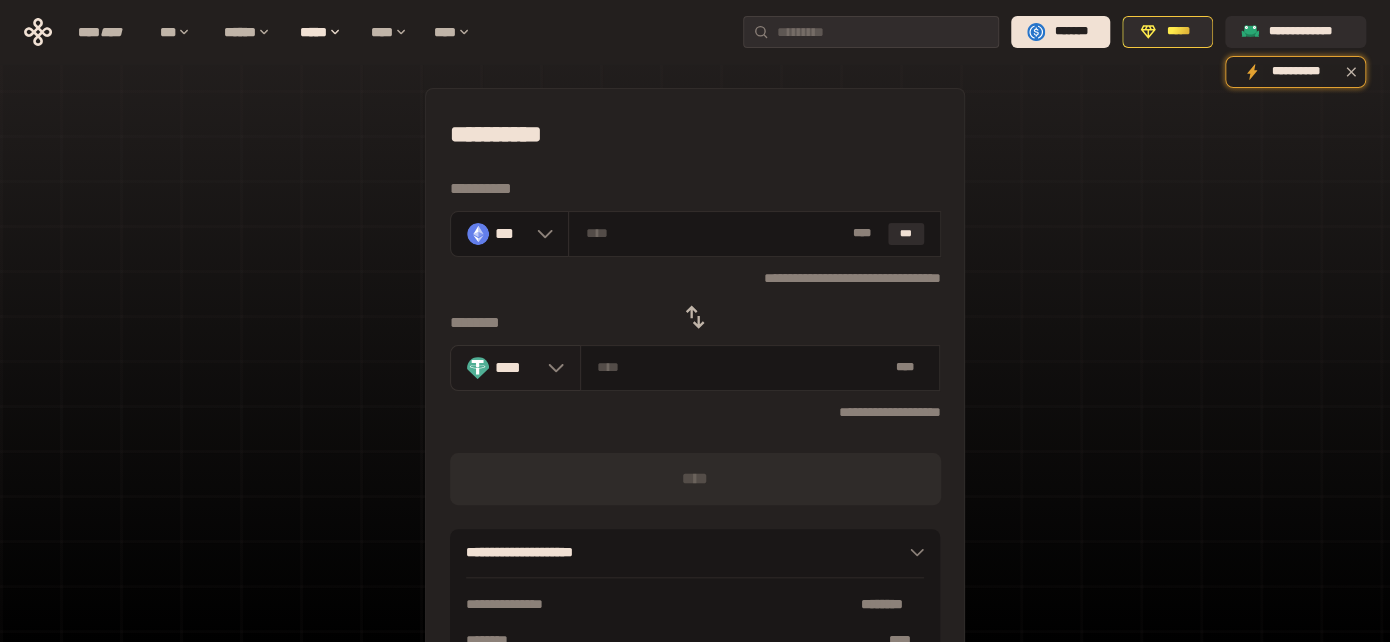 click on "****" at bounding box center (517, 367) 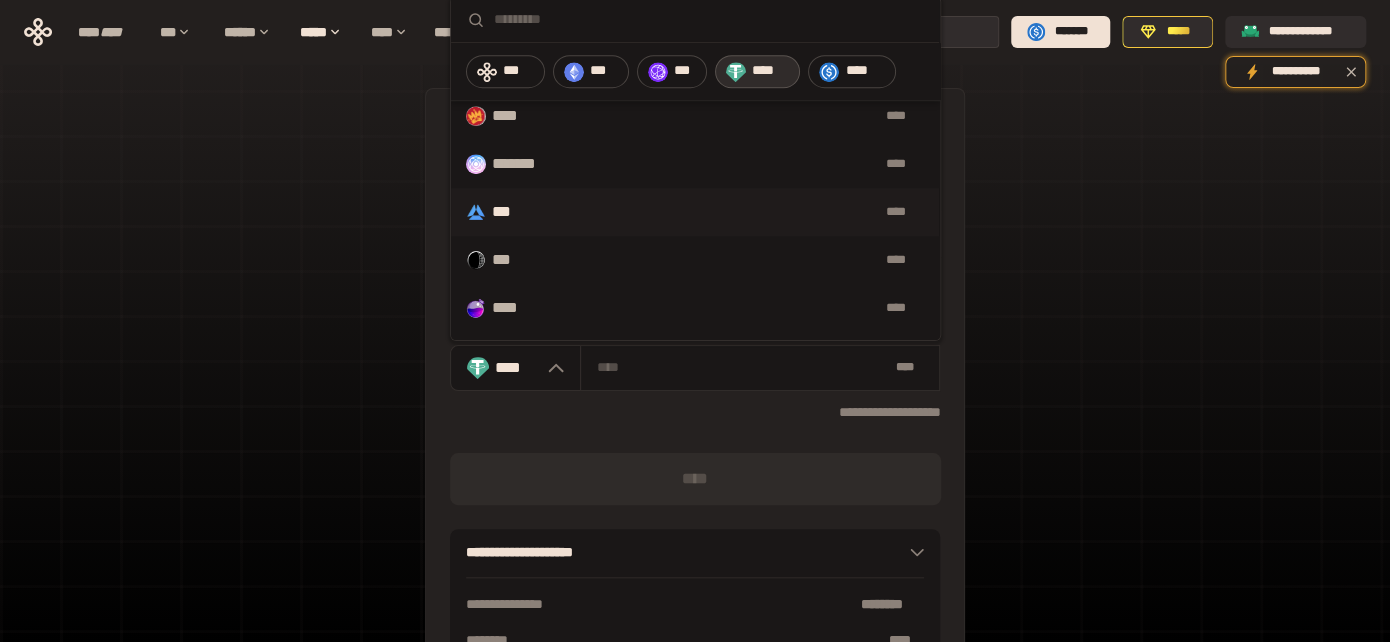 scroll, scrollTop: 535, scrollLeft: 1, axis: both 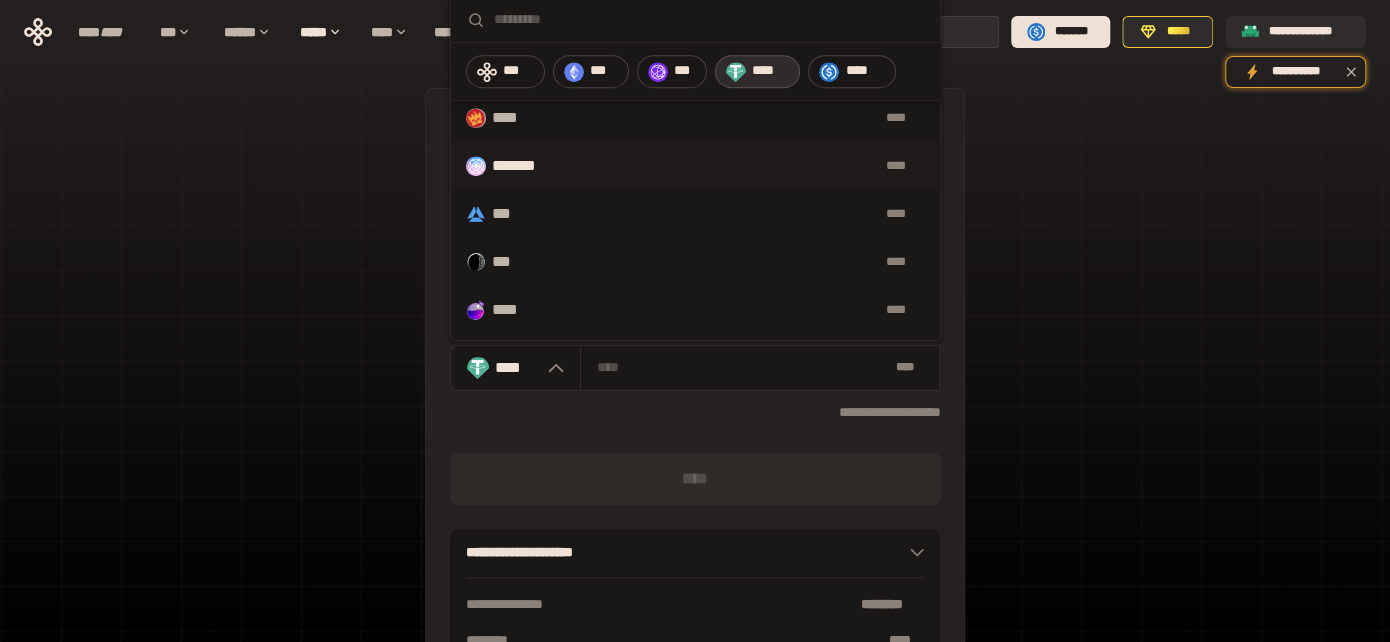 click on "****" at bounding box center (739, 166) 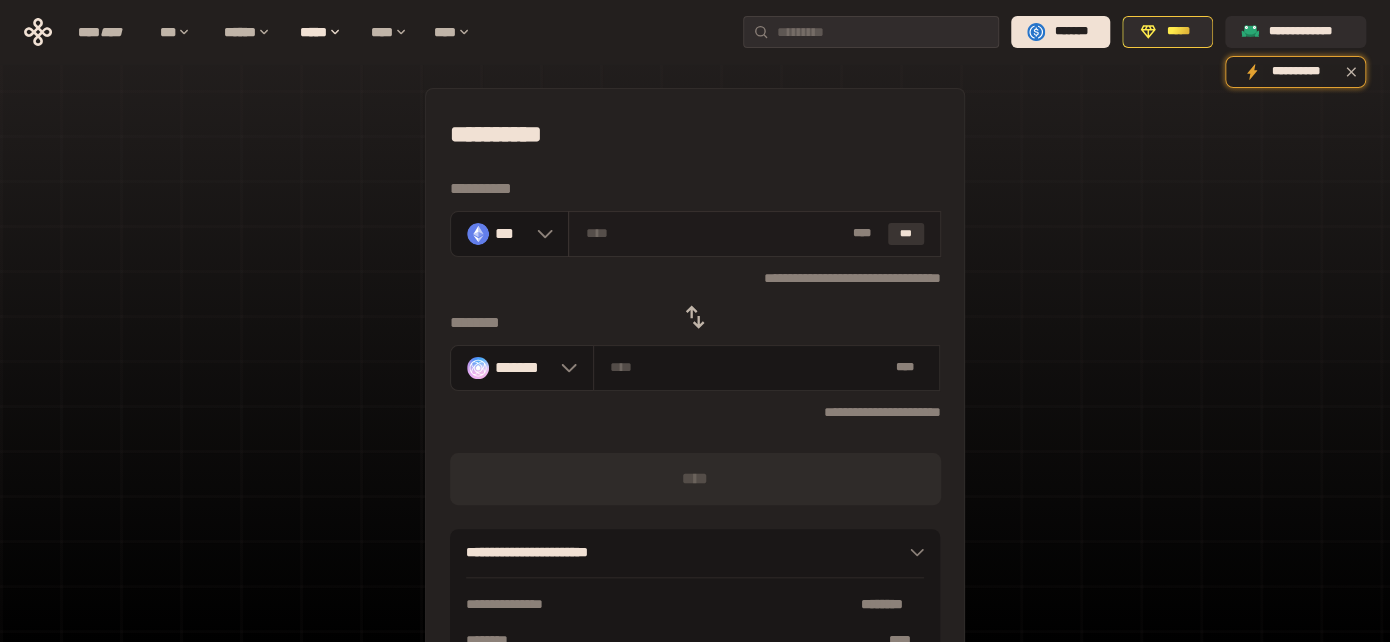 click on "***" at bounding box center (906, 234) 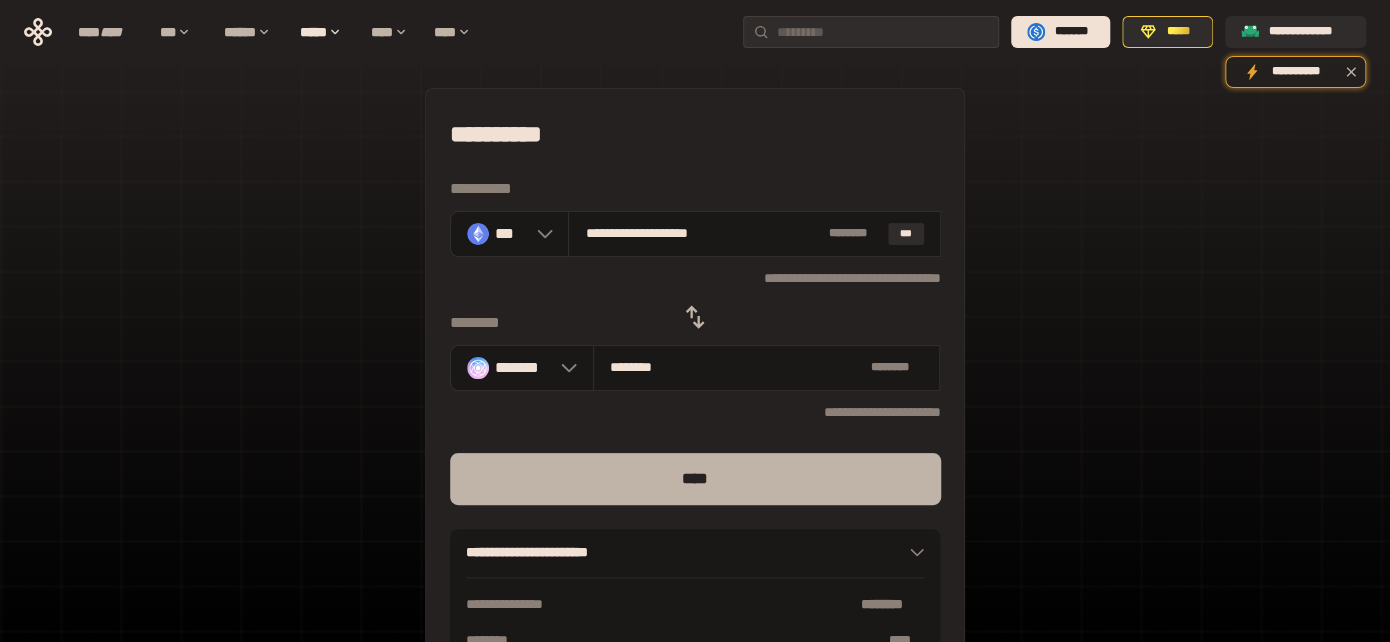 click on "****" at bounding box center (695, 479) 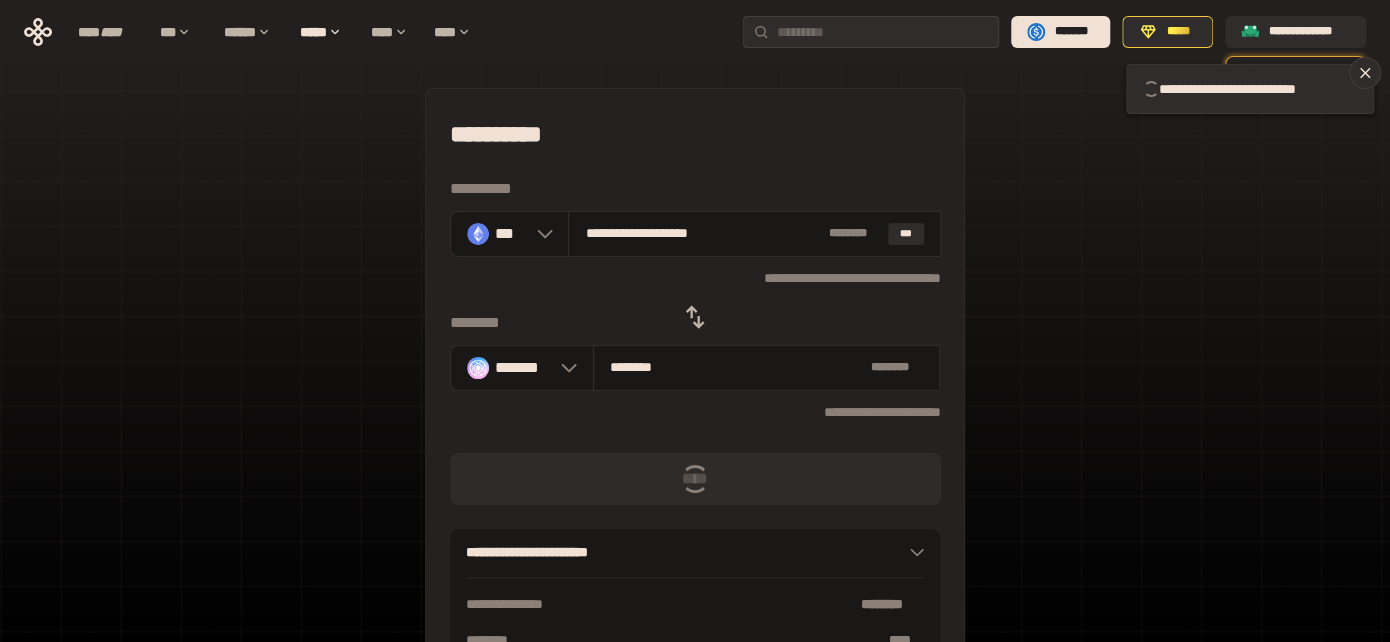 type 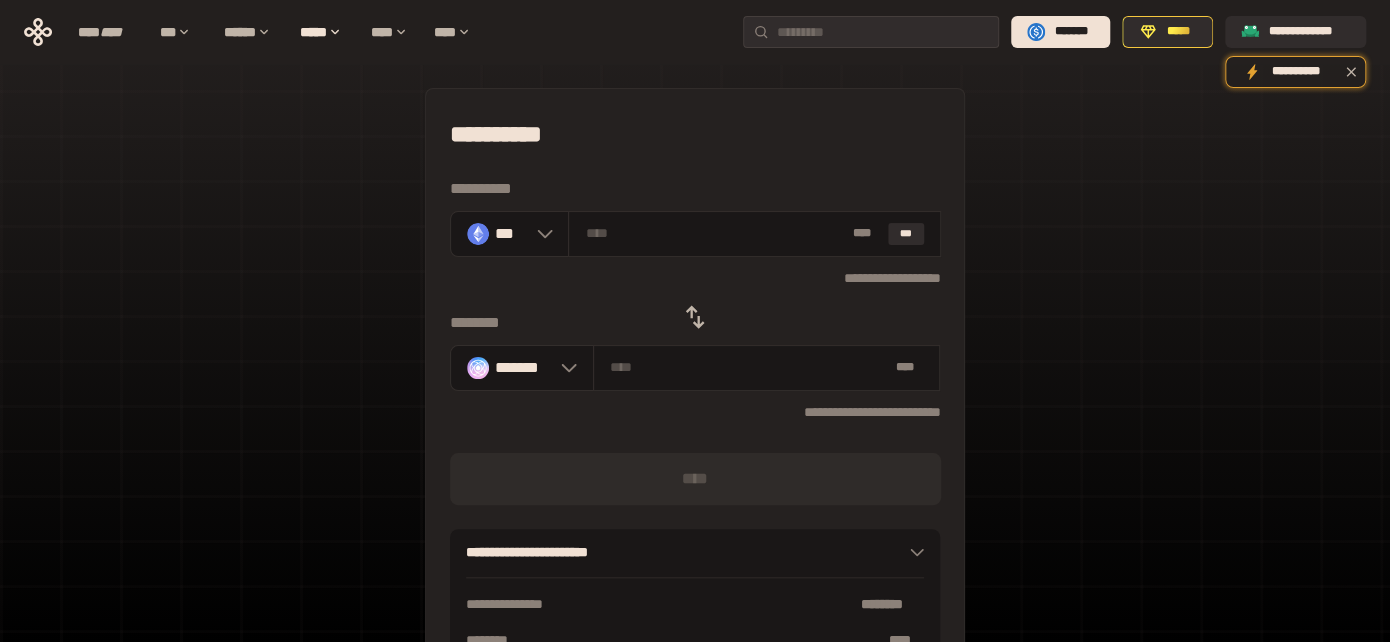 click 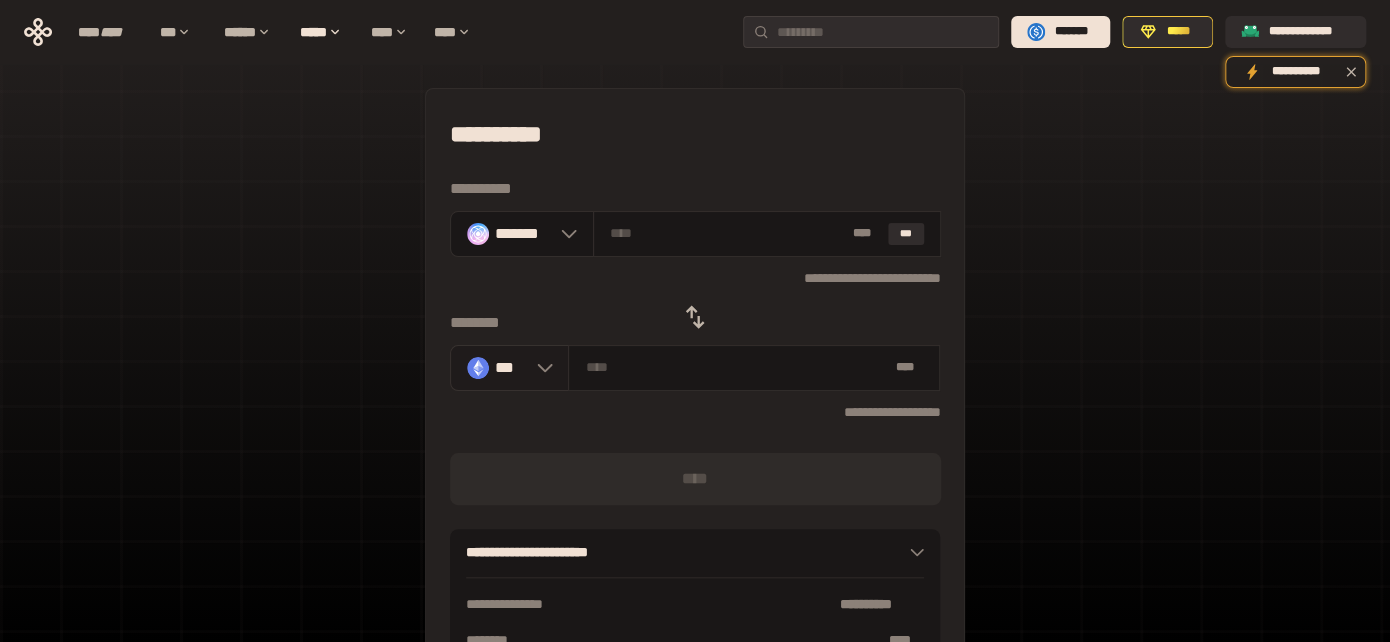 click 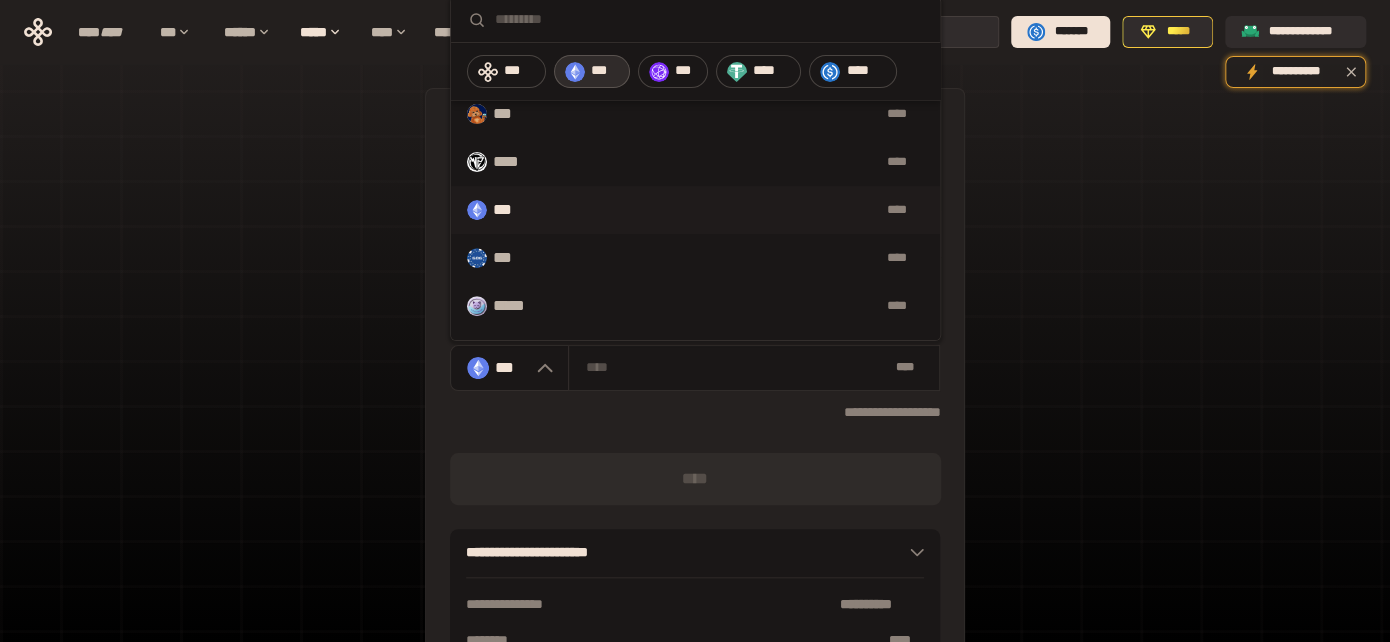 scroll, scrollTop: 340, scrollLeft: 0, axis: vertical 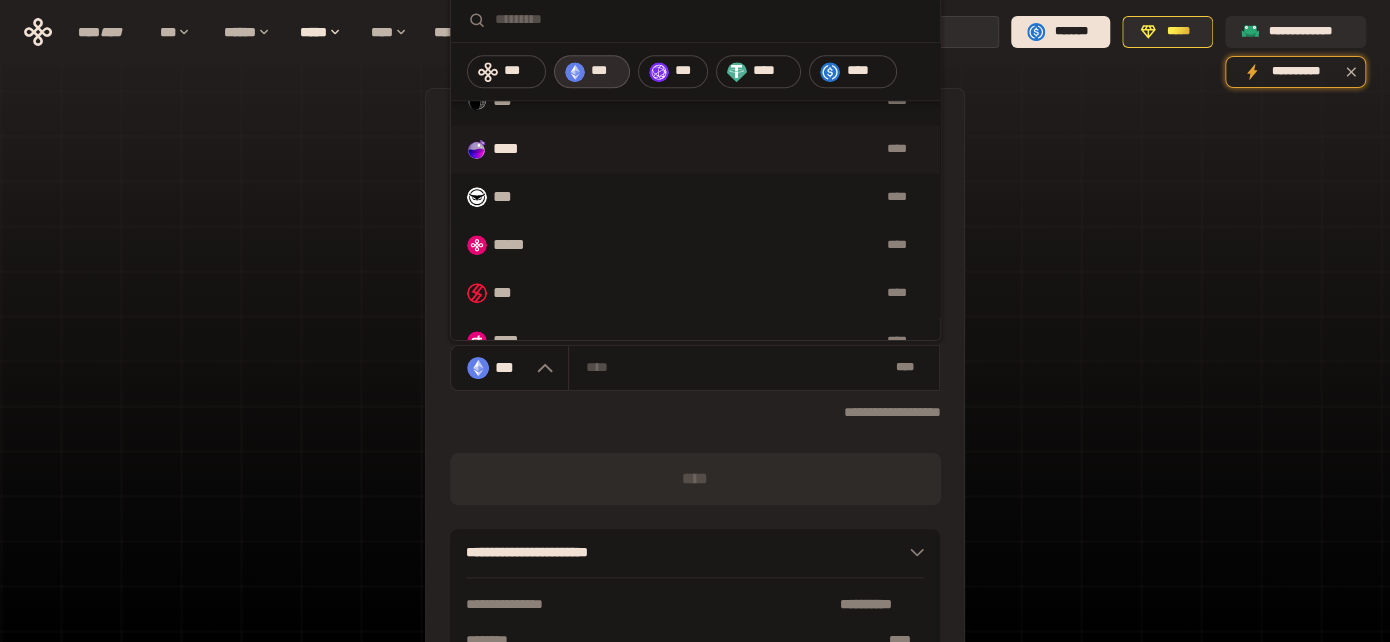 click on "**** ****" at bounding box center (695, 149) 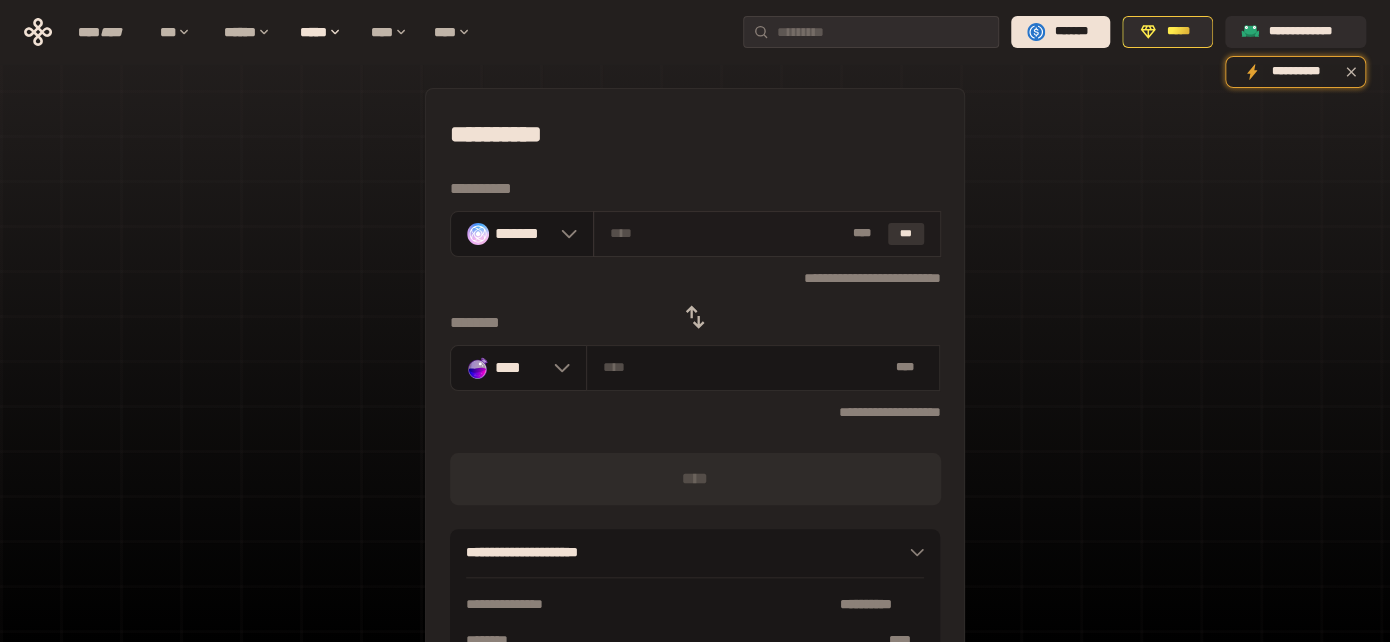 click on "***" at bounding box center [906, 234] 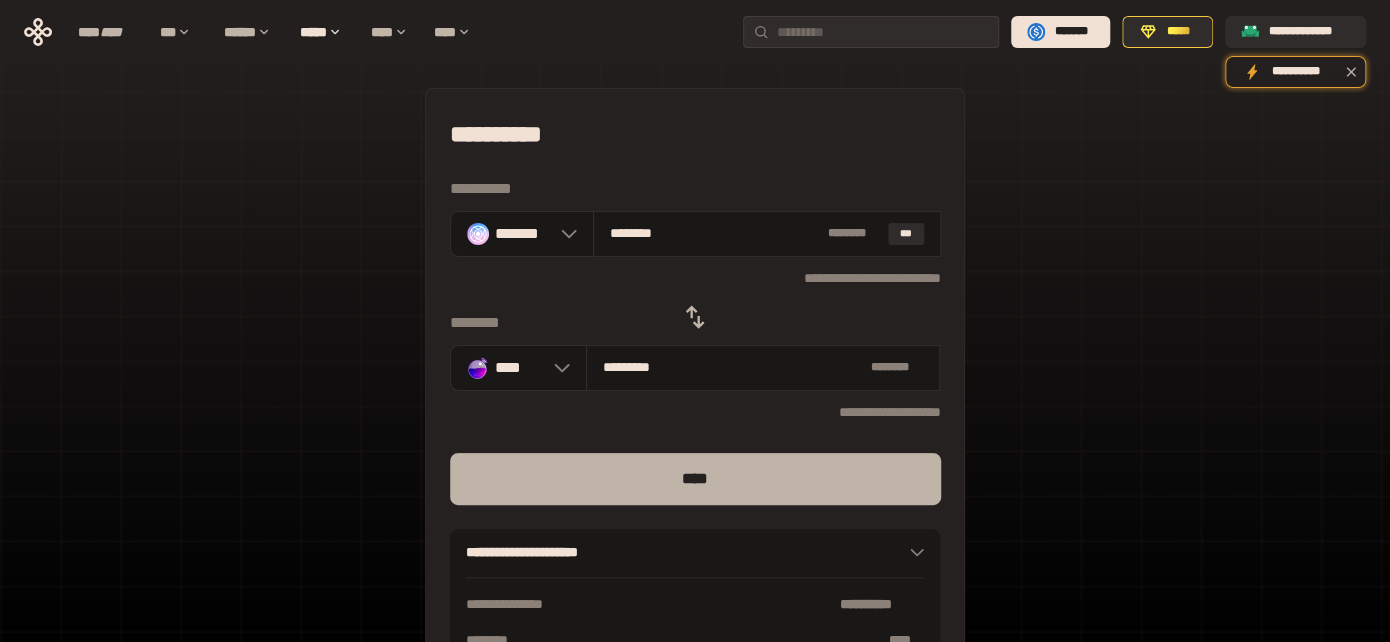 click on "****" at bounding box center [695, 479] 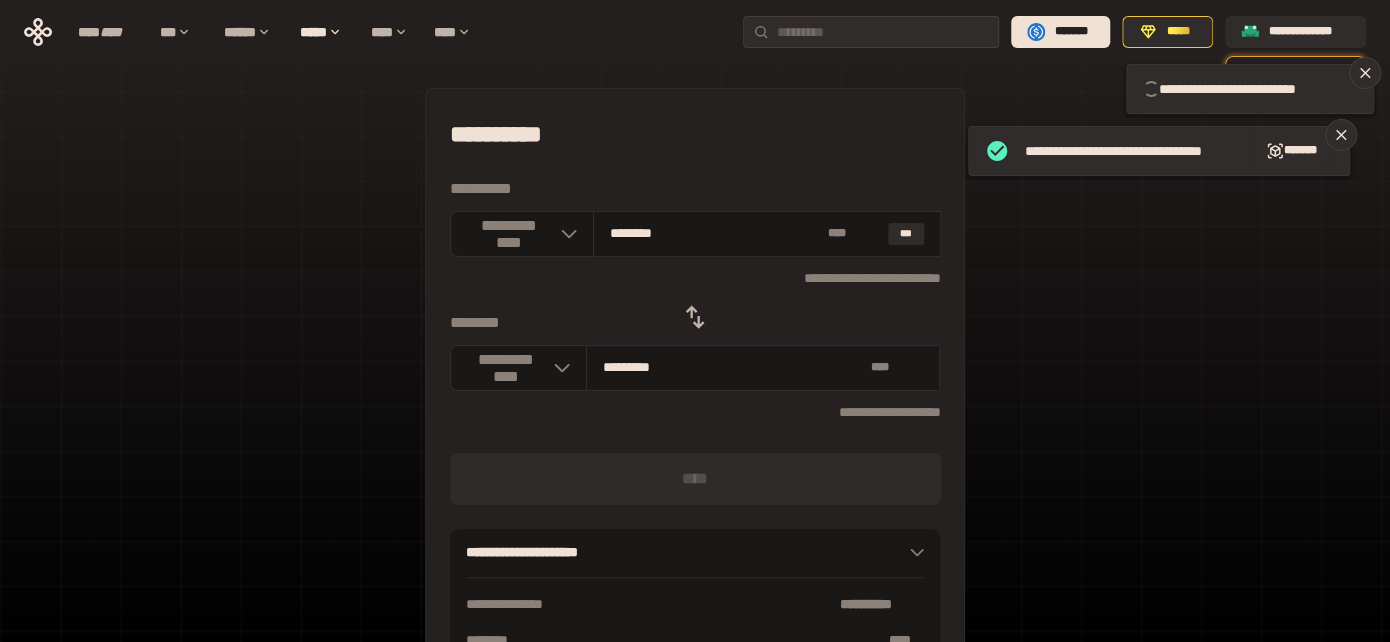 type 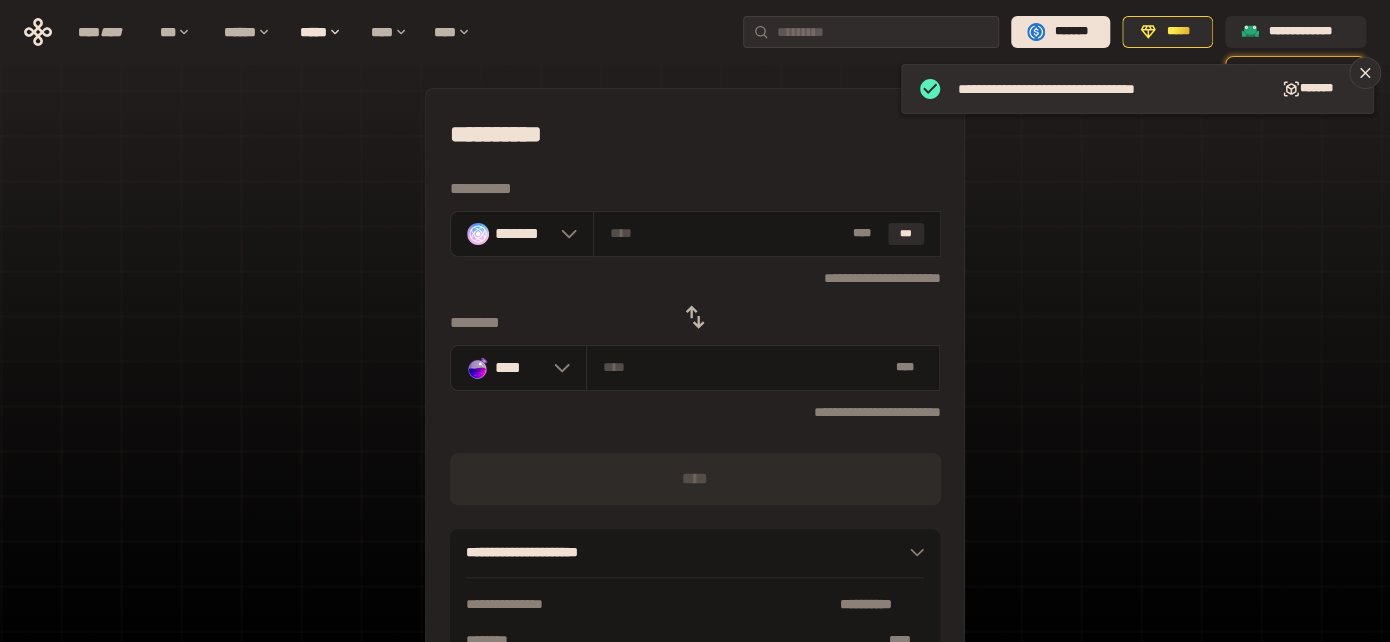 click 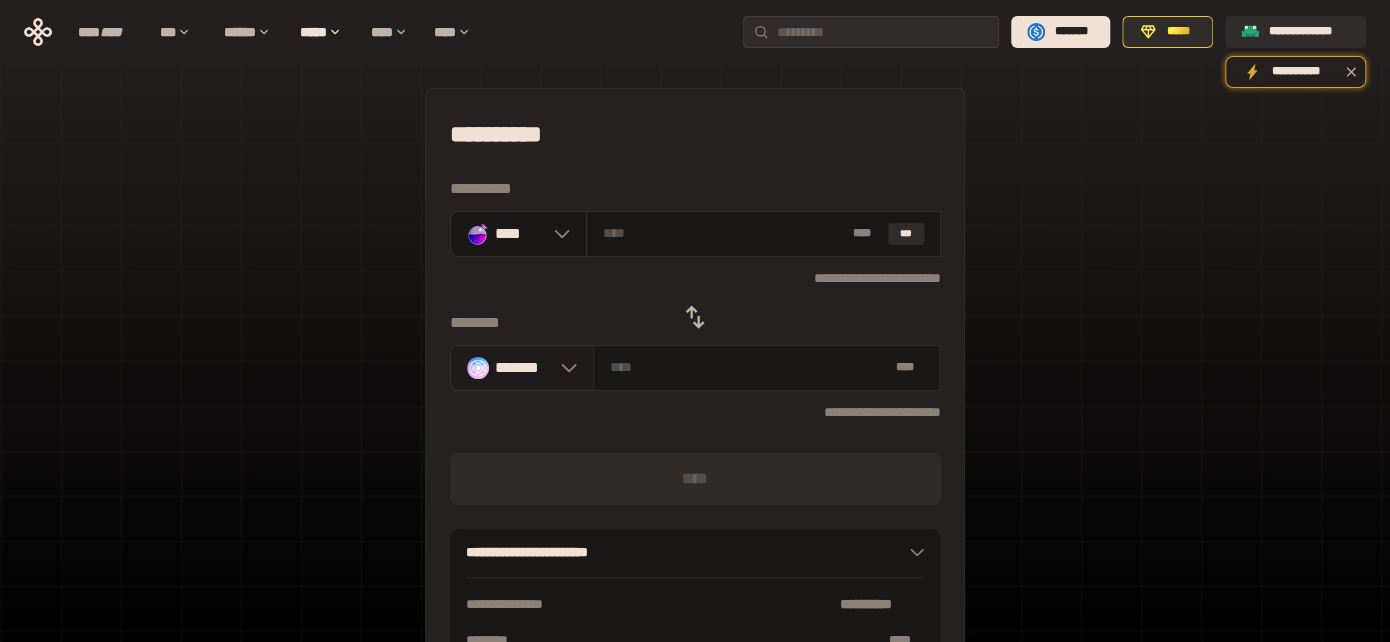 click on "*******" at bounding box center [522, 368] 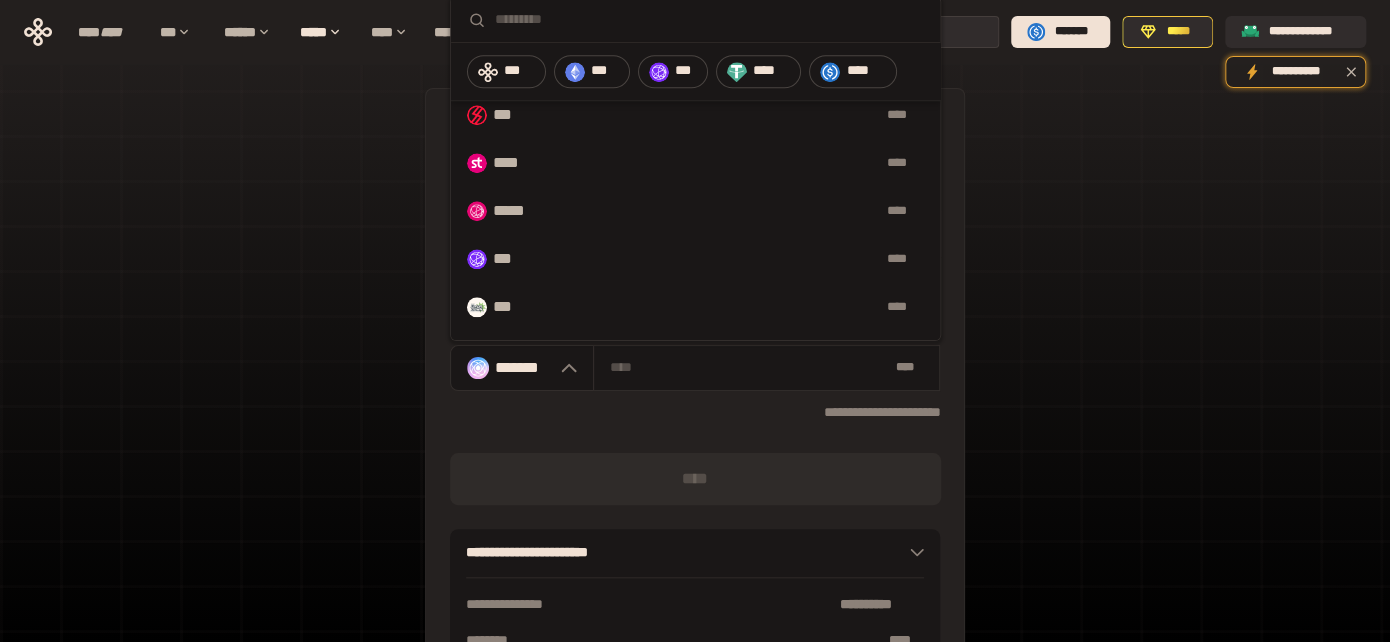 scroll, scrollTop: 1074, scrollLeft: 0, axis: vertical 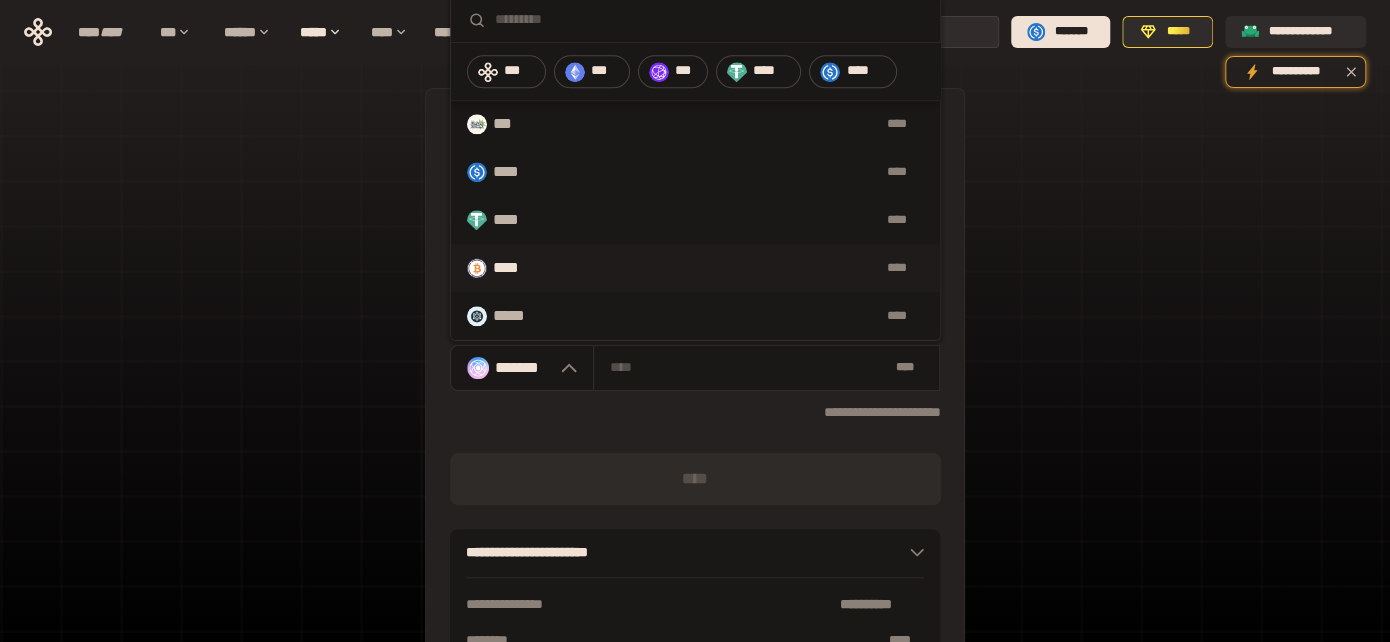 click on "****" at bounding box center [735, 268] 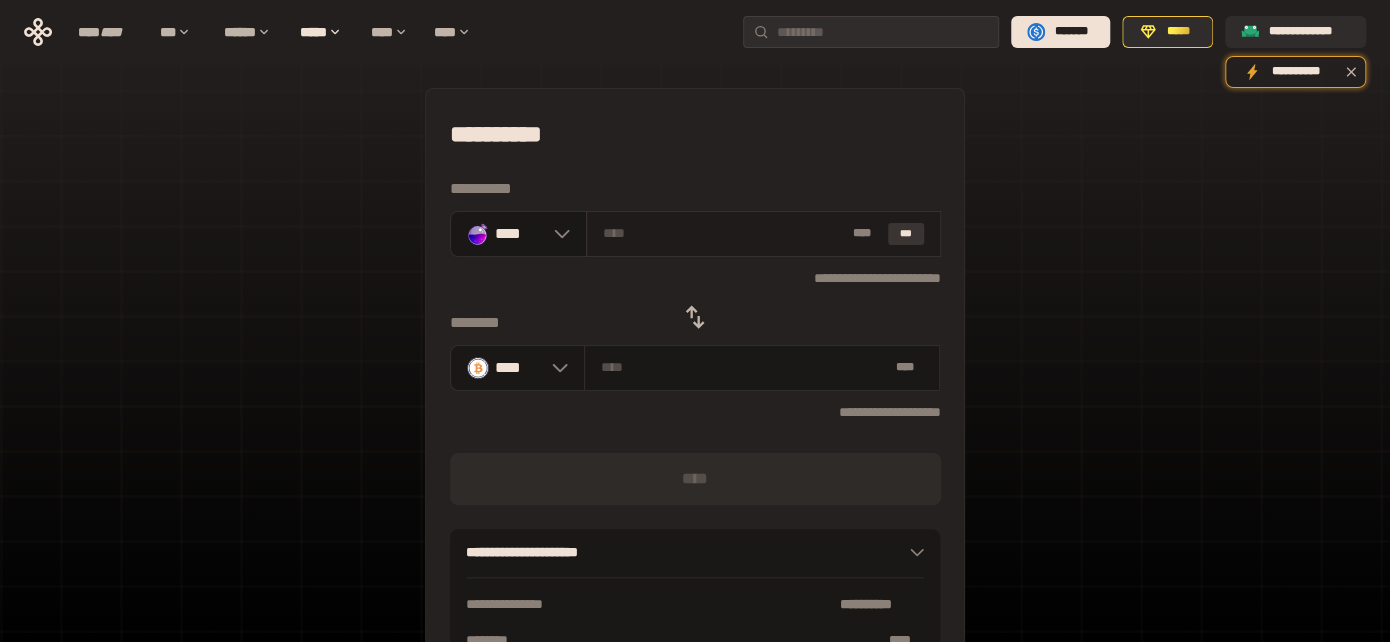 click on "***" at bounding box center [906, 234] 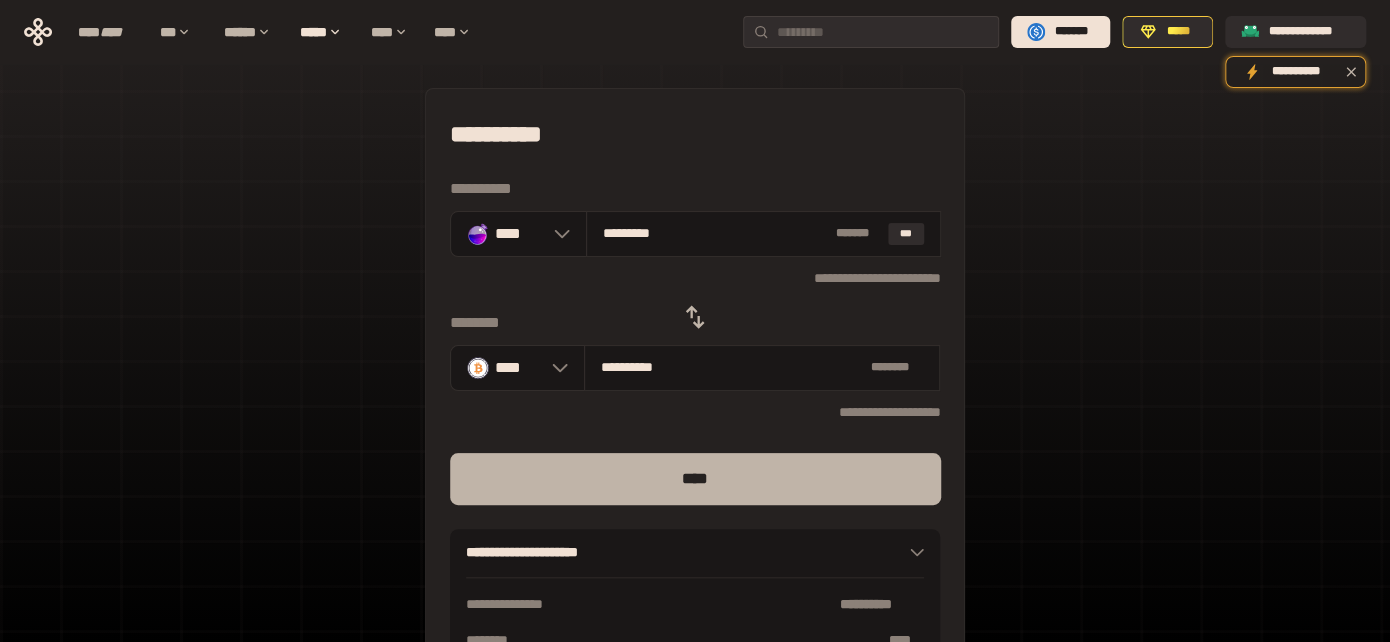 click on "****" at bounding box center (695, 479) 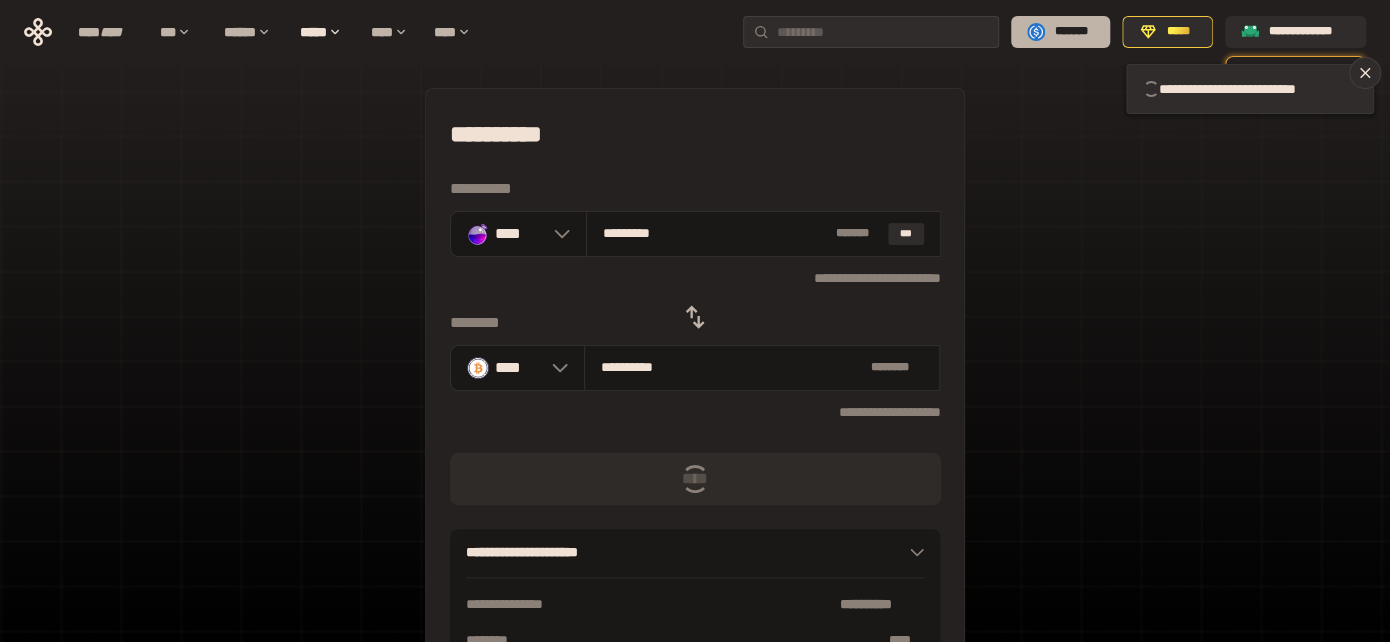 type 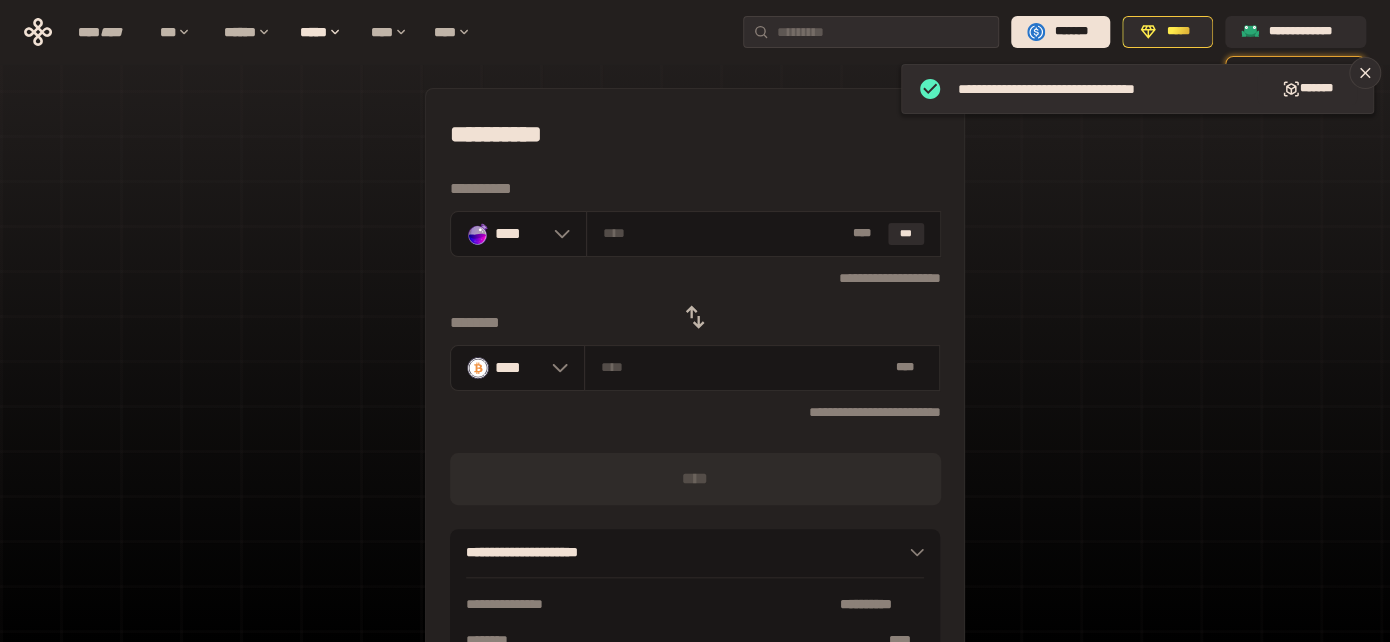 click 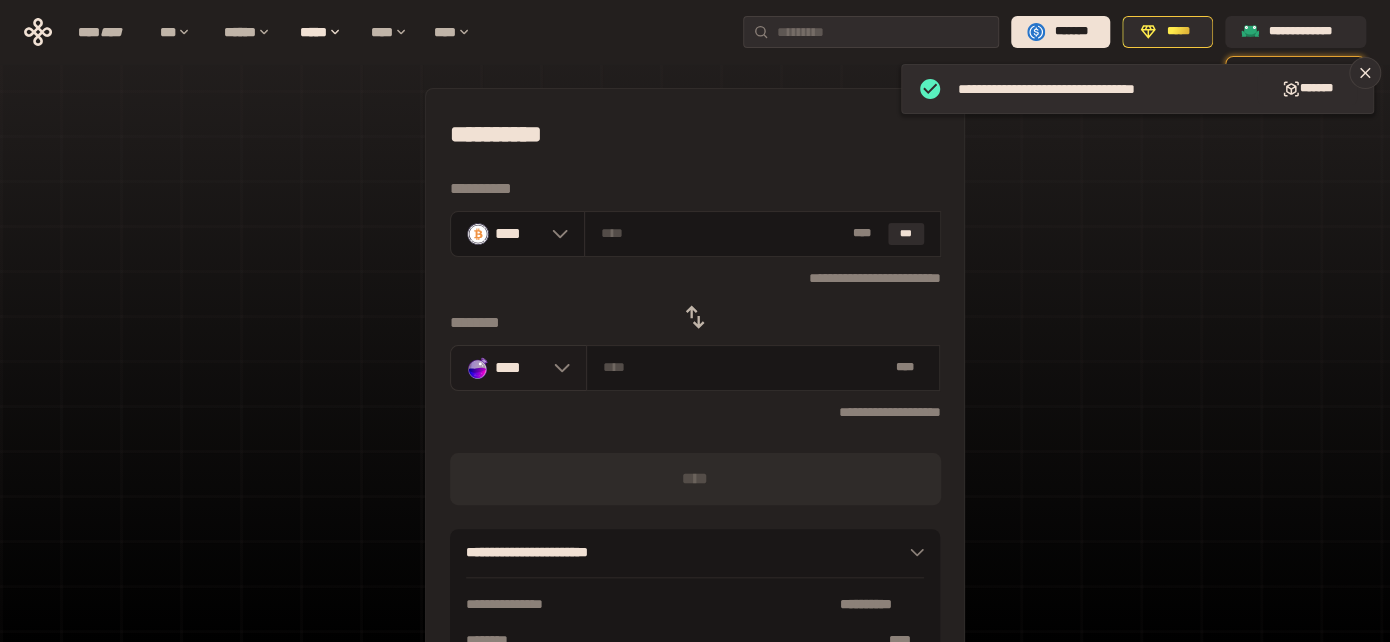 click on "****" at bounding box center (518, 368) 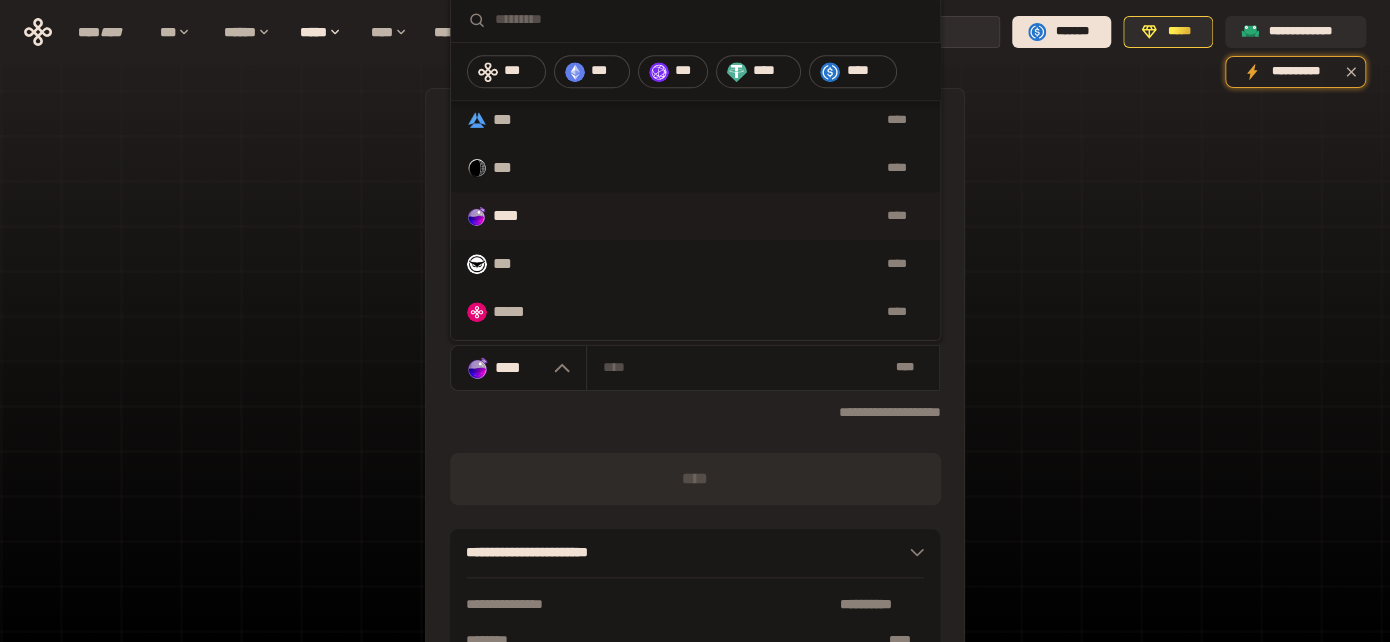 scroll, scrollTop: 651, scrollLeft: 0, axis: vertical 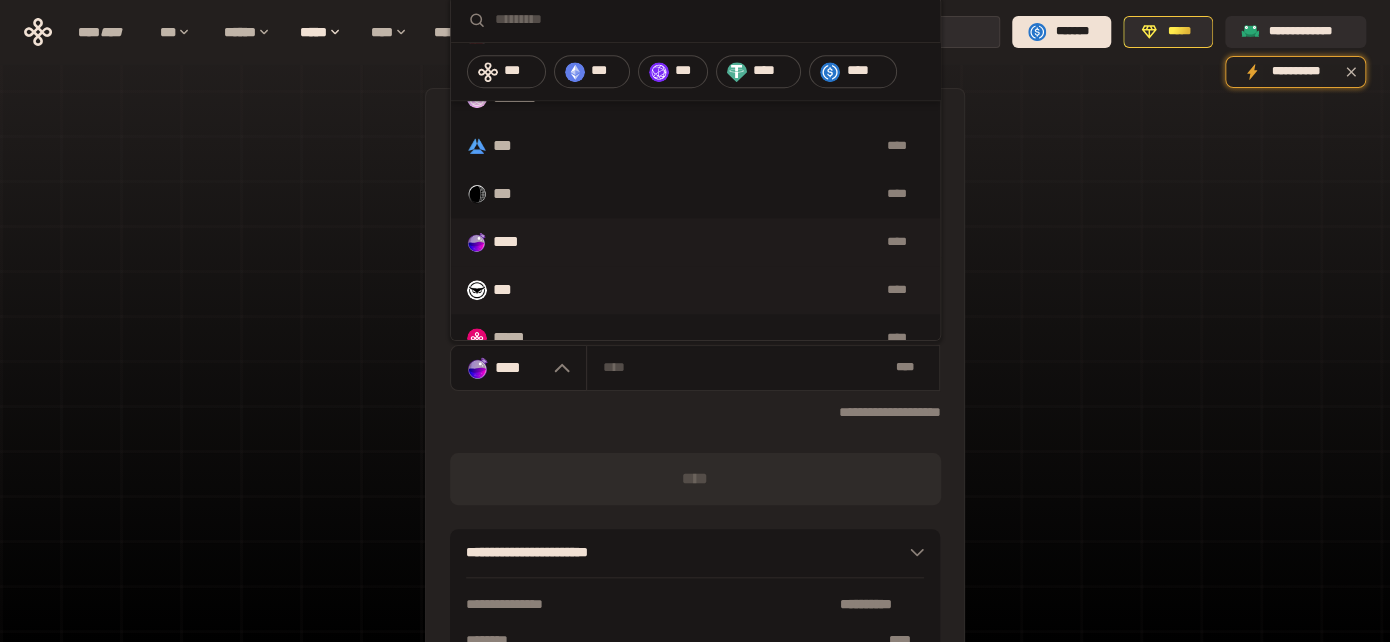 click on "*** ****" at bounding box center [695, 290] 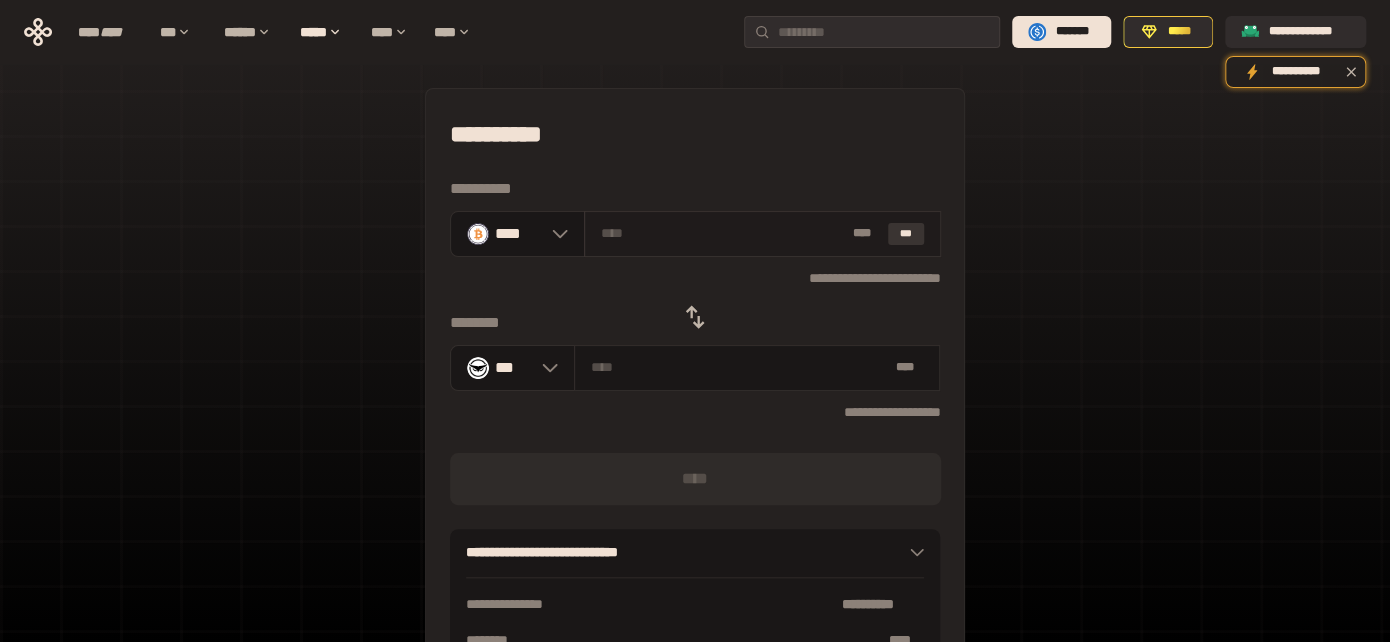 click on "***" at bounding box center (906, 234) 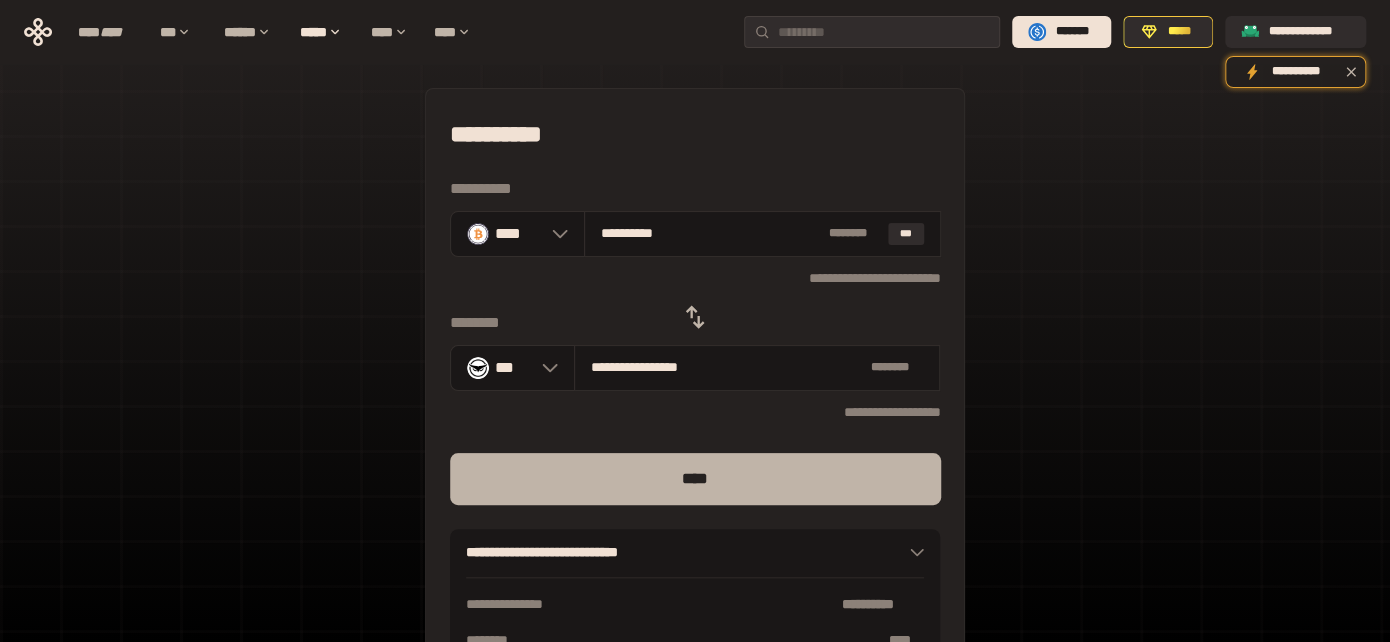 click on "****" at bounding box center [695, 479] 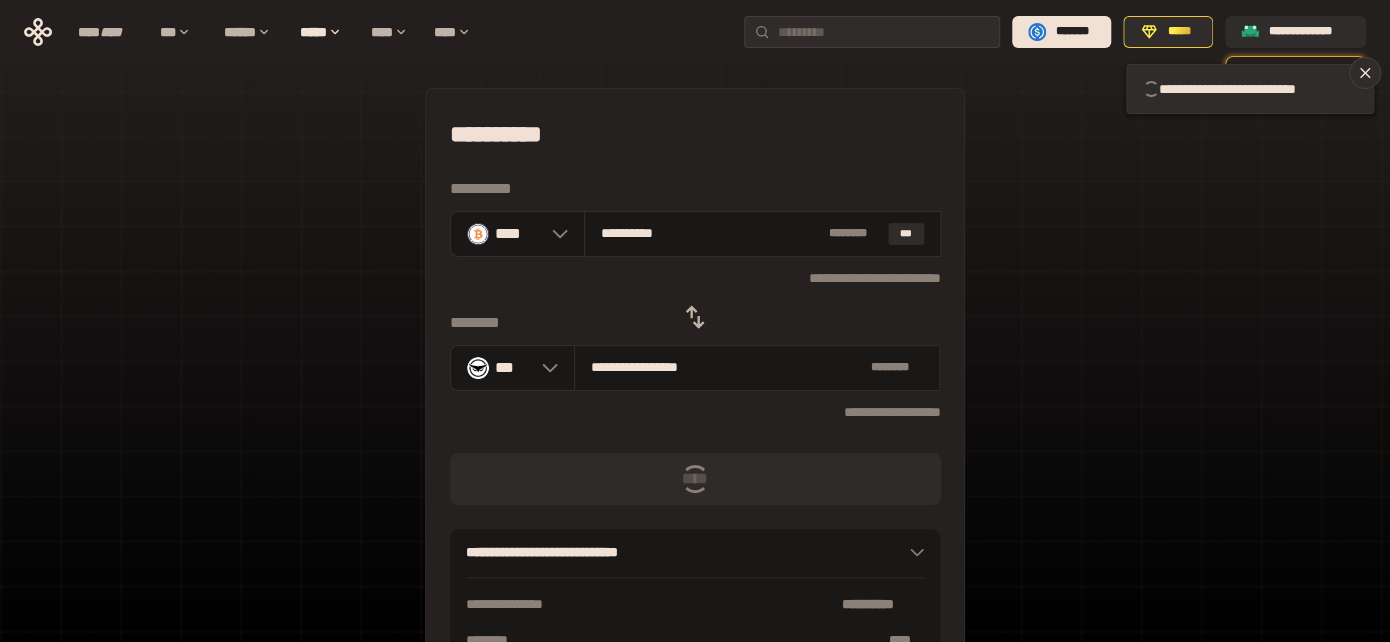 type 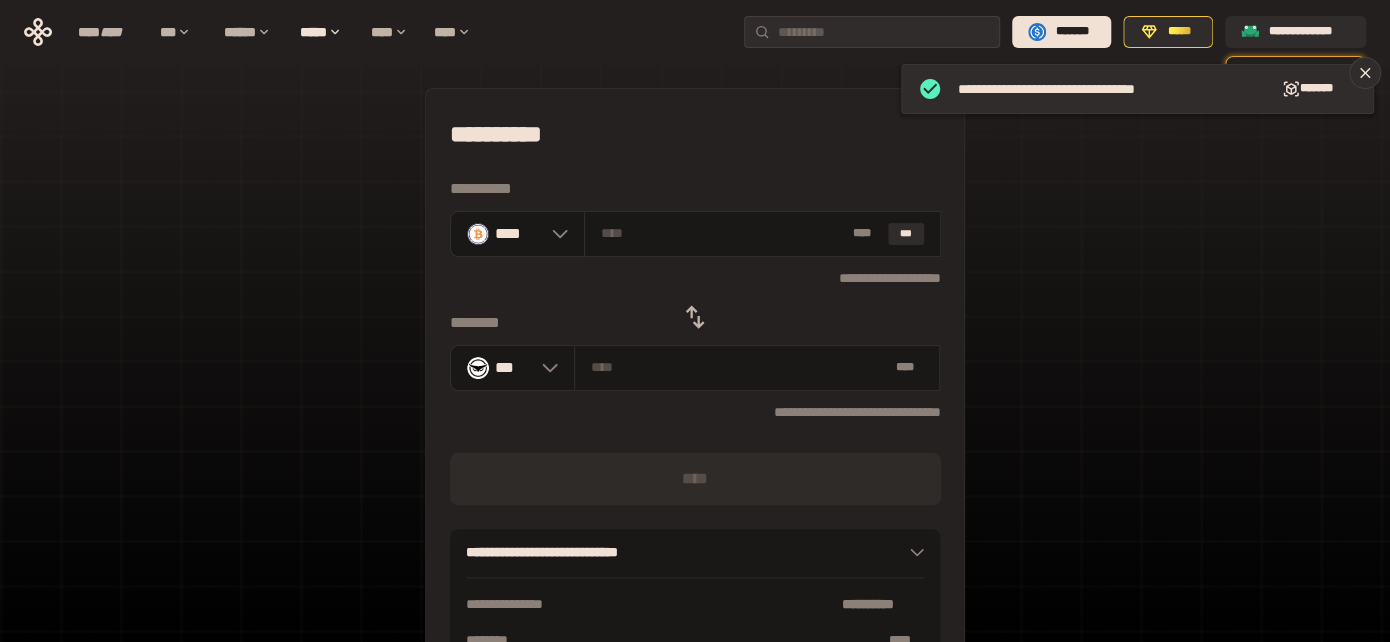 click 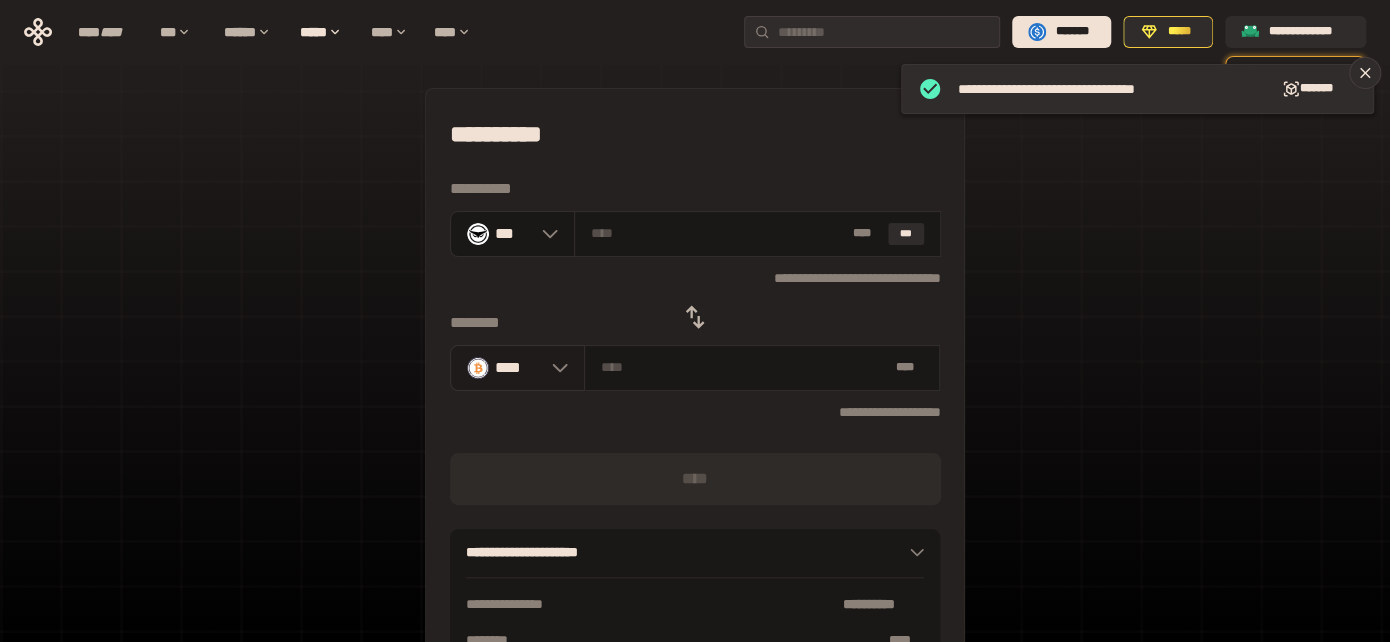 click at bounding box center [555, 368] 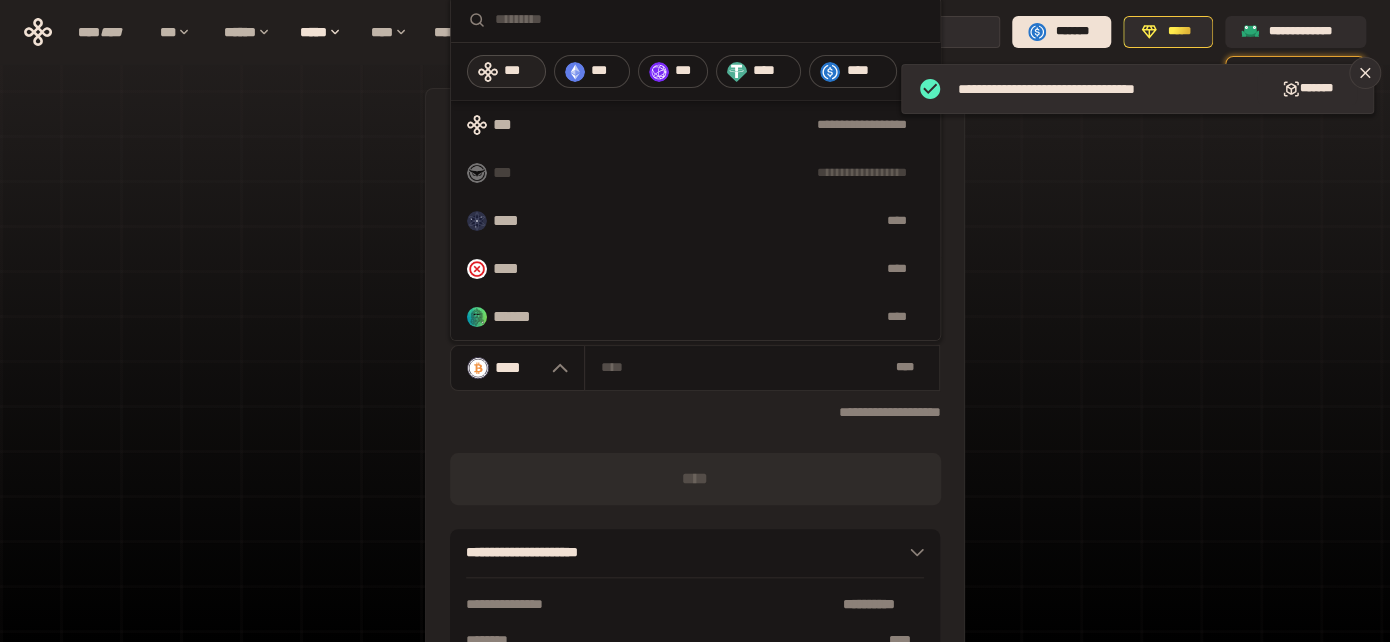 click on "***" at bounding box center [507, 71] 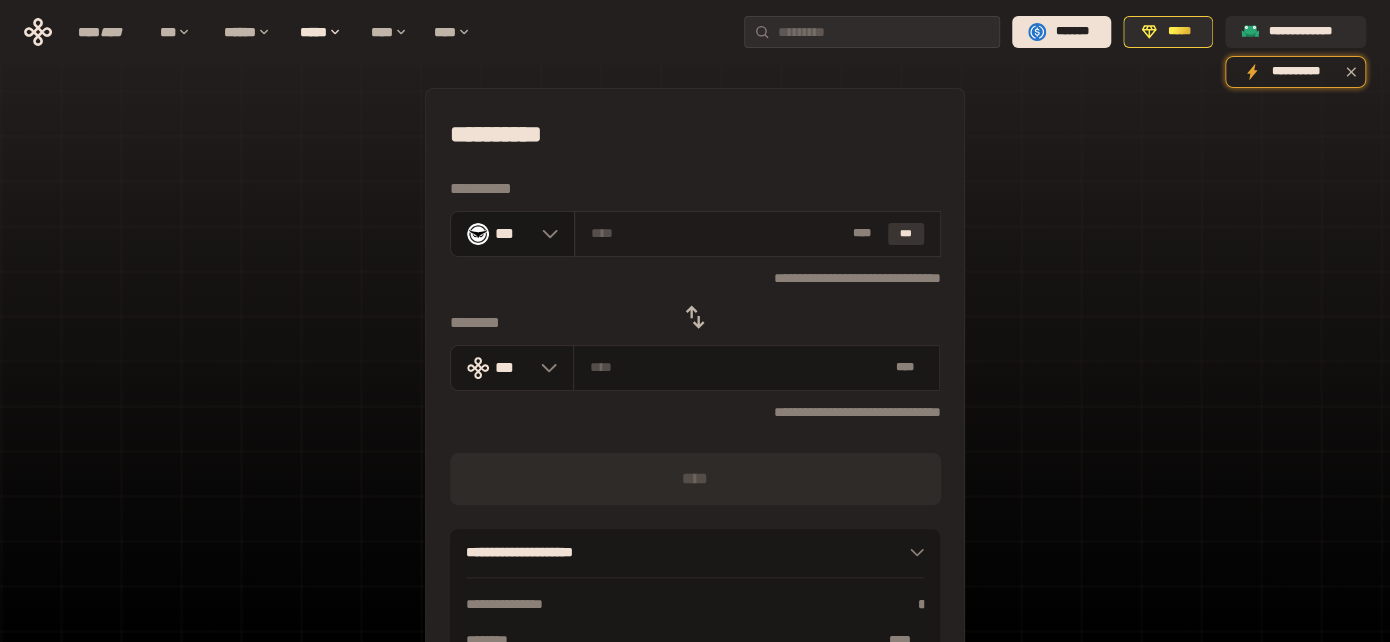 click on "***" at bounding box center (906, 234) 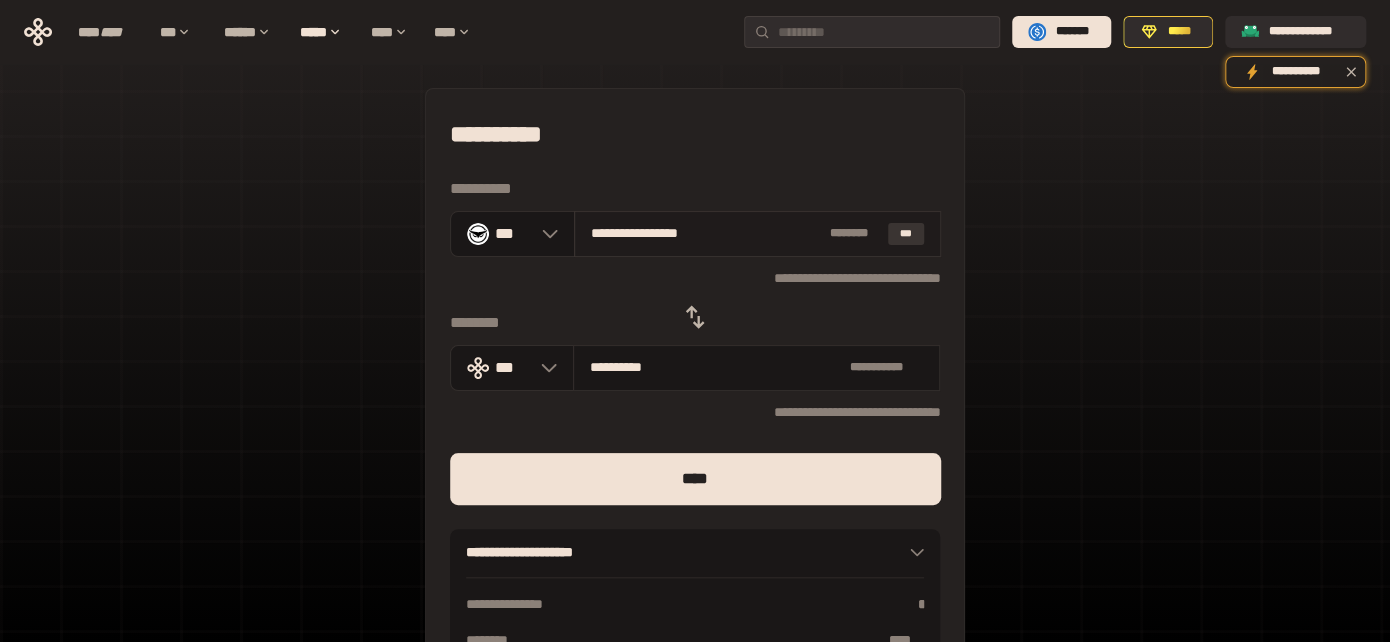 click on "***" at bounding box center (906, 234) 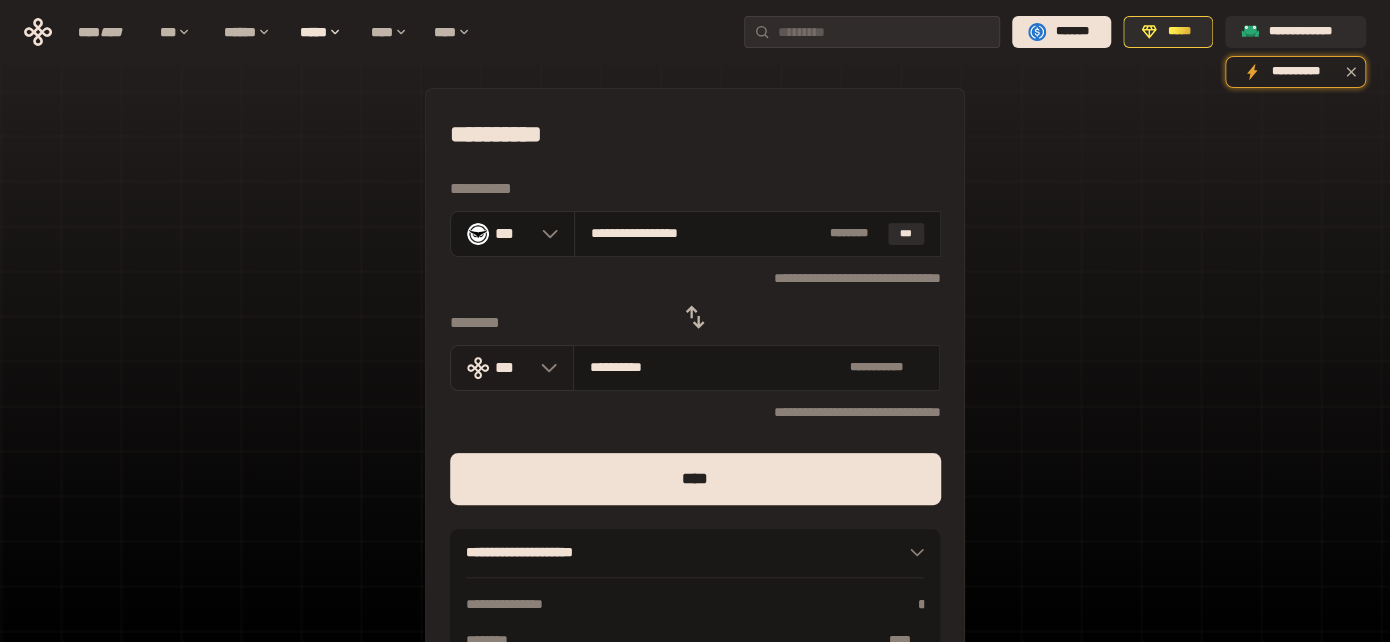 click on "***" at bounding box center (513, 367) 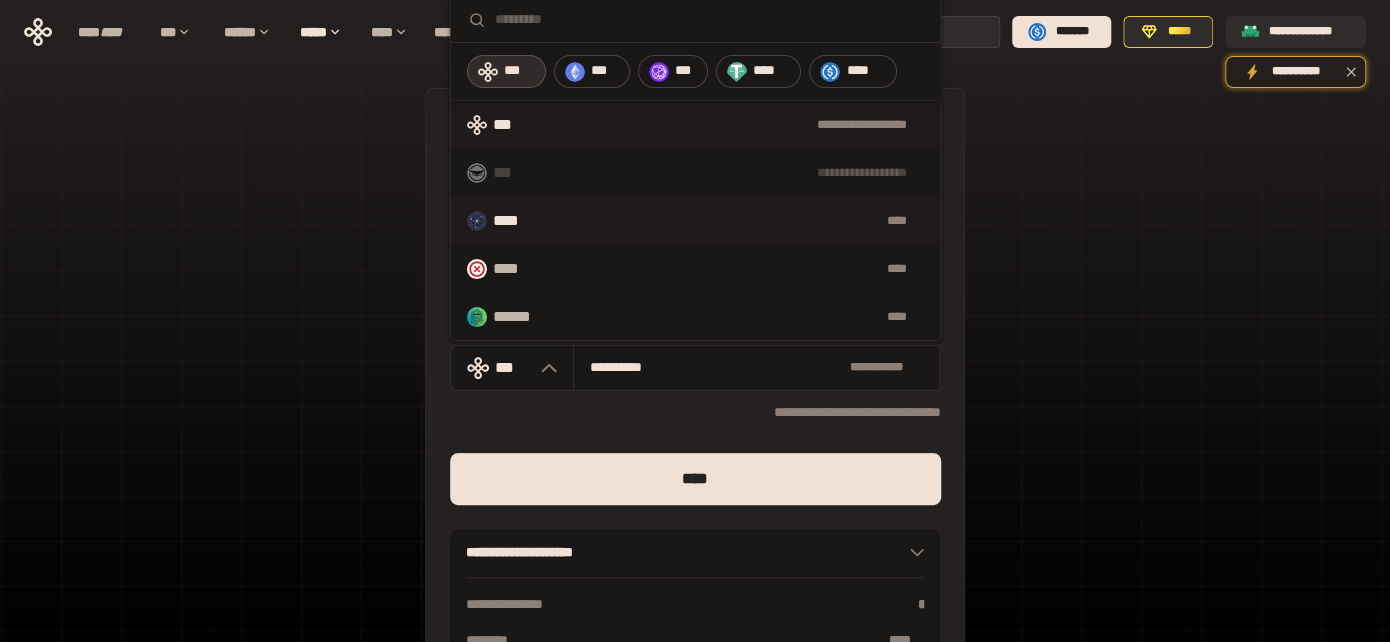 click on "****" at bounding box center [735, 221] 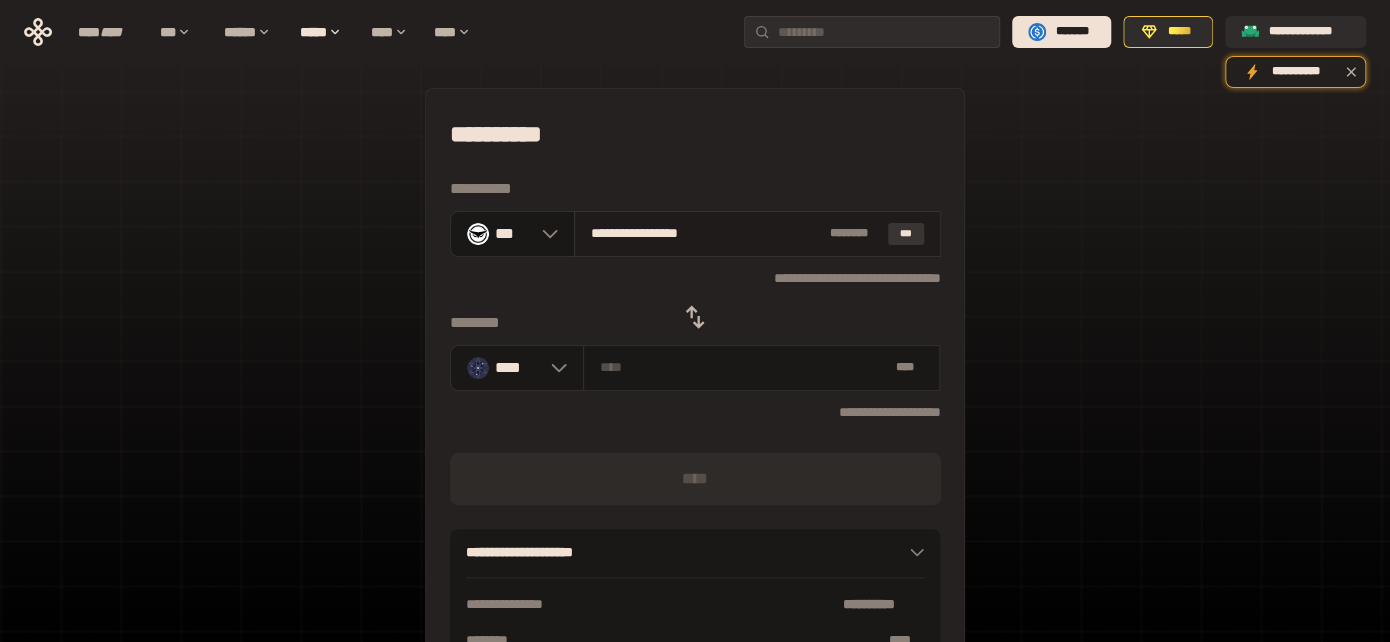 click on "***" at bounding box center (906, 234) 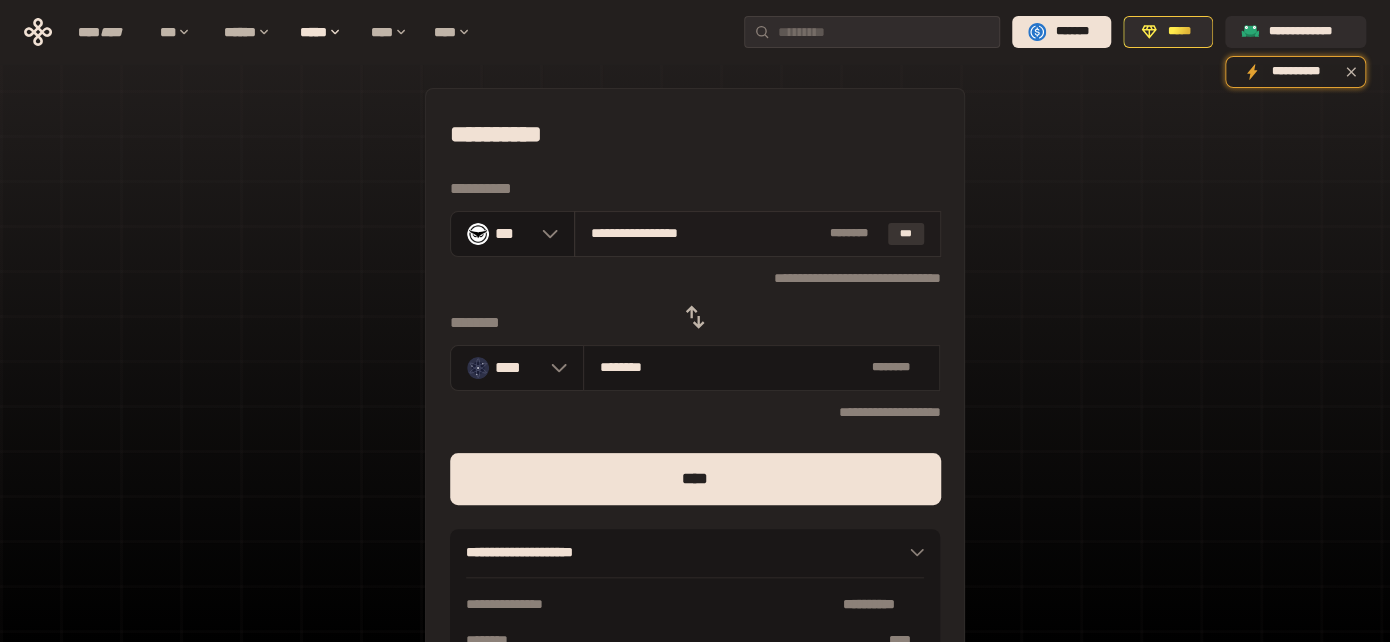 click on "***" at bounding box center (906, 234) 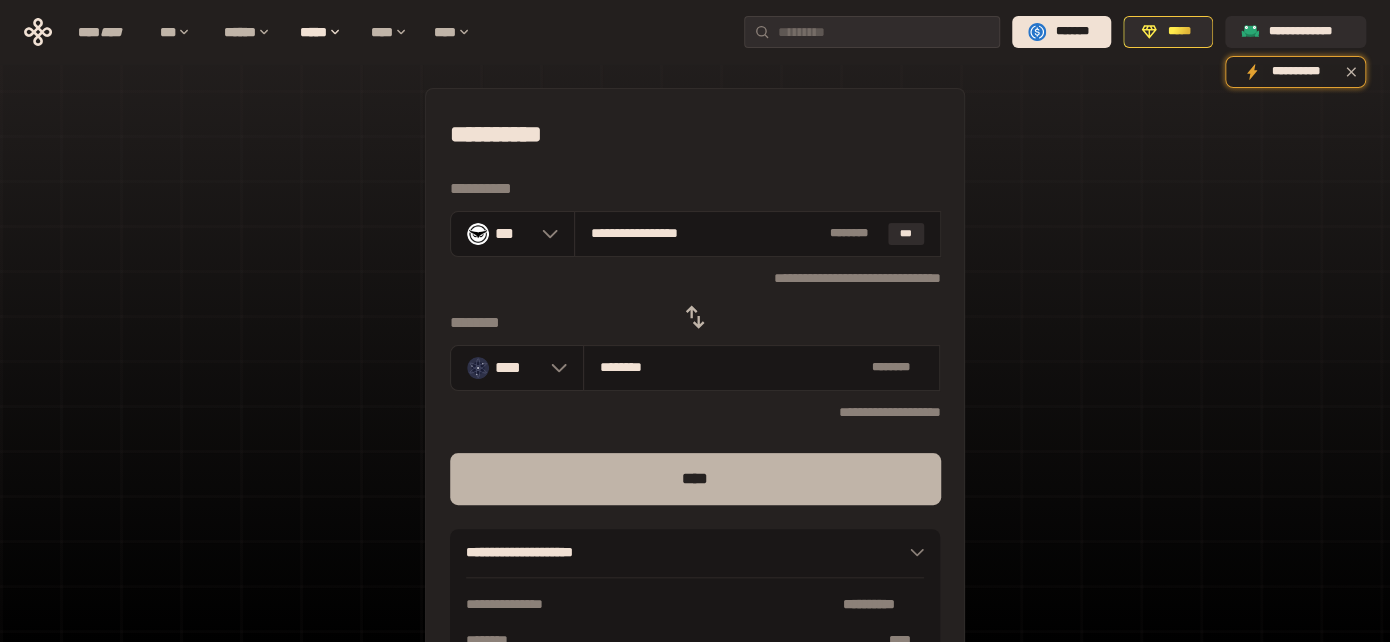 click on "****" at bounding box center (695, 479) 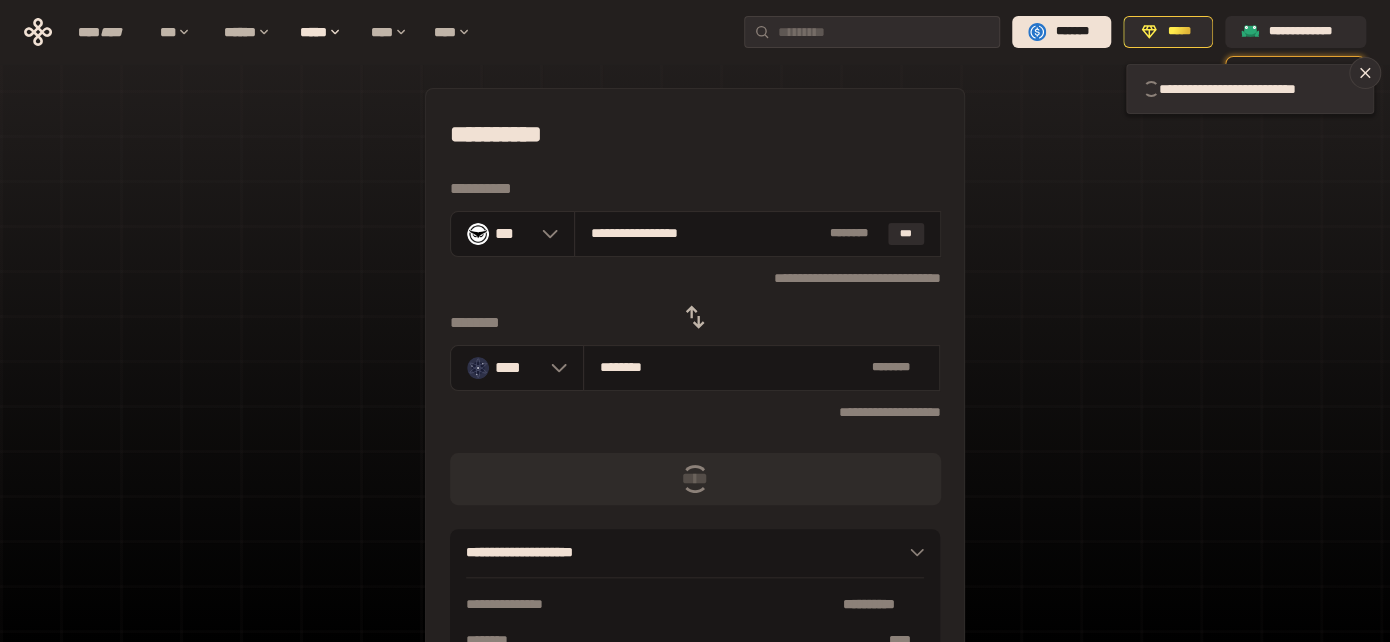 type 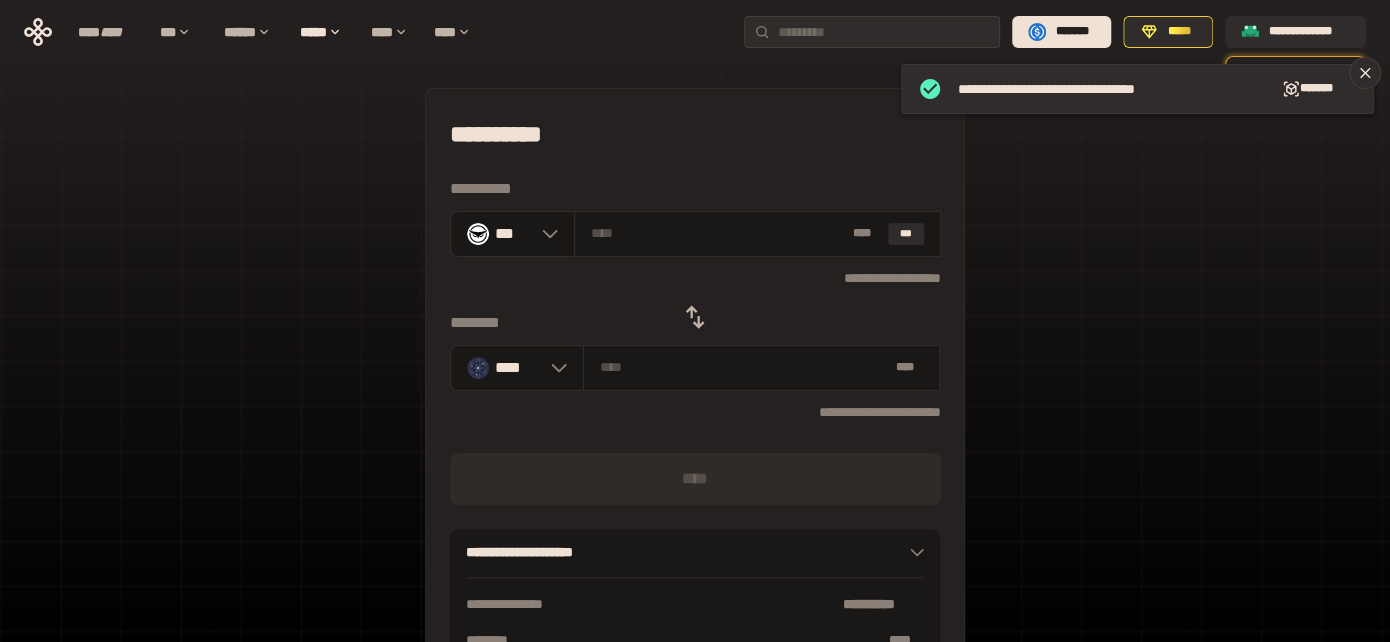 click 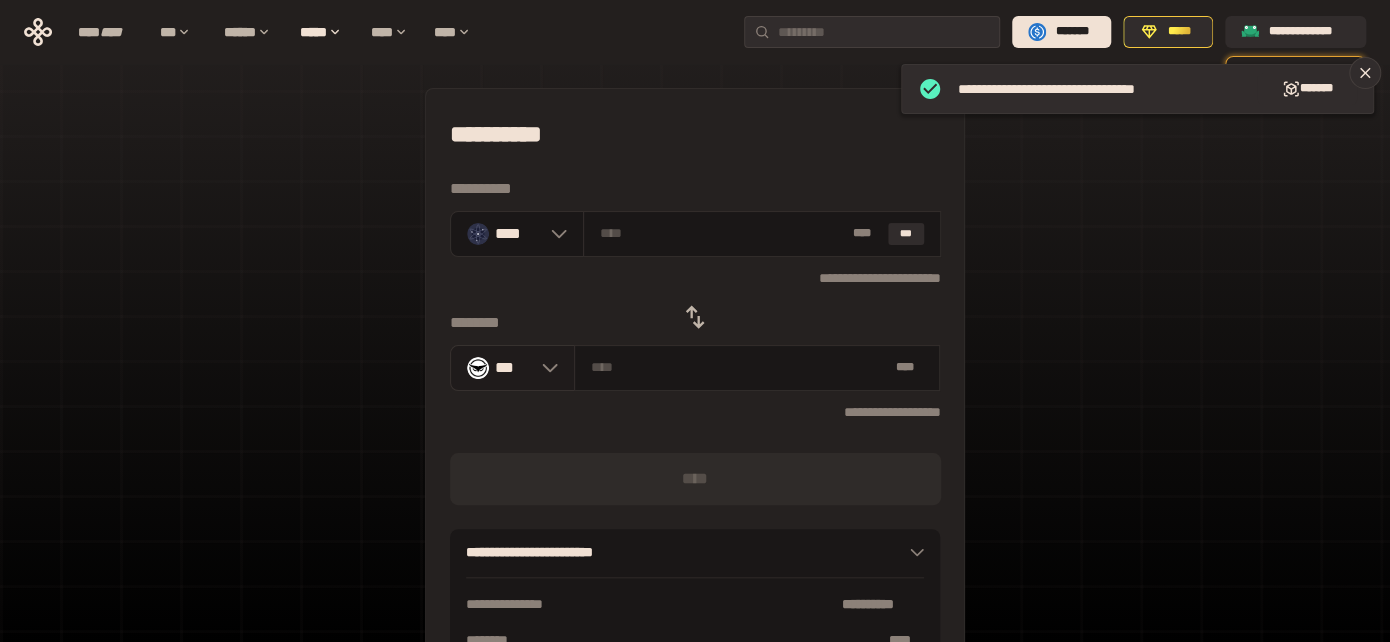 click on "***" at bounding box center [512, 368] 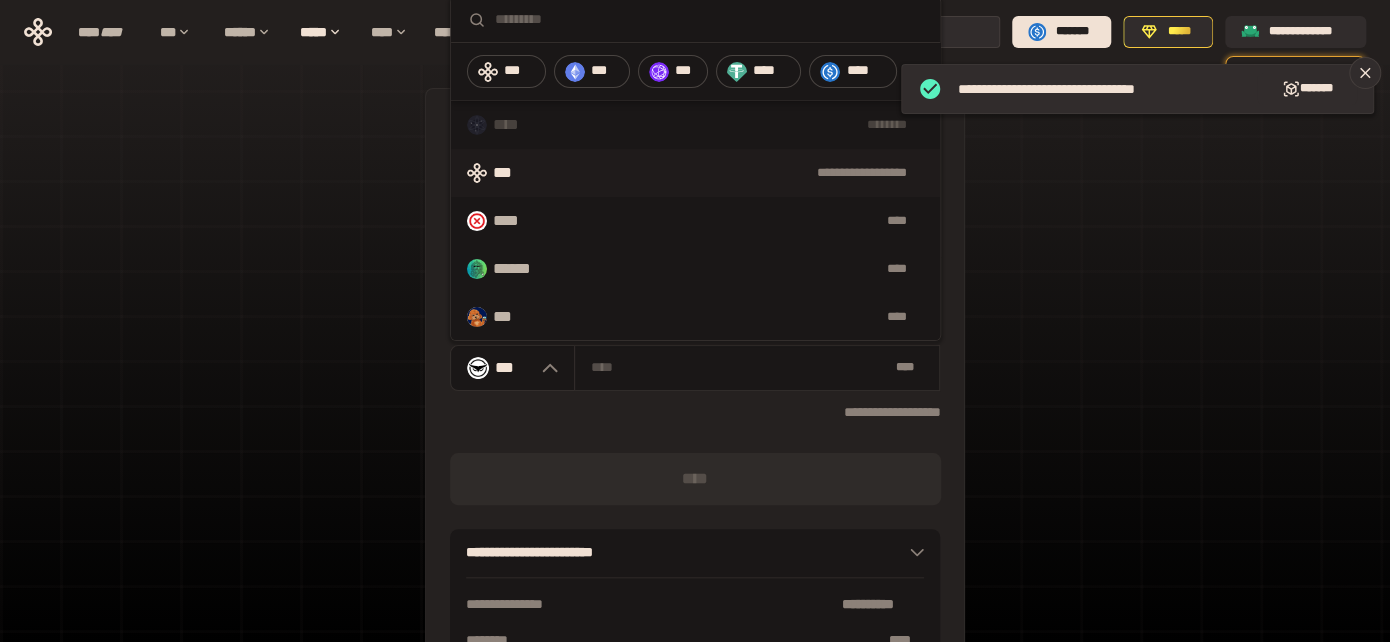 click on "***" at bounding box center (511, 173) 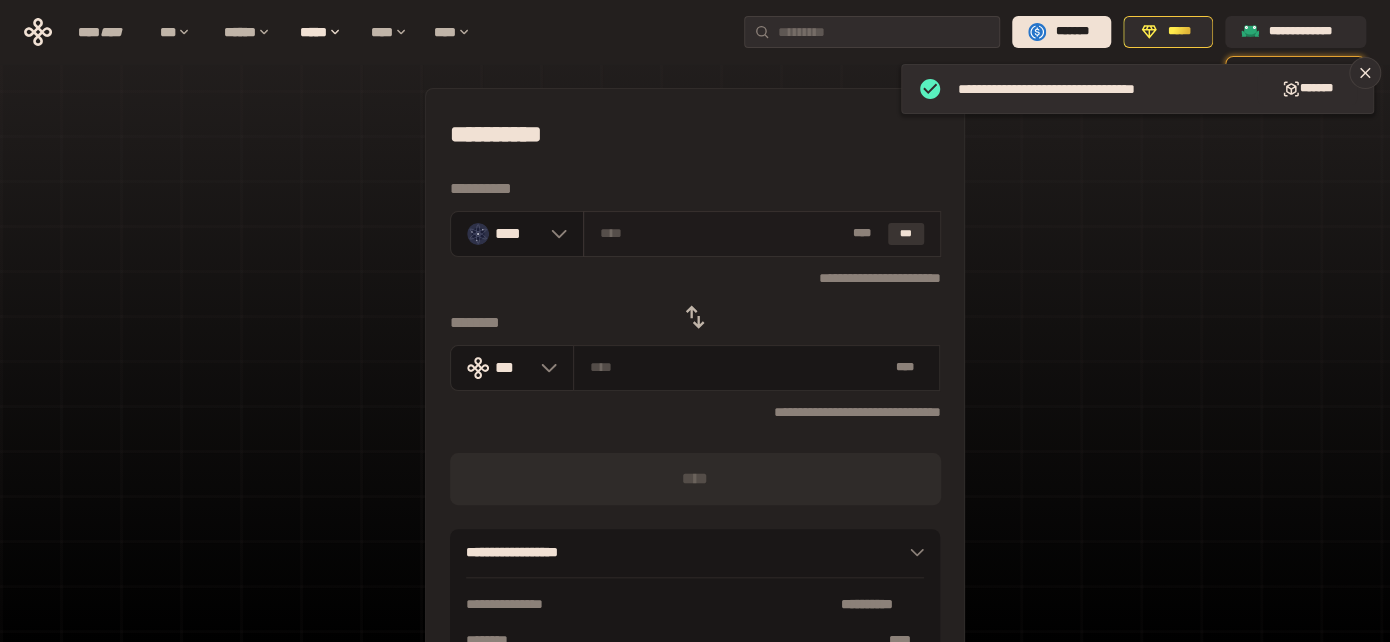 click on "***" at bounding box center [906, 234] 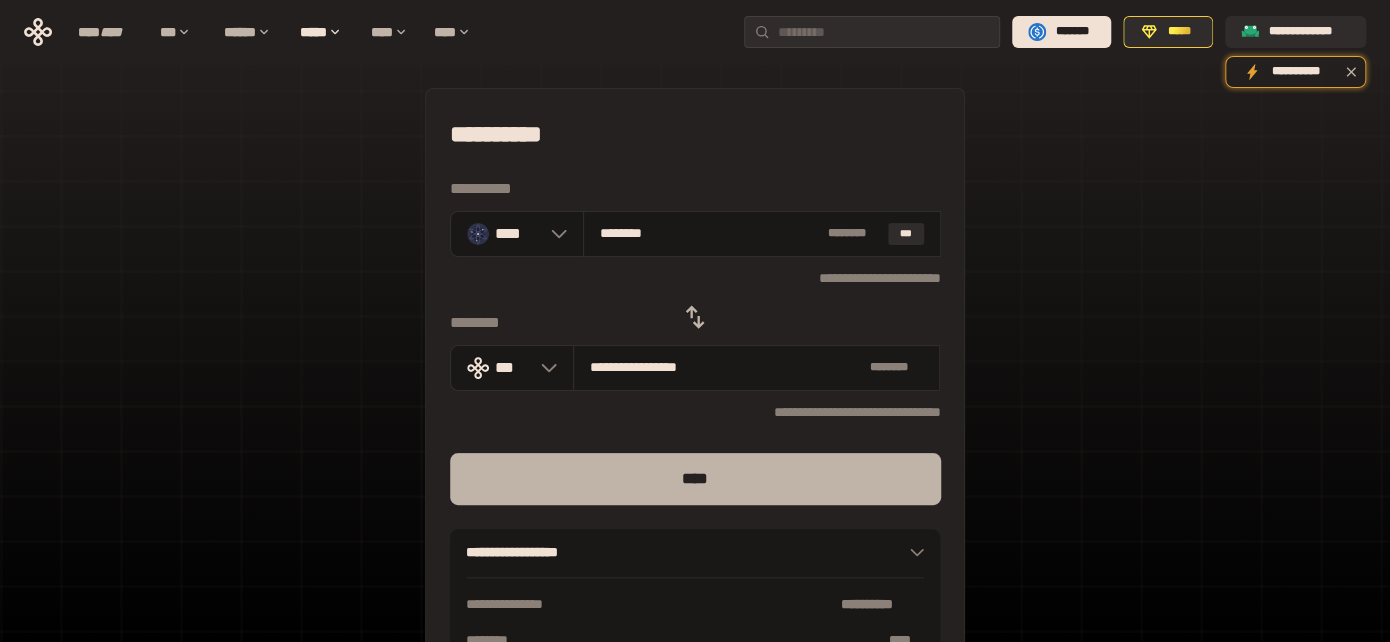 click on "****" at bounding box center [695, 479] 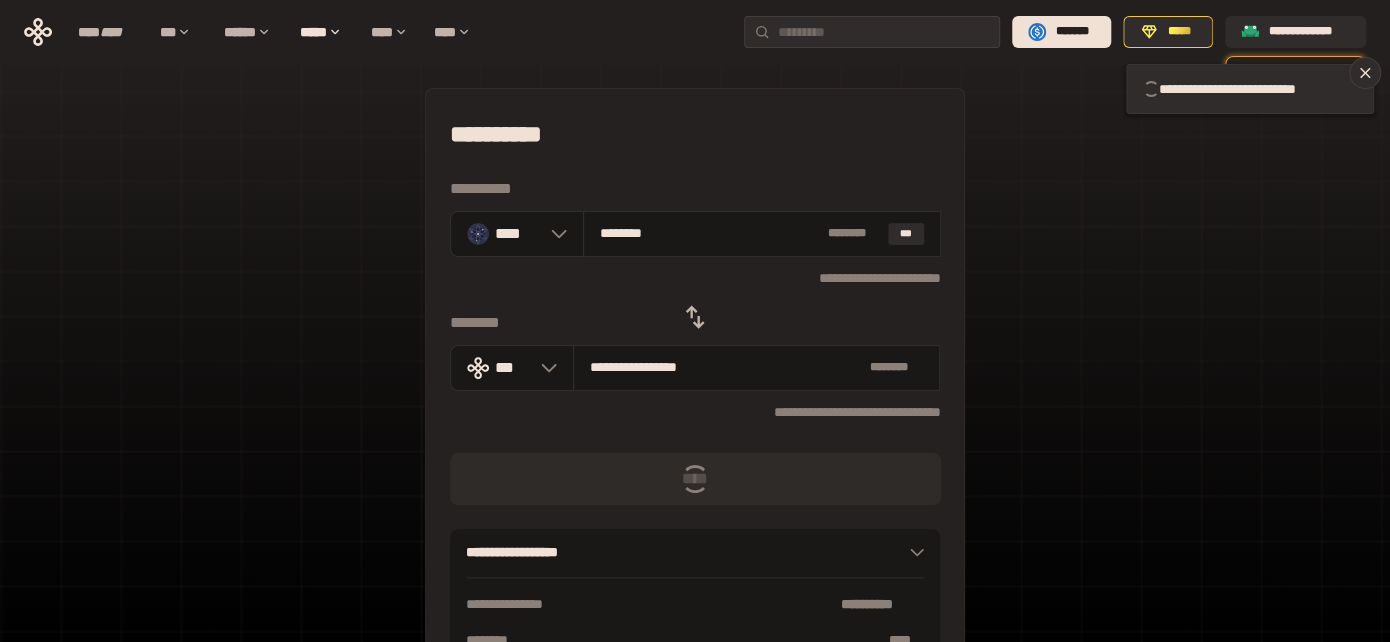 type 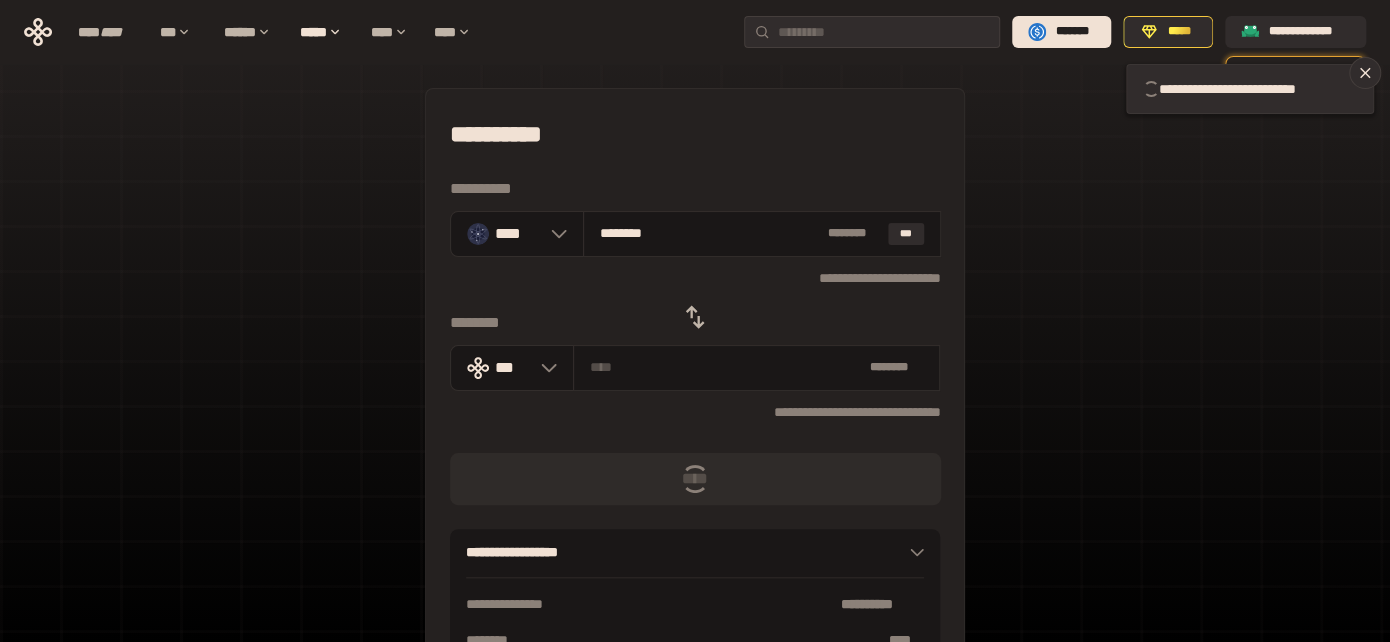 type 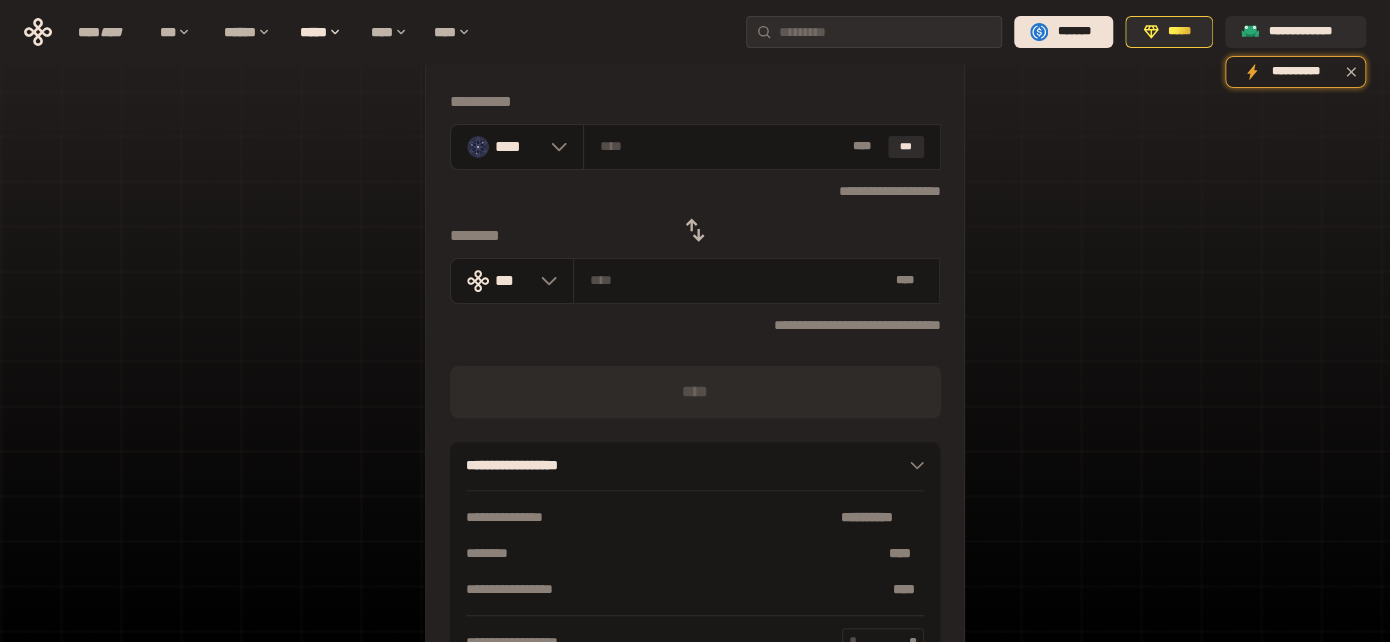 scroll, scrollTop: 0, scrollLeft: 0, axis: both 